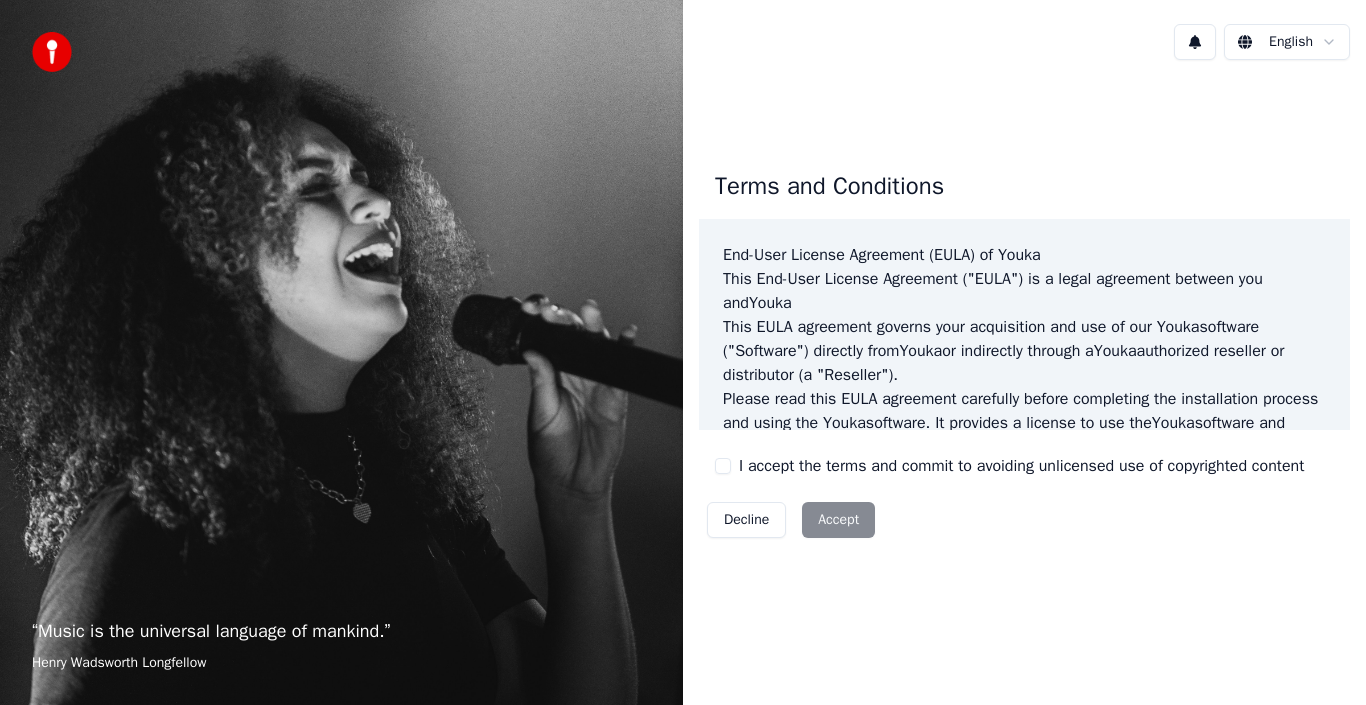 scroll, scrollTop: 0, scrollLeft: 0, axis: both 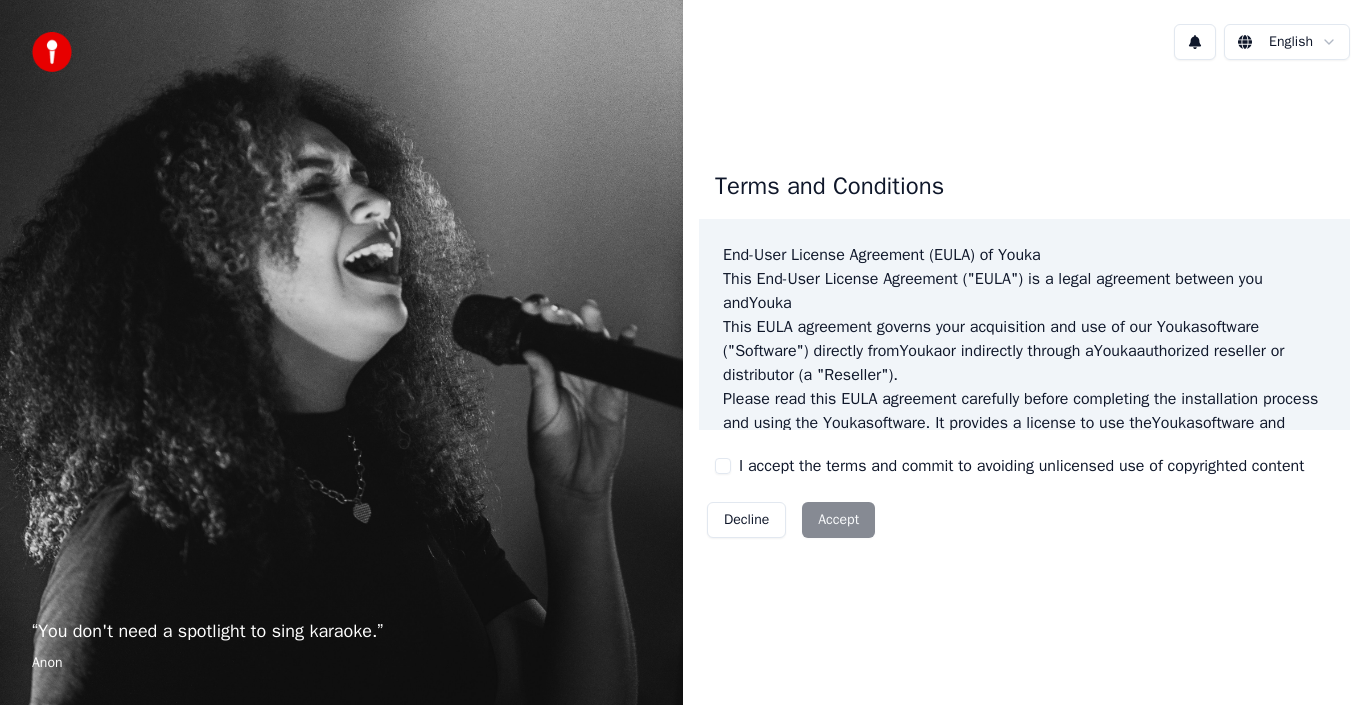 click on "I accept the terms and commit to avoiding unlicensed use of copyrighted content" at bounding box center (723, 466) 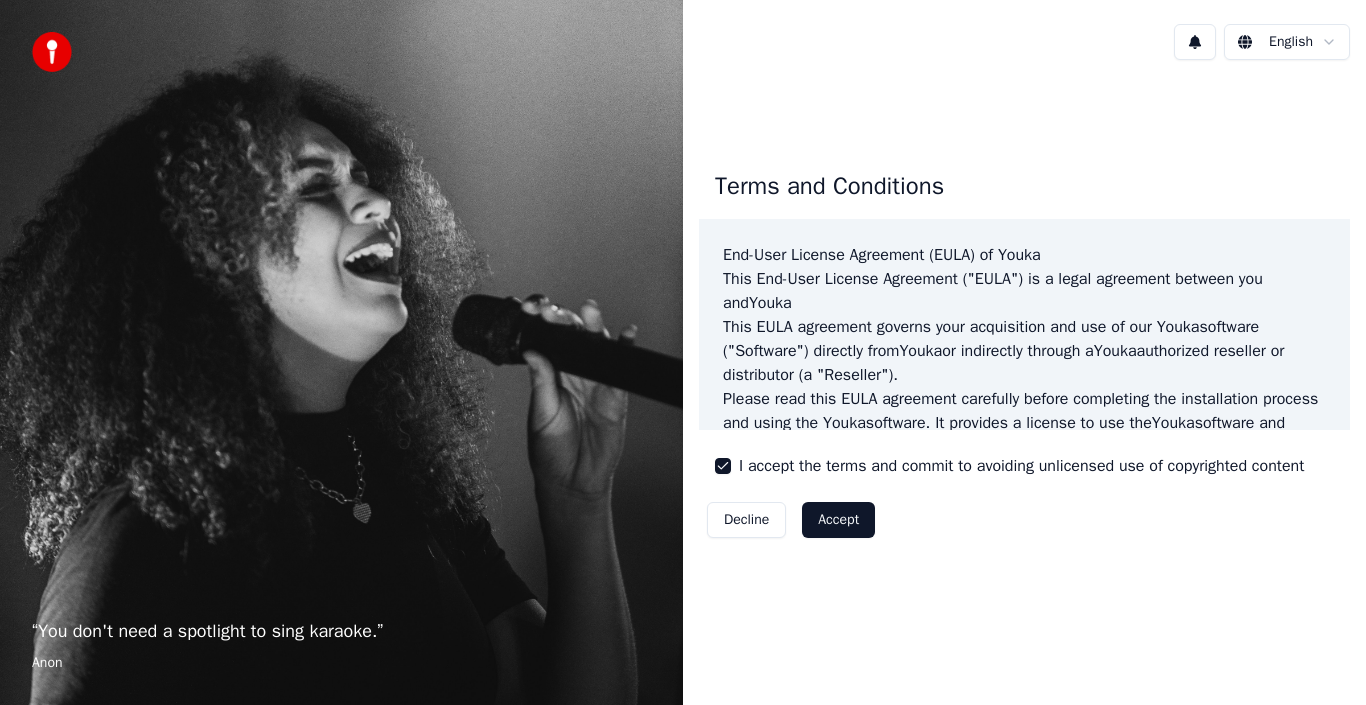 click on "Accept" at bounding box center (838, 520) 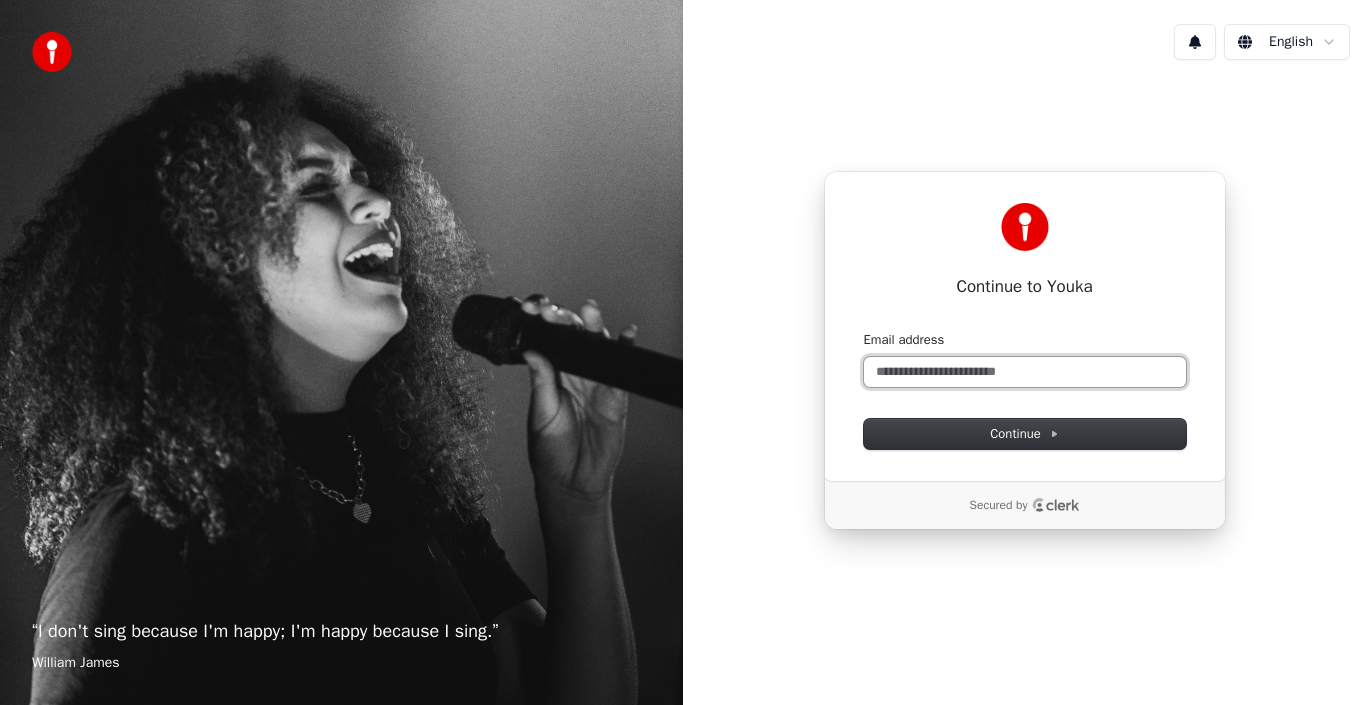 click on "Email address" at bounding box center [1025, 372] 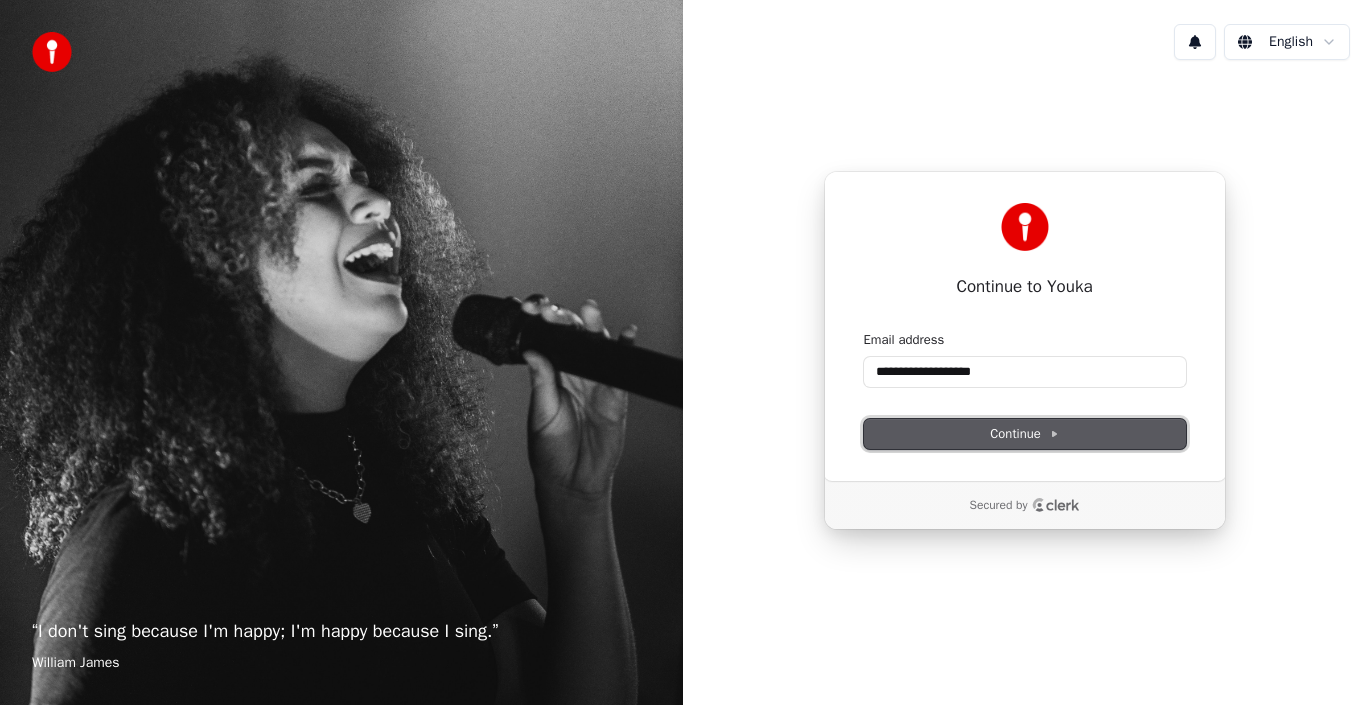 click on "Continue" at bounding box center [1024, 434] 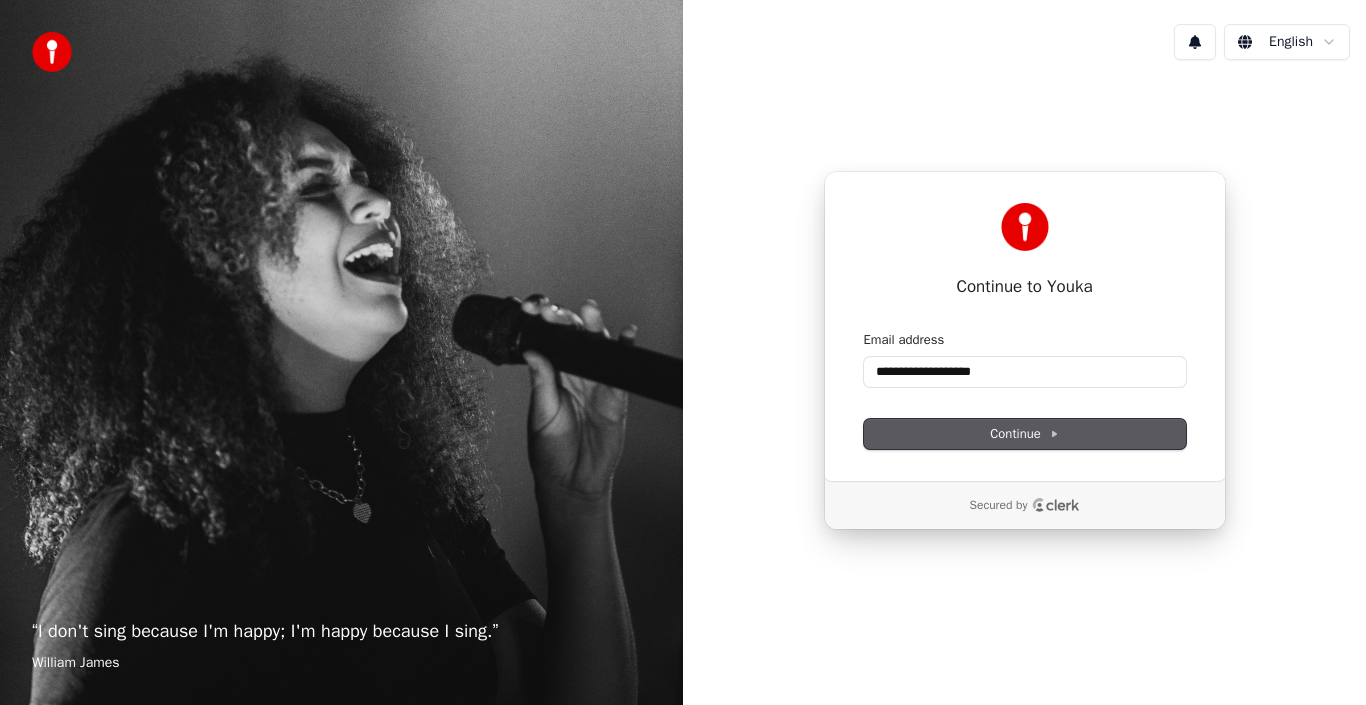 type on "**********" 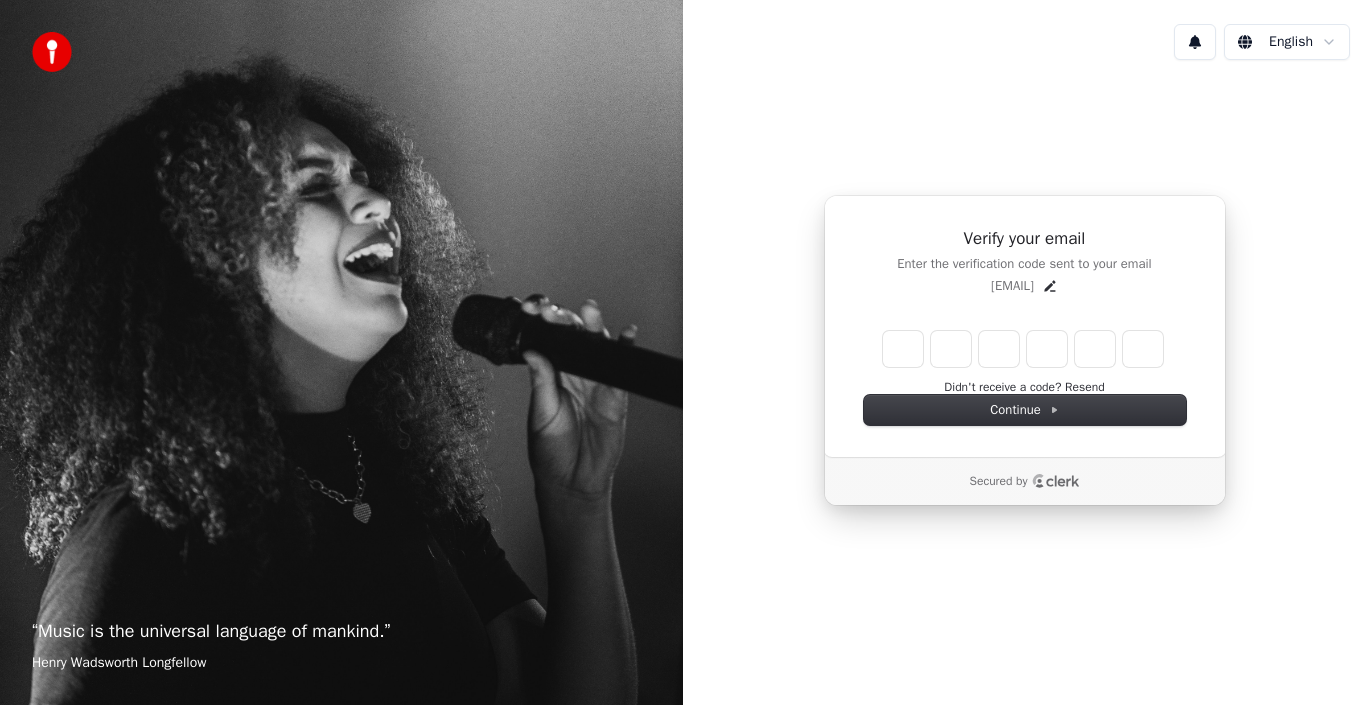 type on "*" 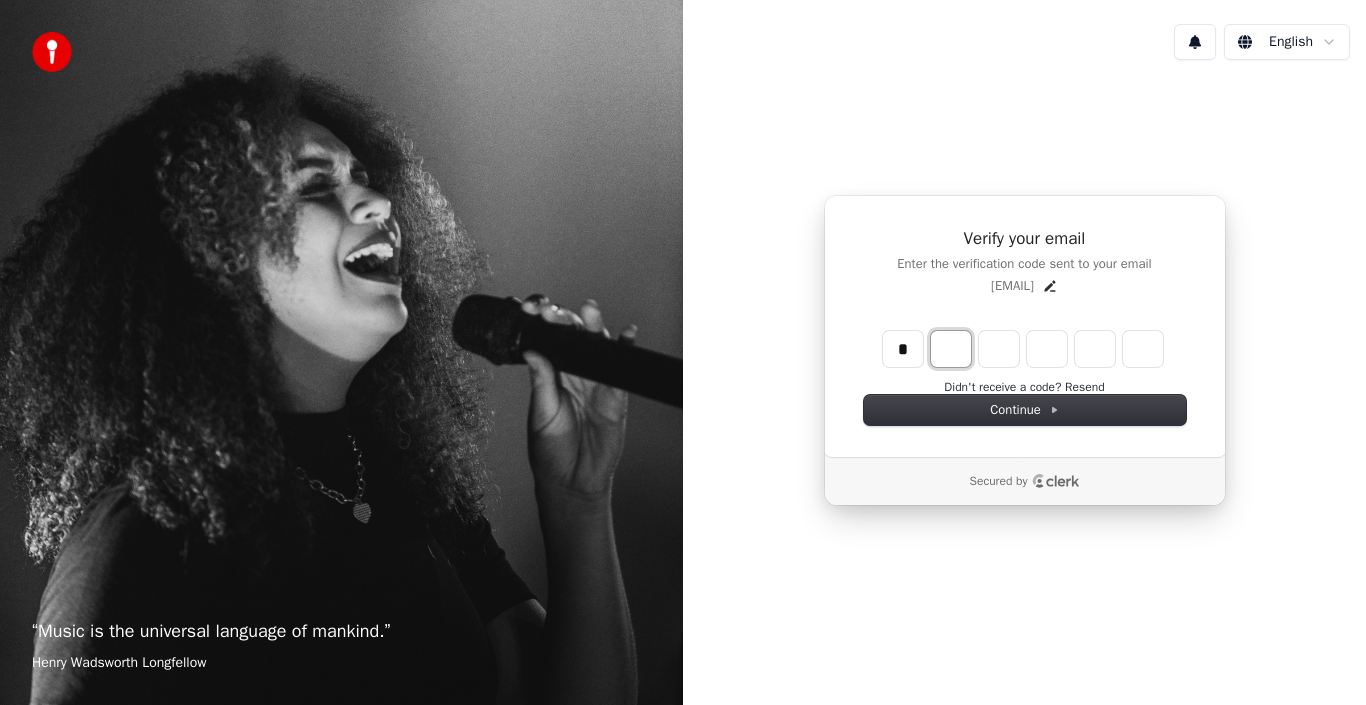 type on "*" 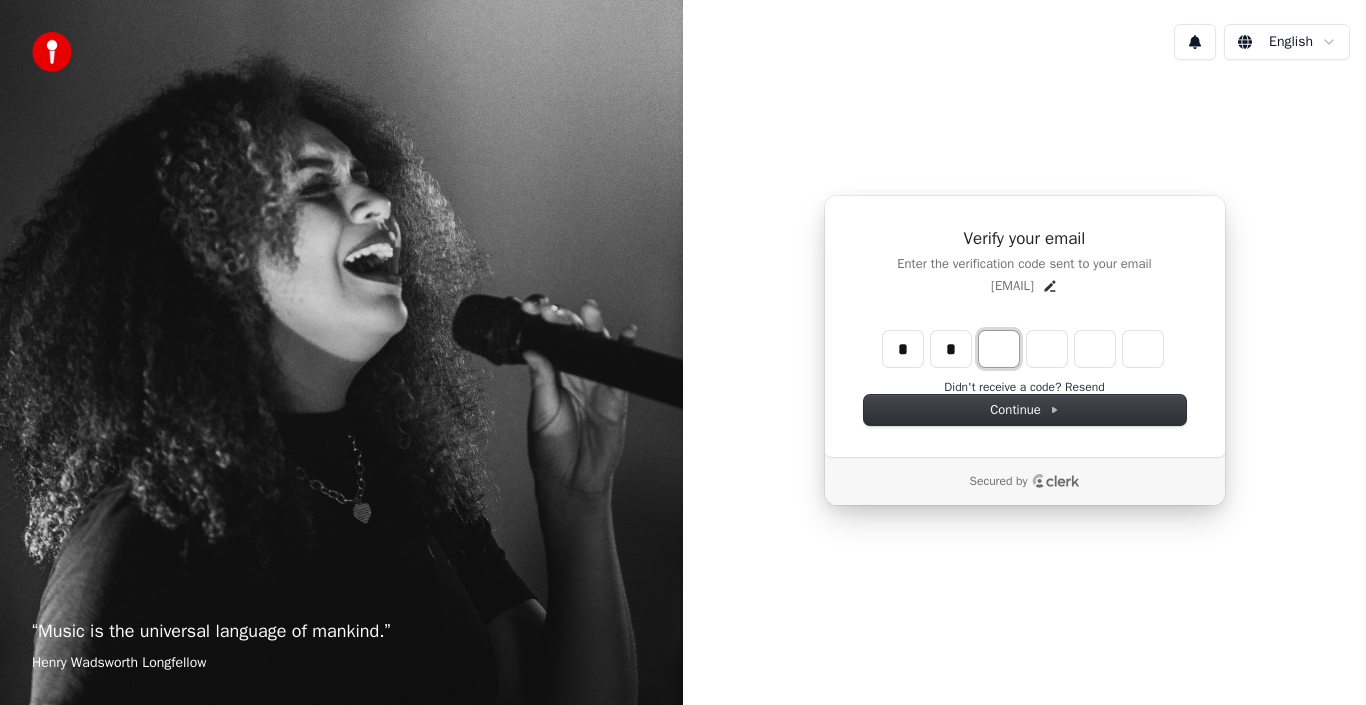 type on "**" 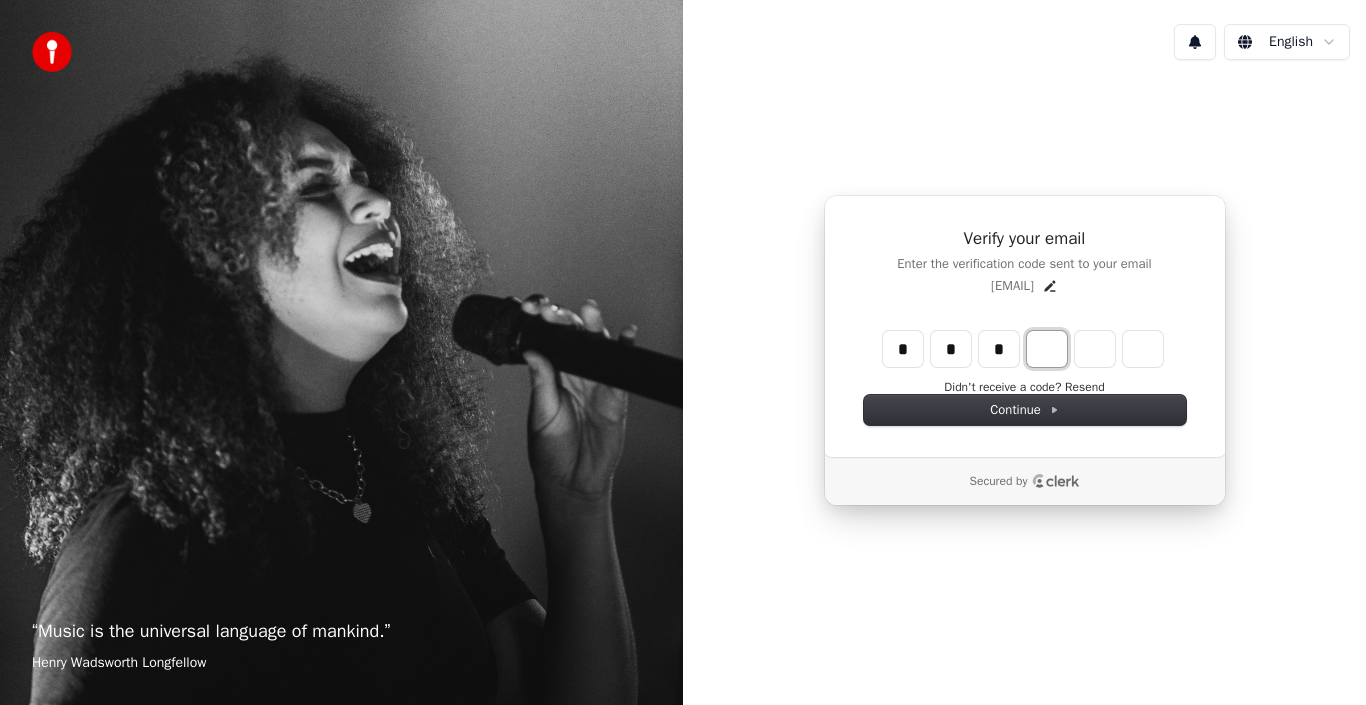 type on "***" 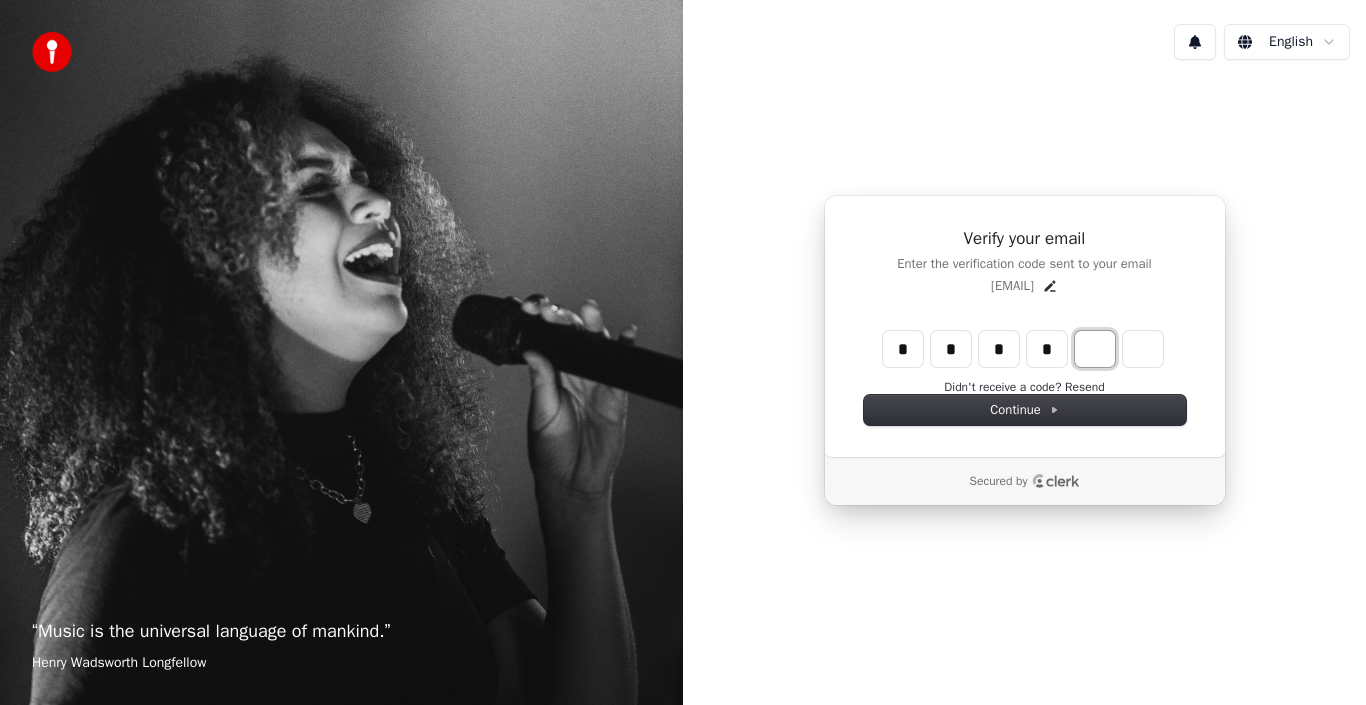 type on "****" 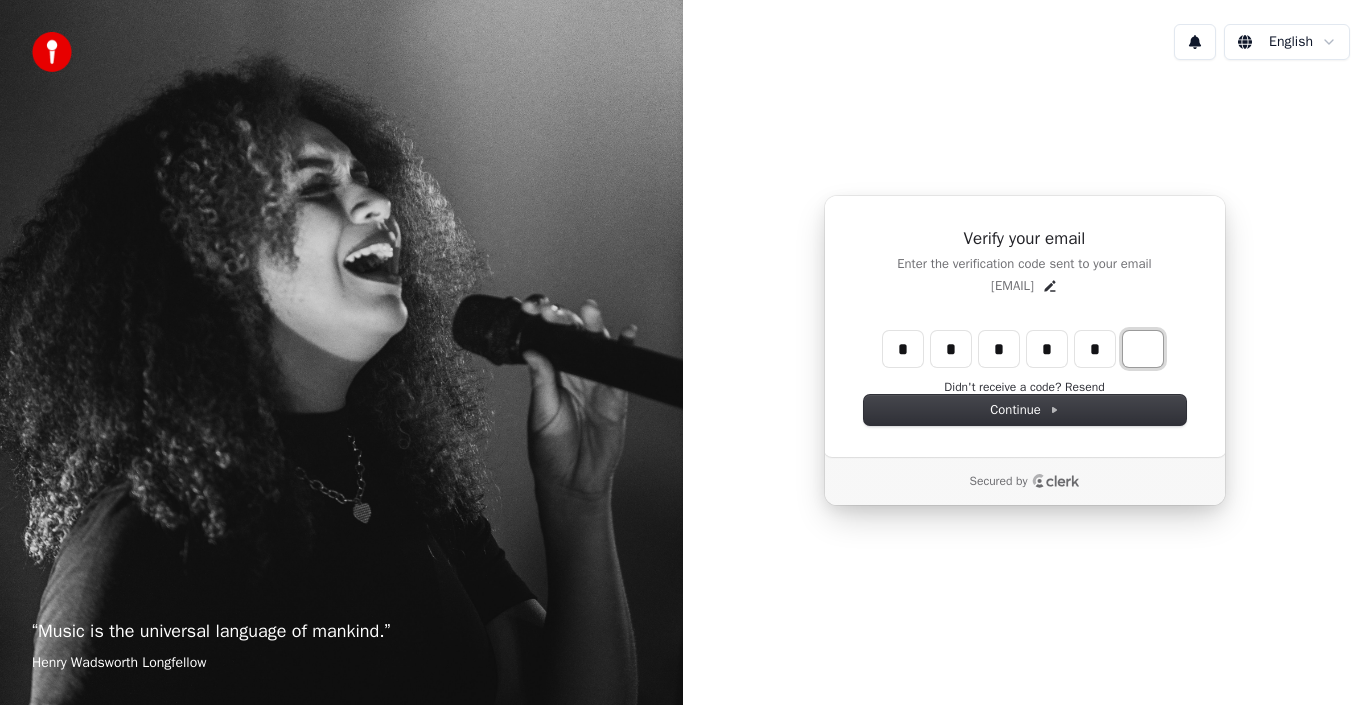 type on "******" 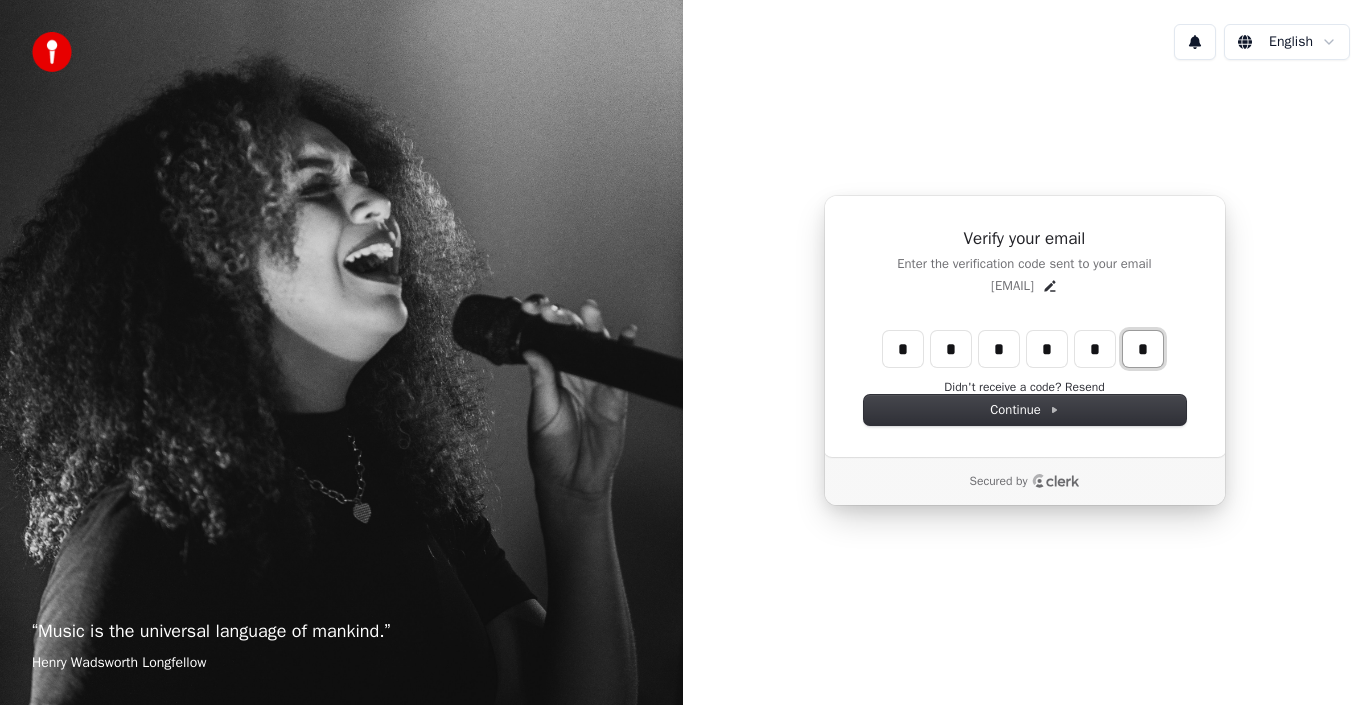 type on "*" 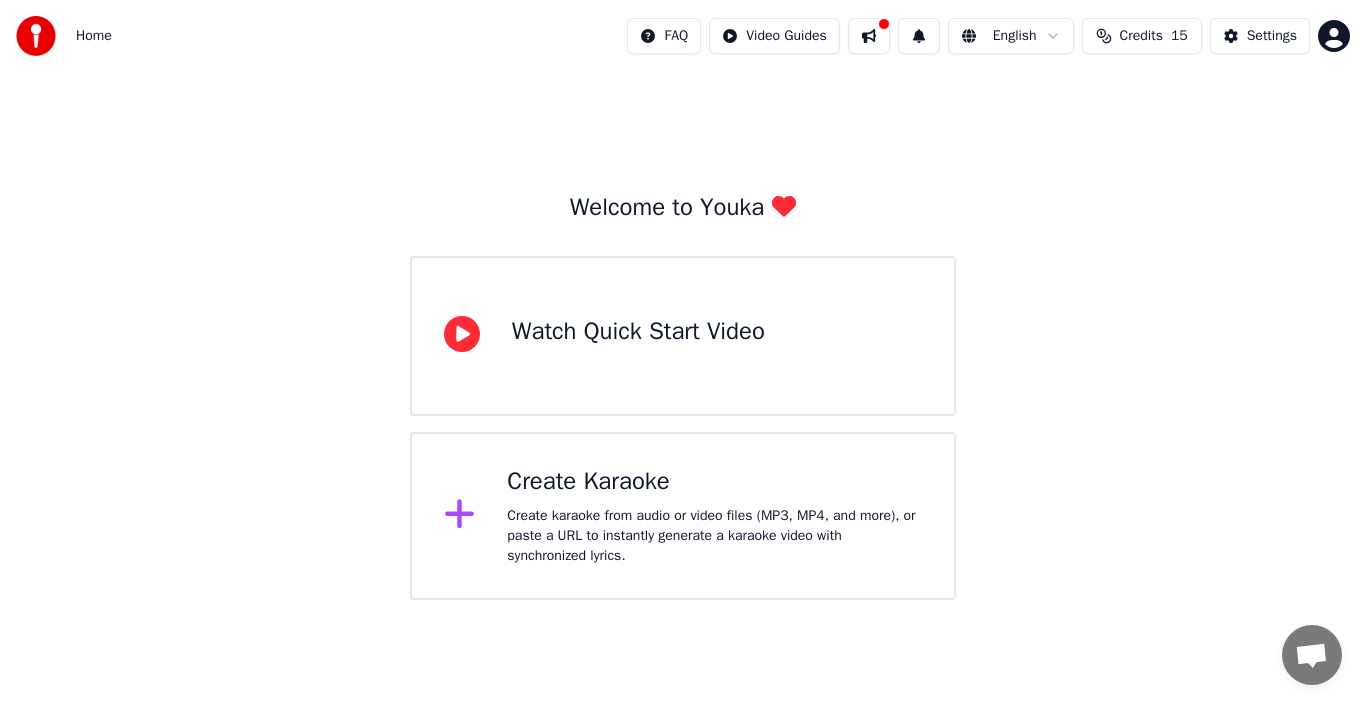 click on "Create Karaoke Create karaoke from audio or video files (MP3, MP4, and more), or paste a URL to instantly generate a karaoke video with synchronized lyrics." at bounding box center [714, 516] 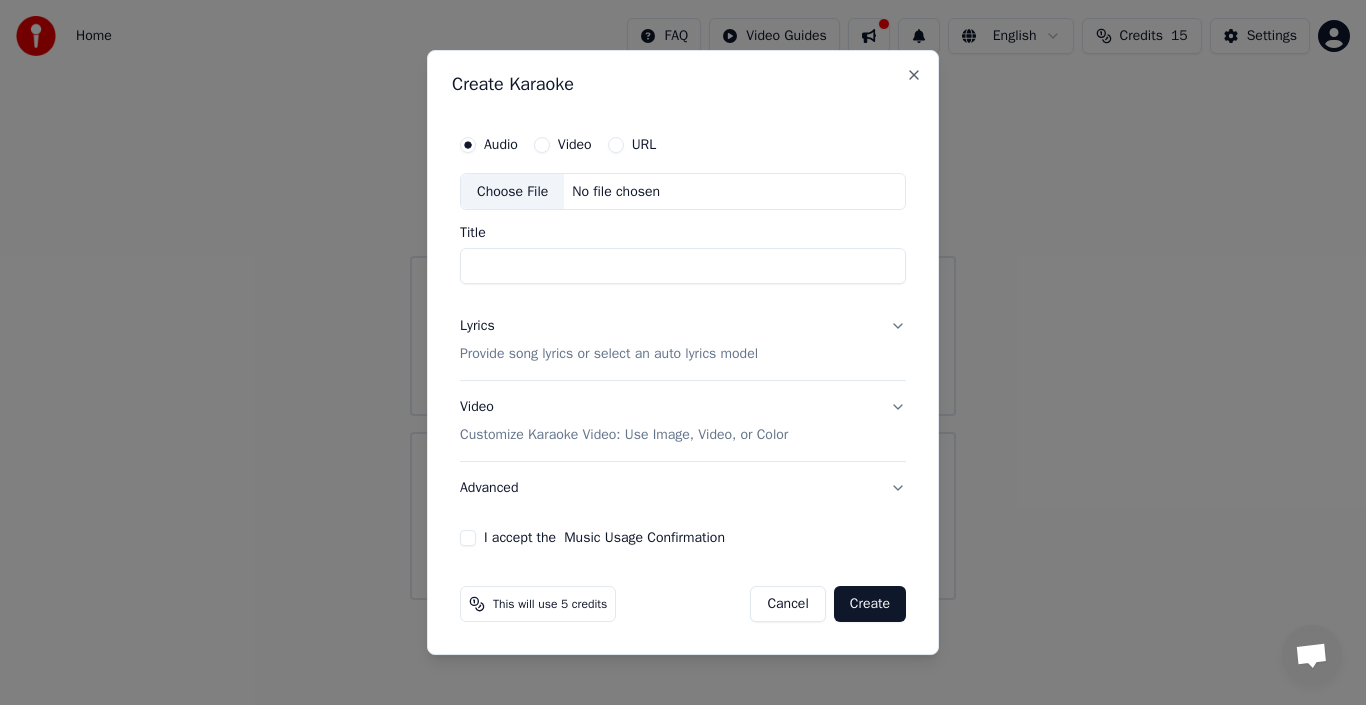 click on "No file chosen" at bounding box center [616, 192] 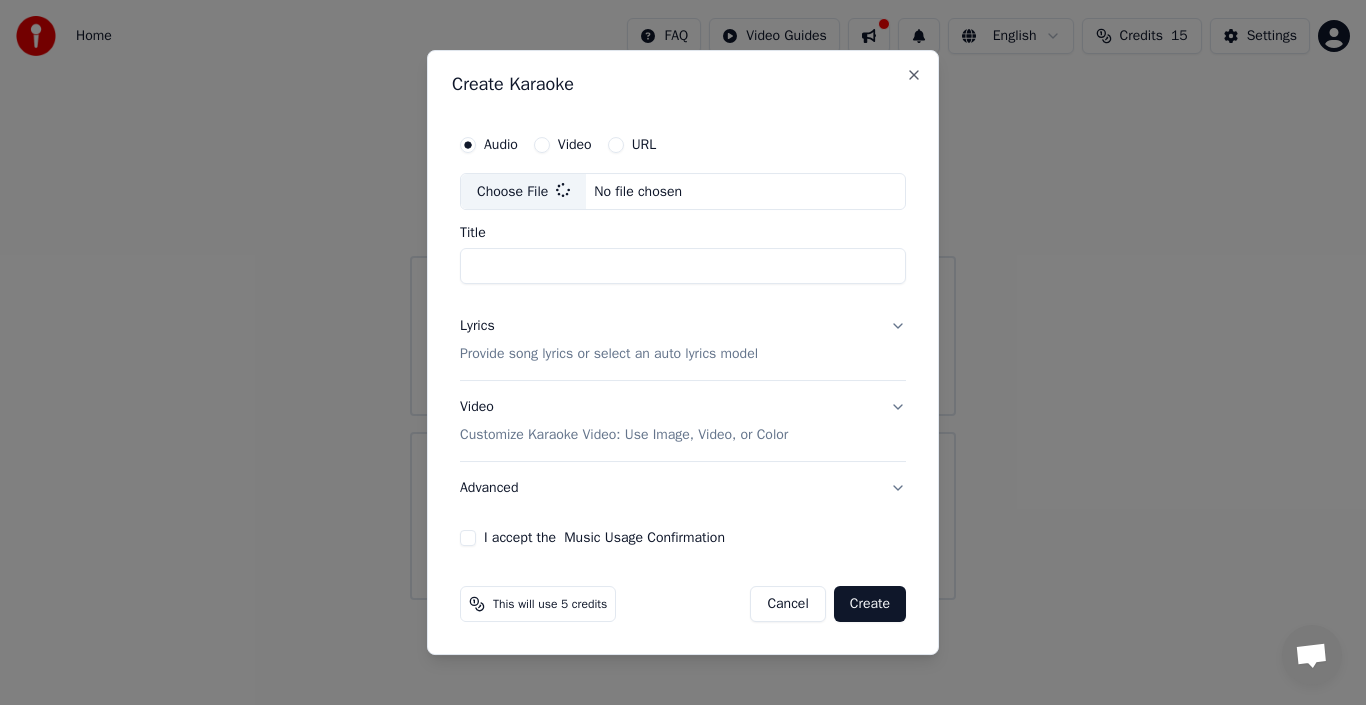 type on "**********" 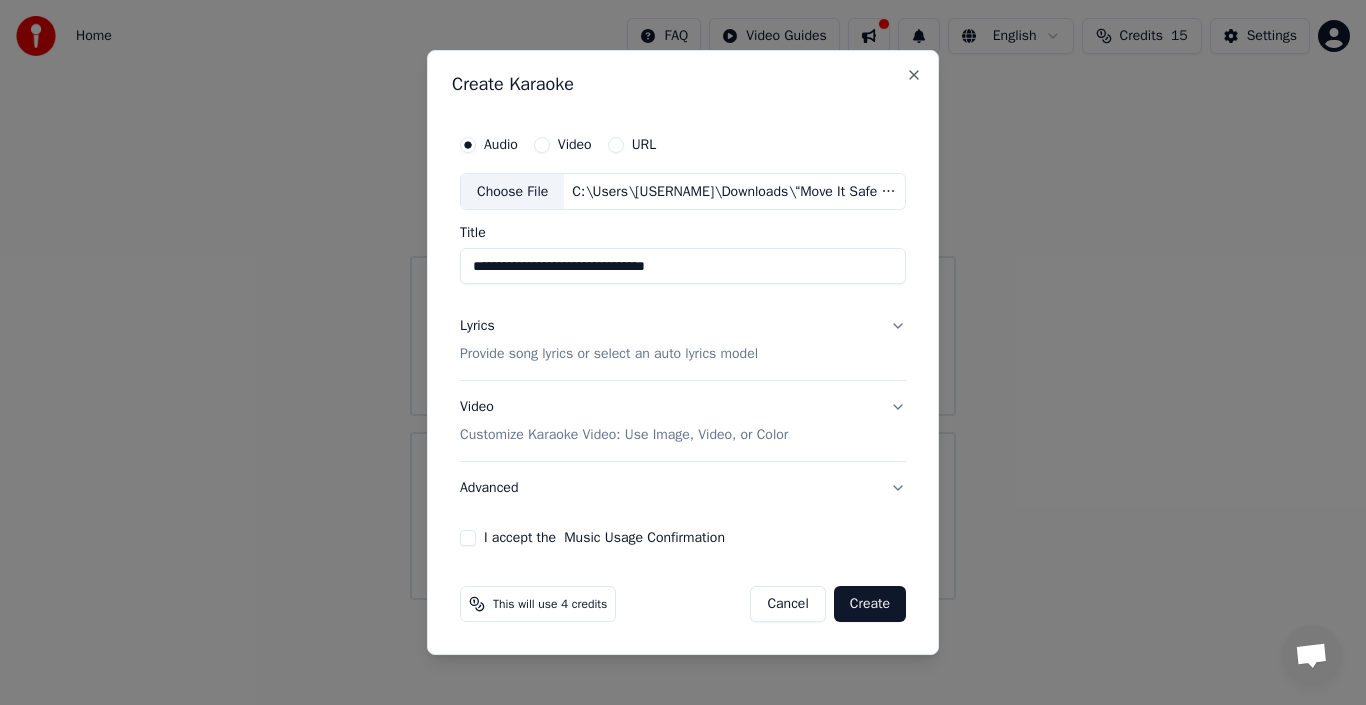 click on "Lyrics Provide song lyrics or select an auto lyrics model" at bounding box center (683, 341) 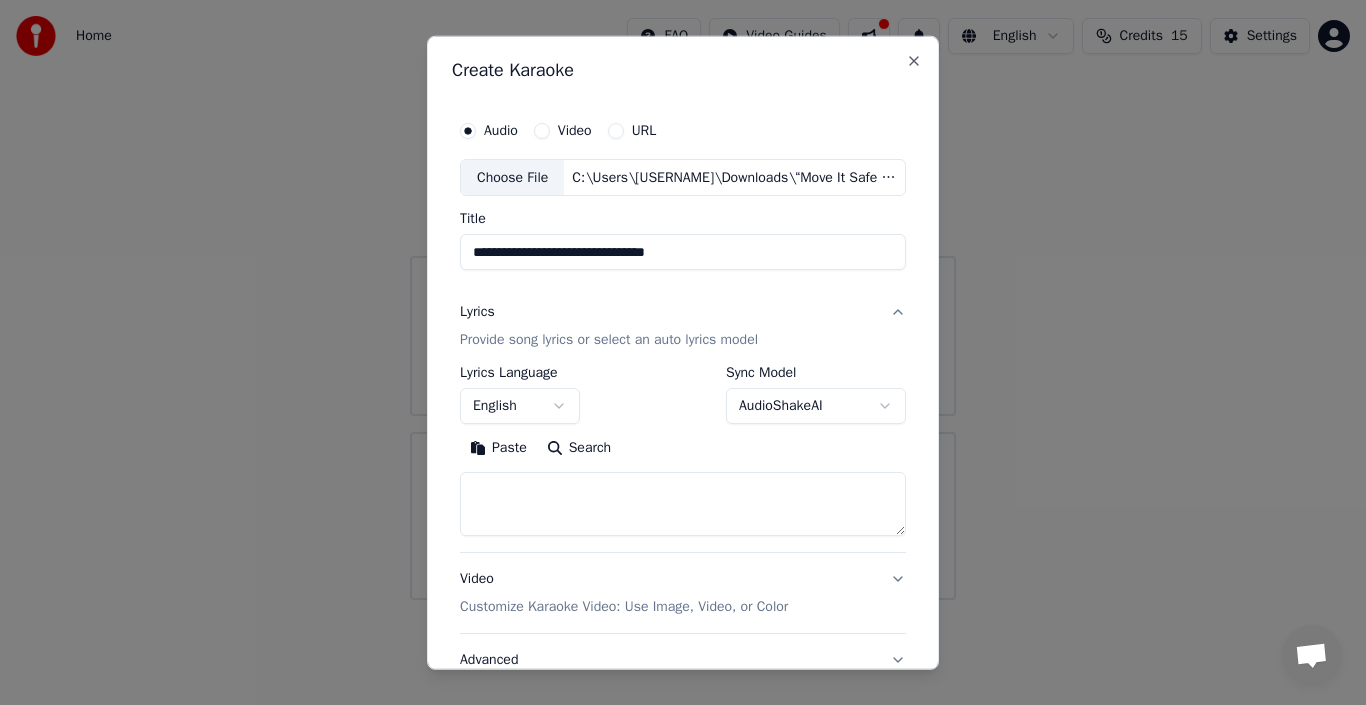 click at bounding box center (683, 504) 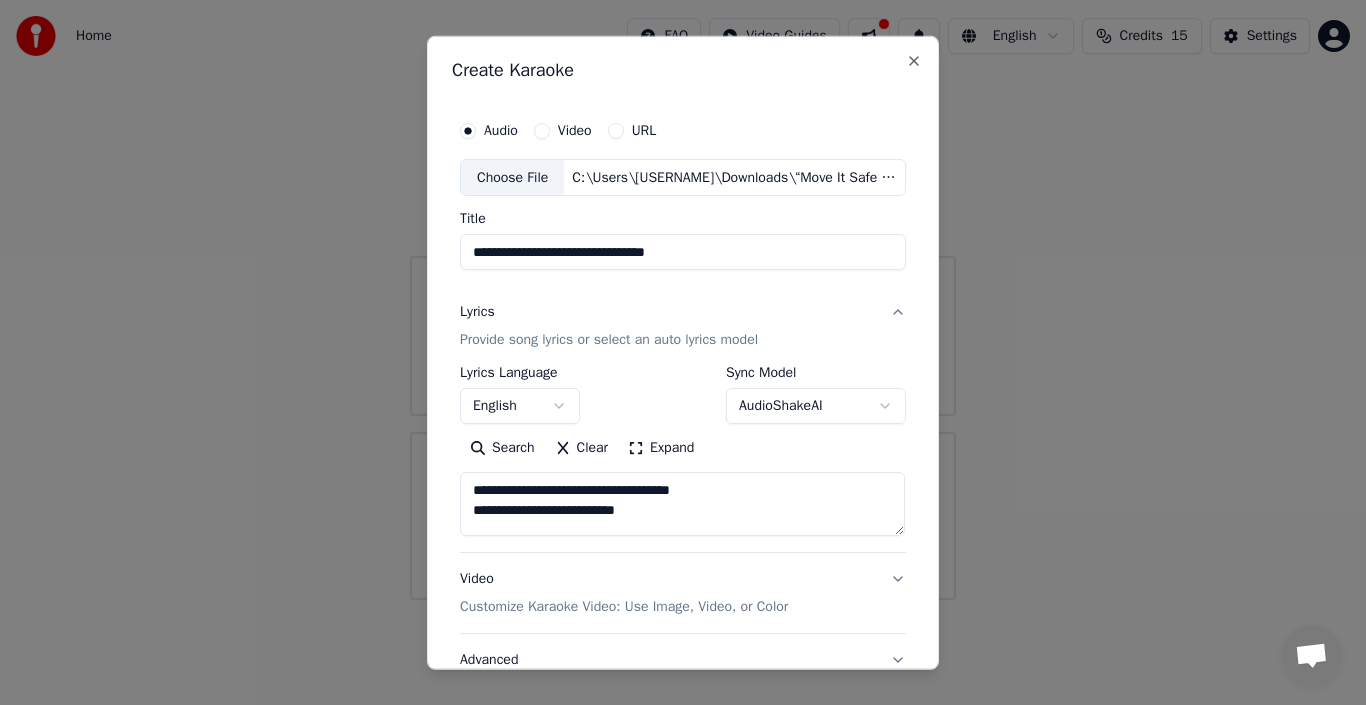scroll, scrollTop: 1025, scrollLeft: 0, axis: vertical 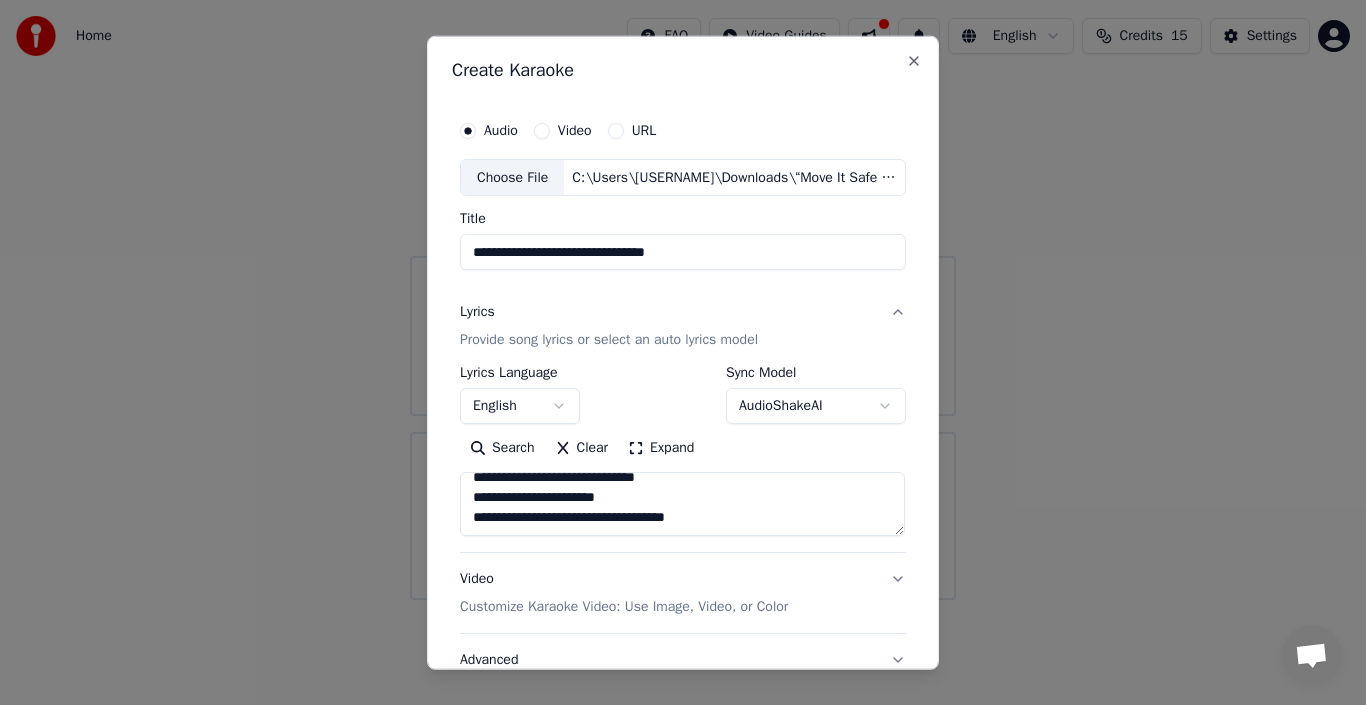 type on "**********" 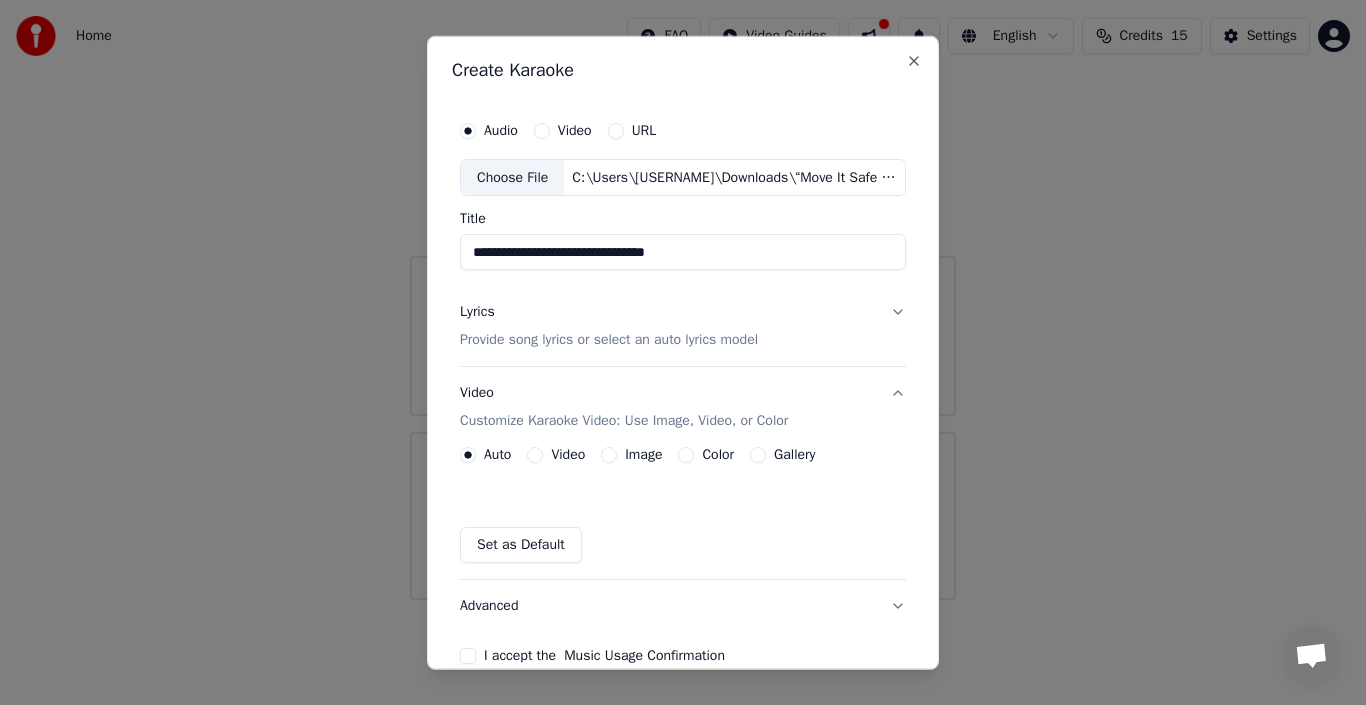 click on "Image" at bounding box center (609, 455) 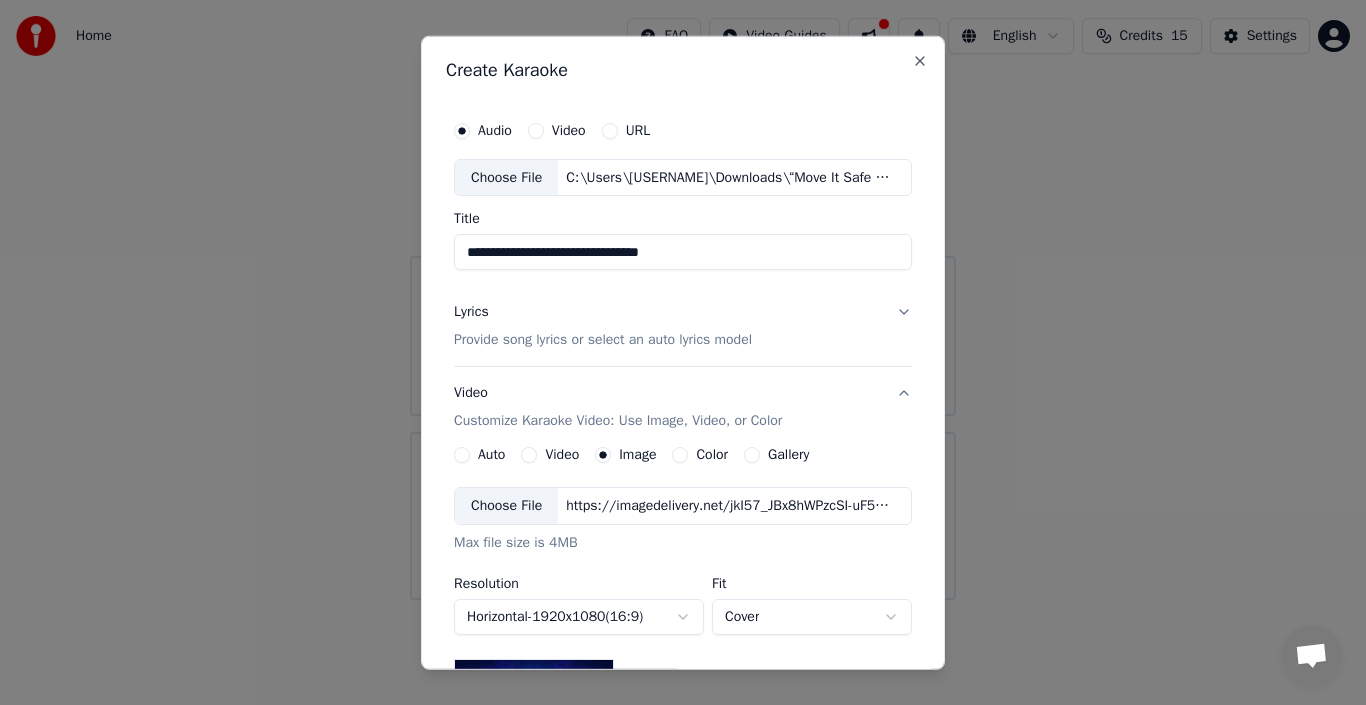 click on "Choose File" at bounding box center [506, 506] 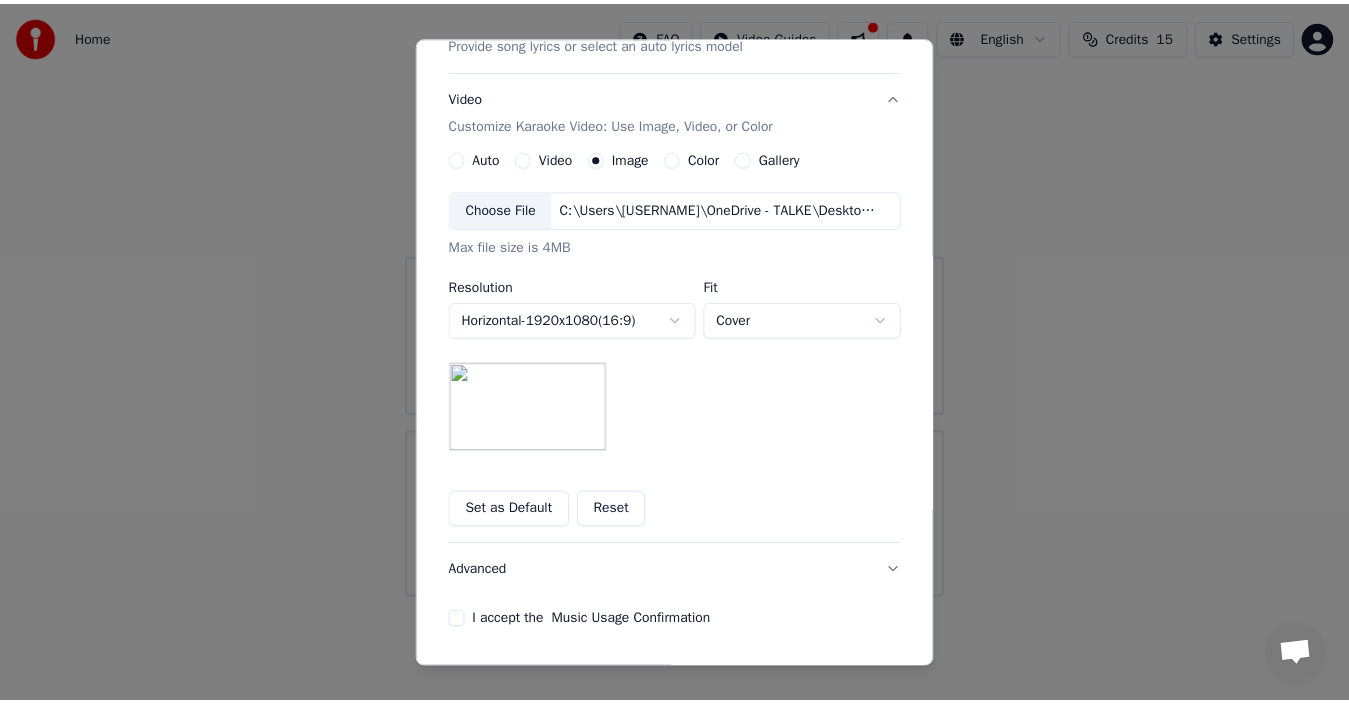 scroll, scrollTop: 365, scrollLeft: 0, axis: vertical 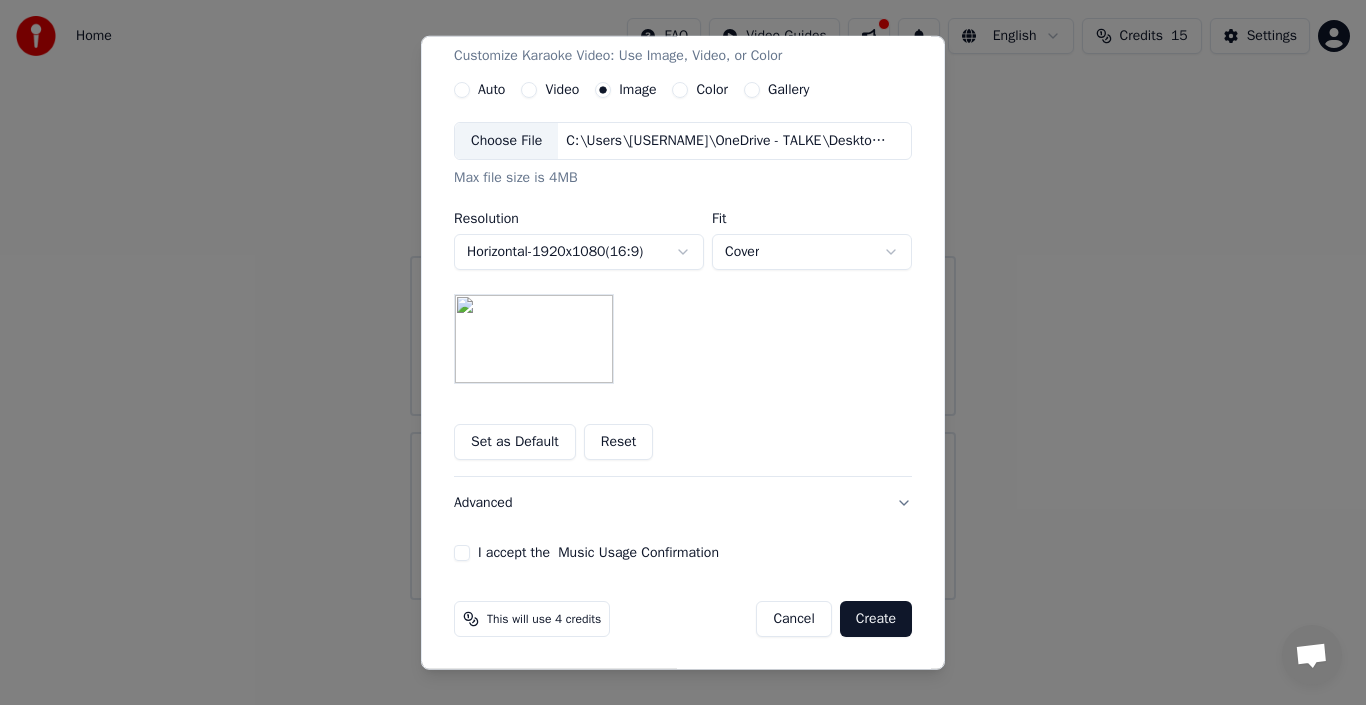 click on "I accept the   Music Usage Confirmation" at bounding box center [462, 553] 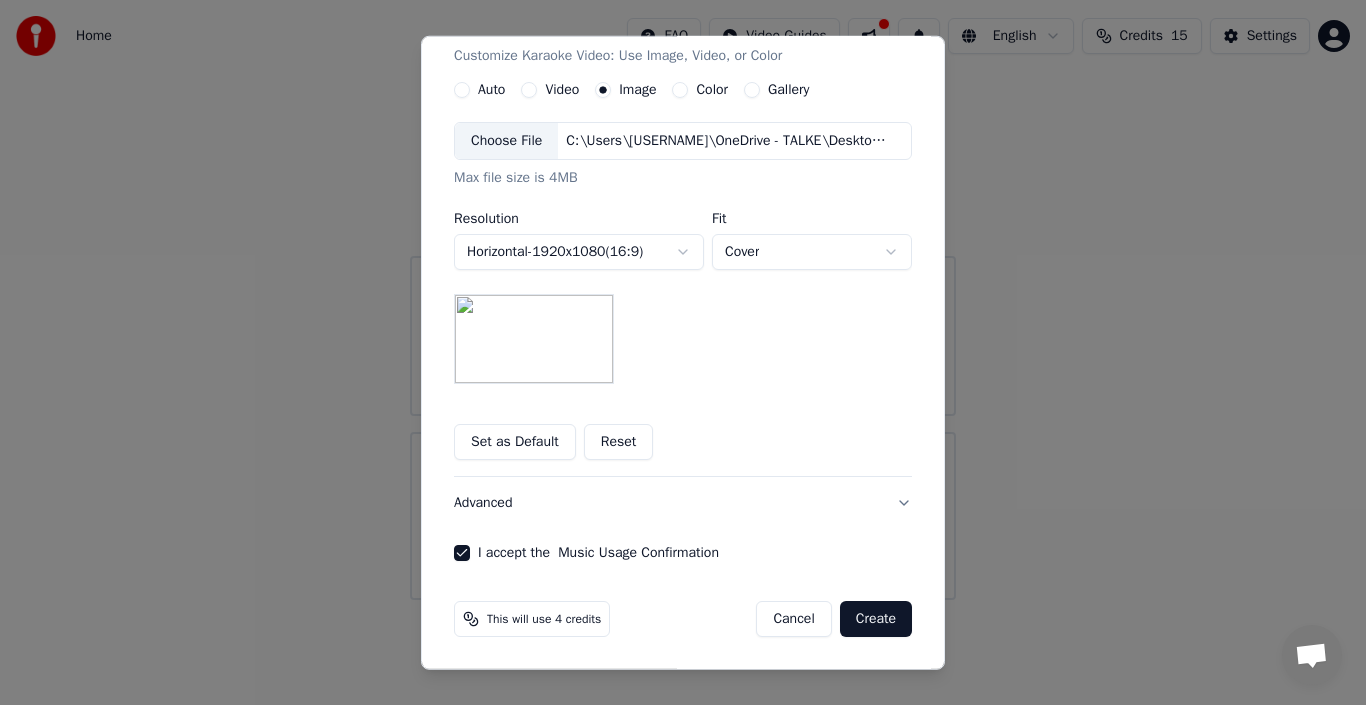 click on "Create" at bounding box center [876, 619] 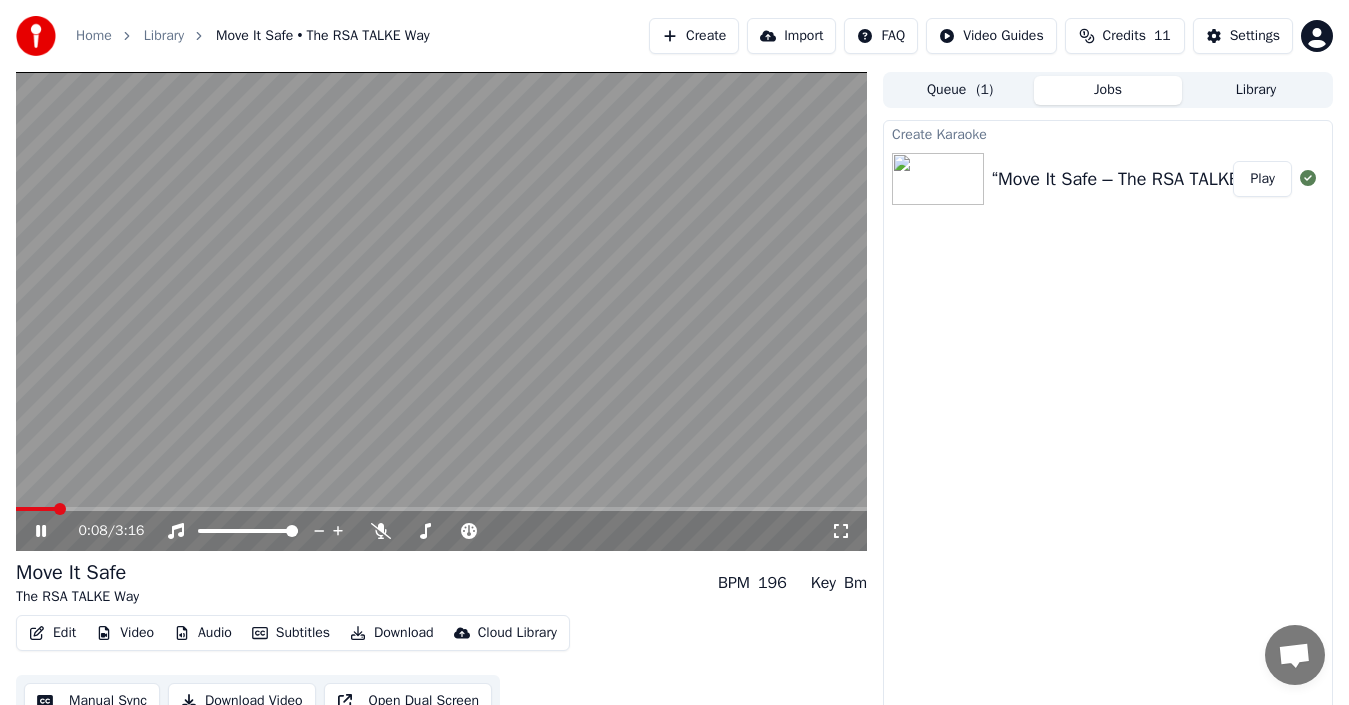 click on "Audio" at bounding box center [203, 633] 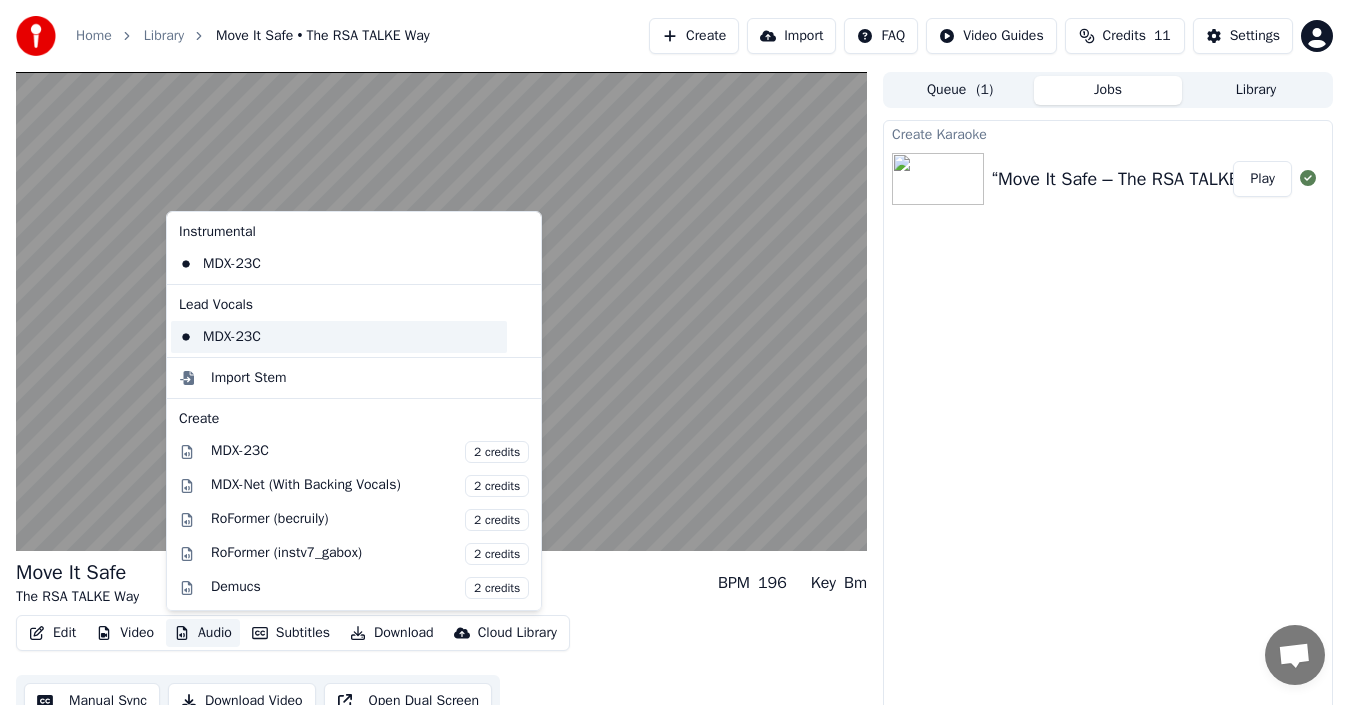 click on "MDX-23C" at bounding box center (339, 337) 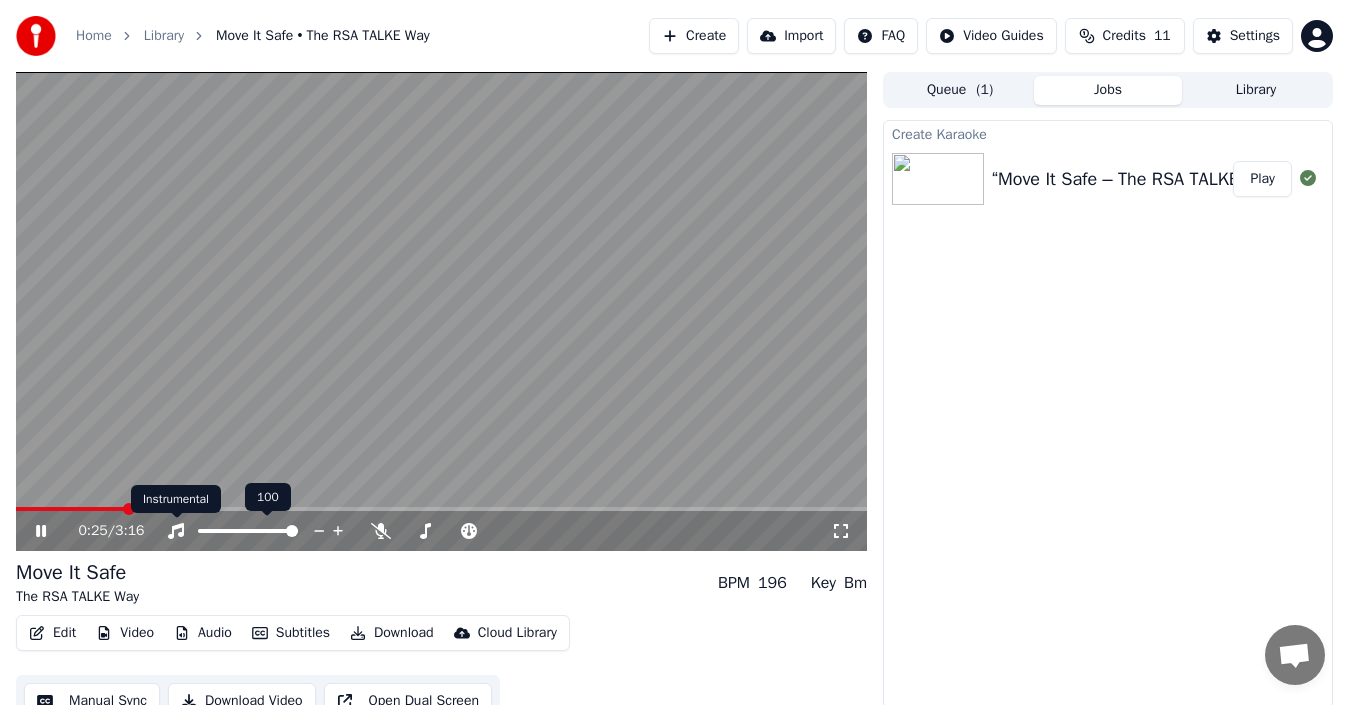 click 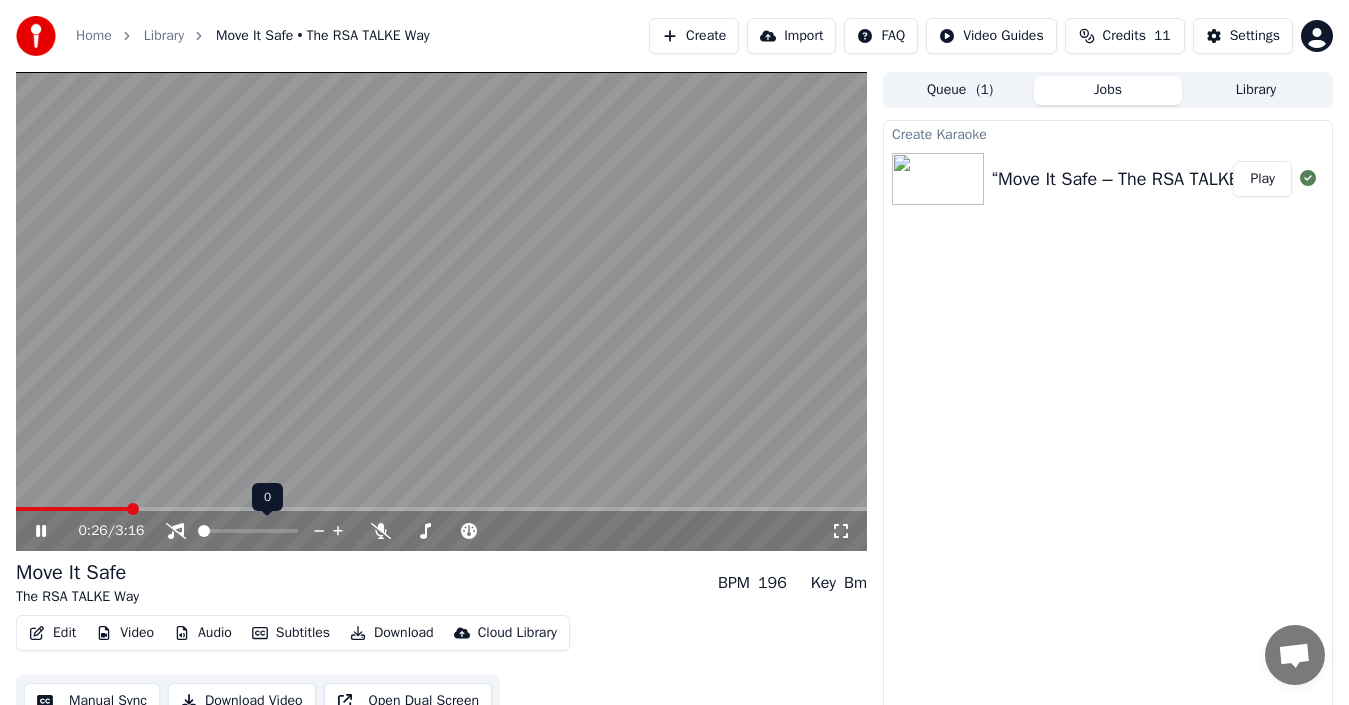 click 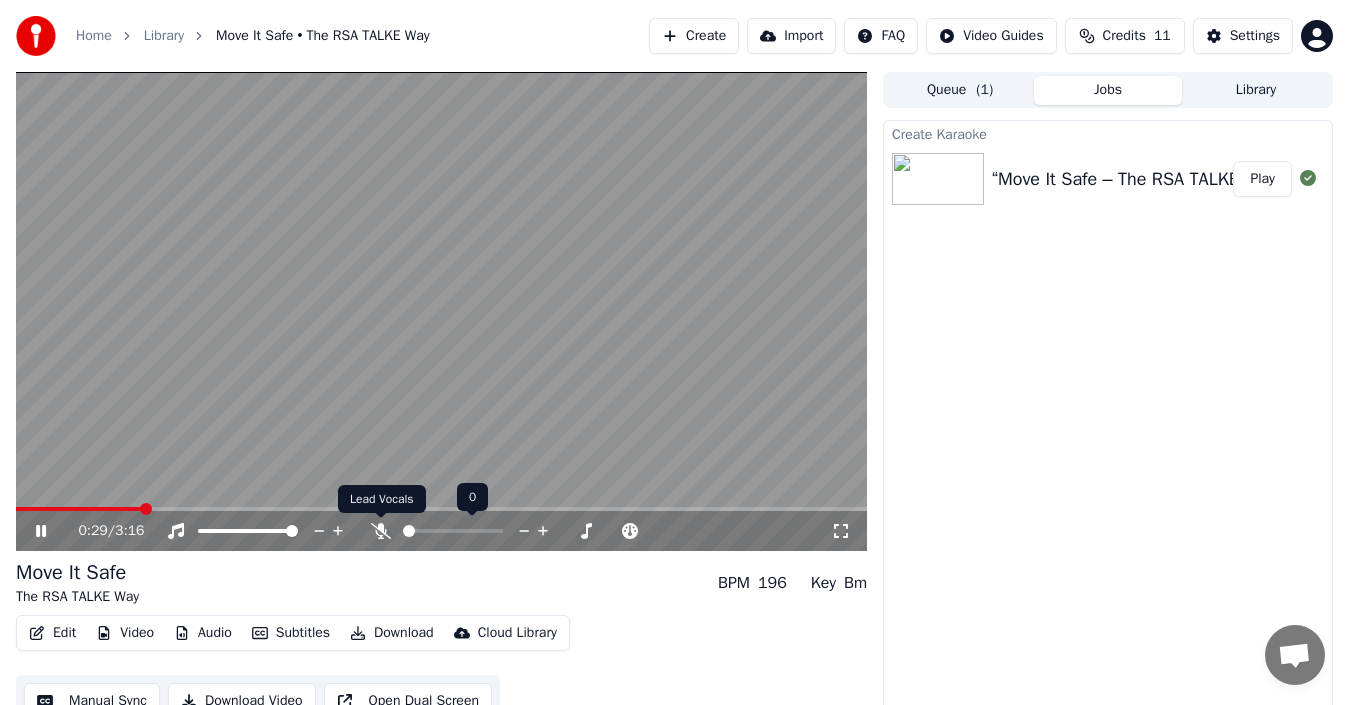 click 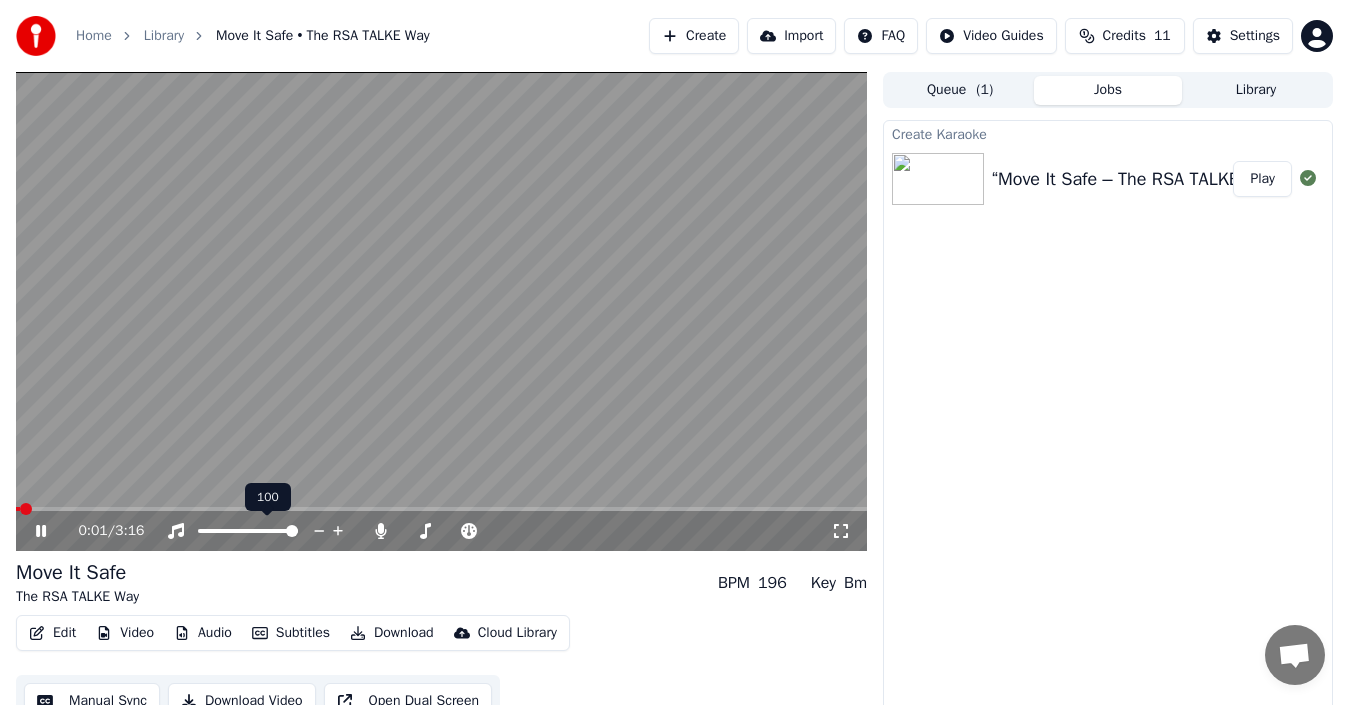 click at bounding box center [26, 509] 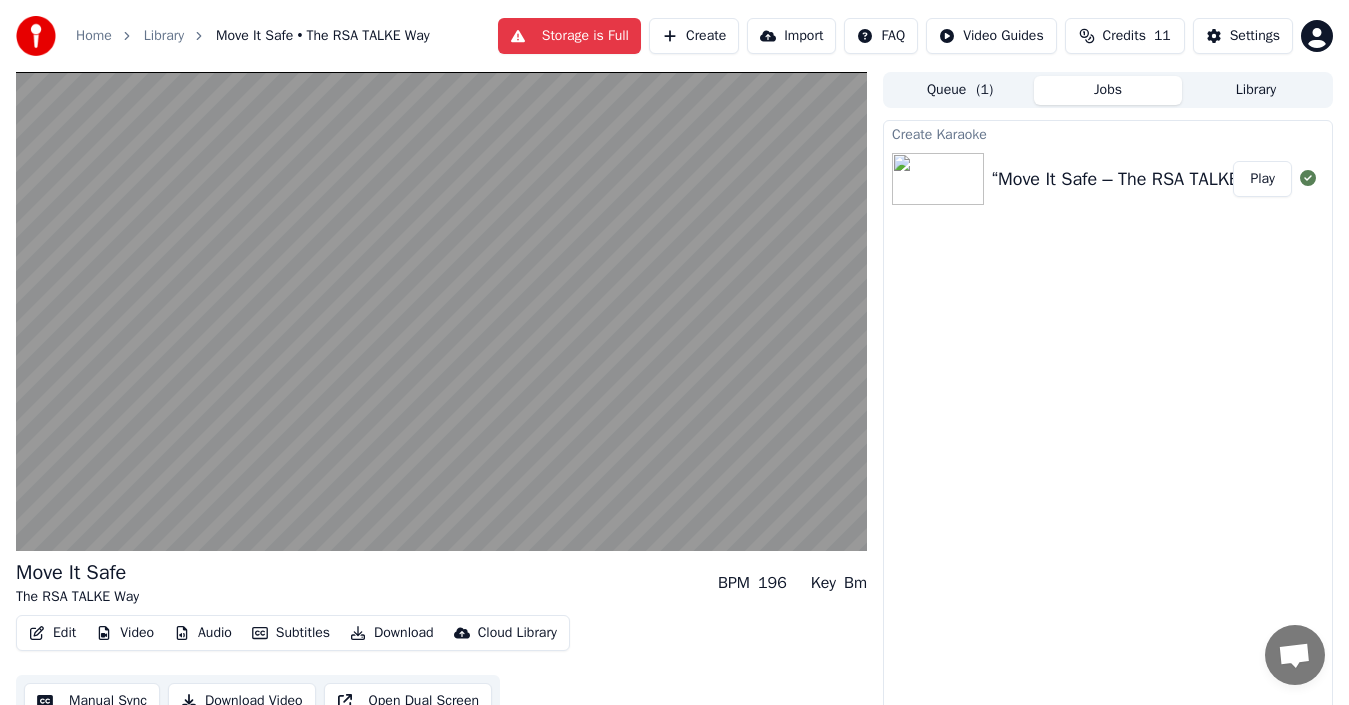 scroll, scrollTop: 22, scrollLeft: 0, axis: vertical 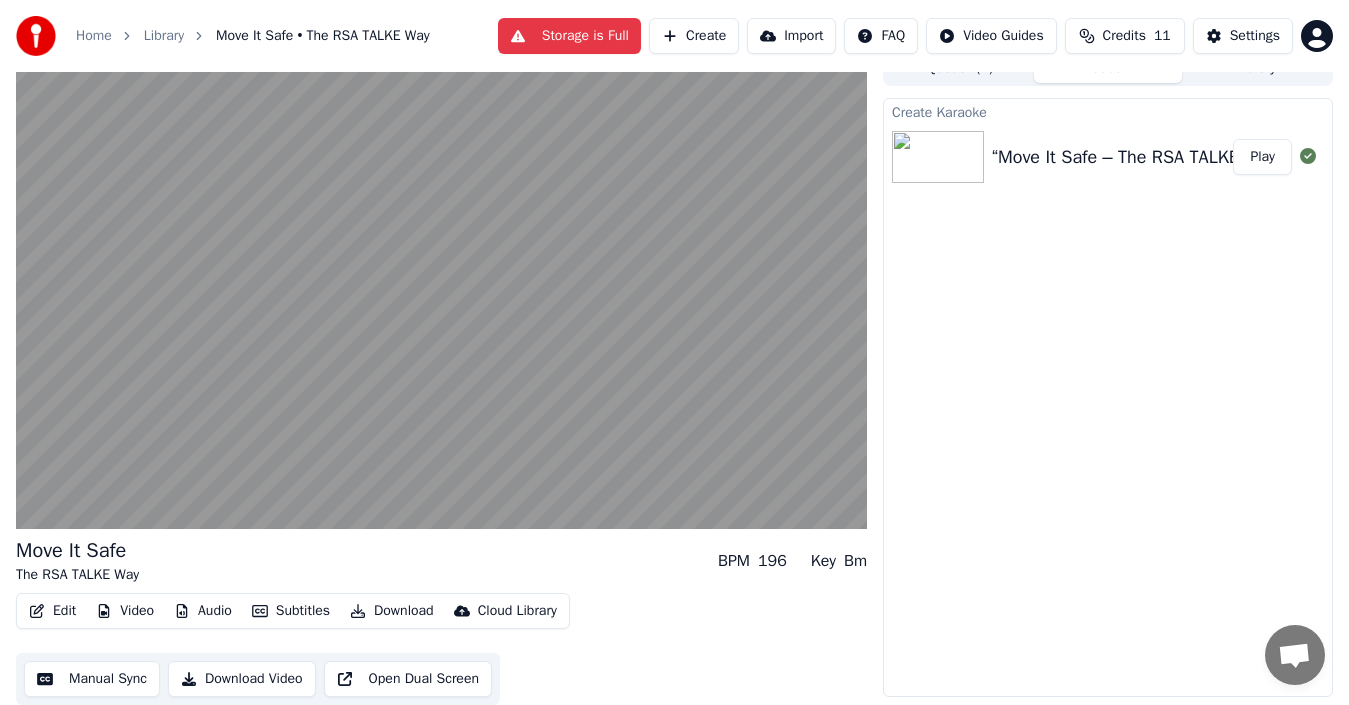 click on "Subtitles" at bounding box center (291, 611) 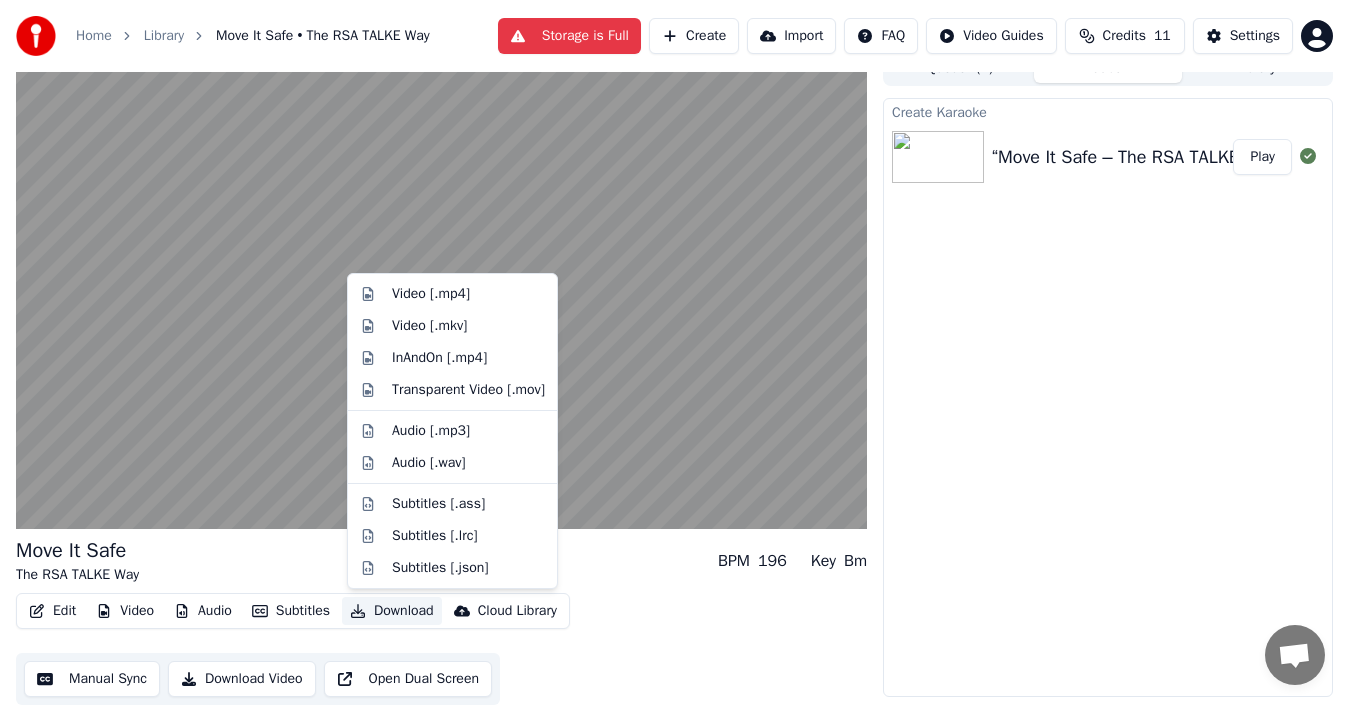 click on "Create Karaoke “Move It Safe – The RSA TALKE Way” Play" at bounding box center (1108, 397) 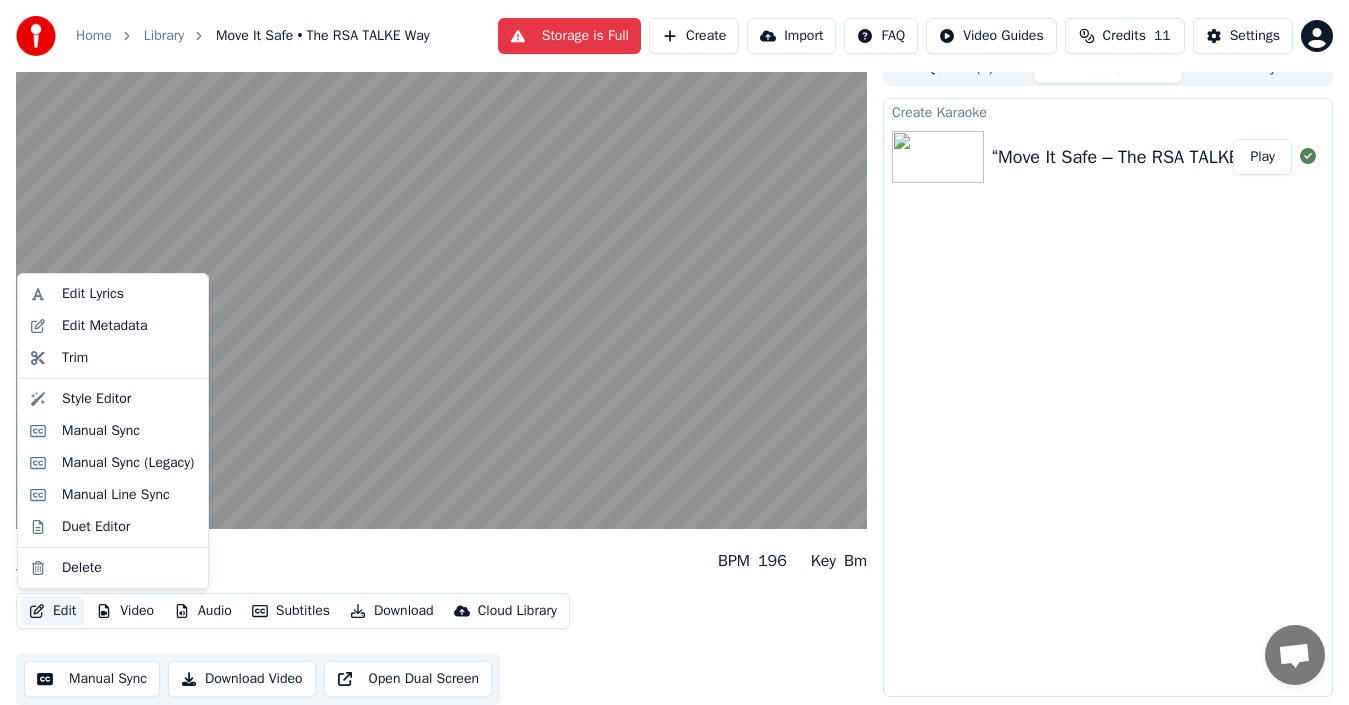 click on "Edit" at bounding box center (52, 611) 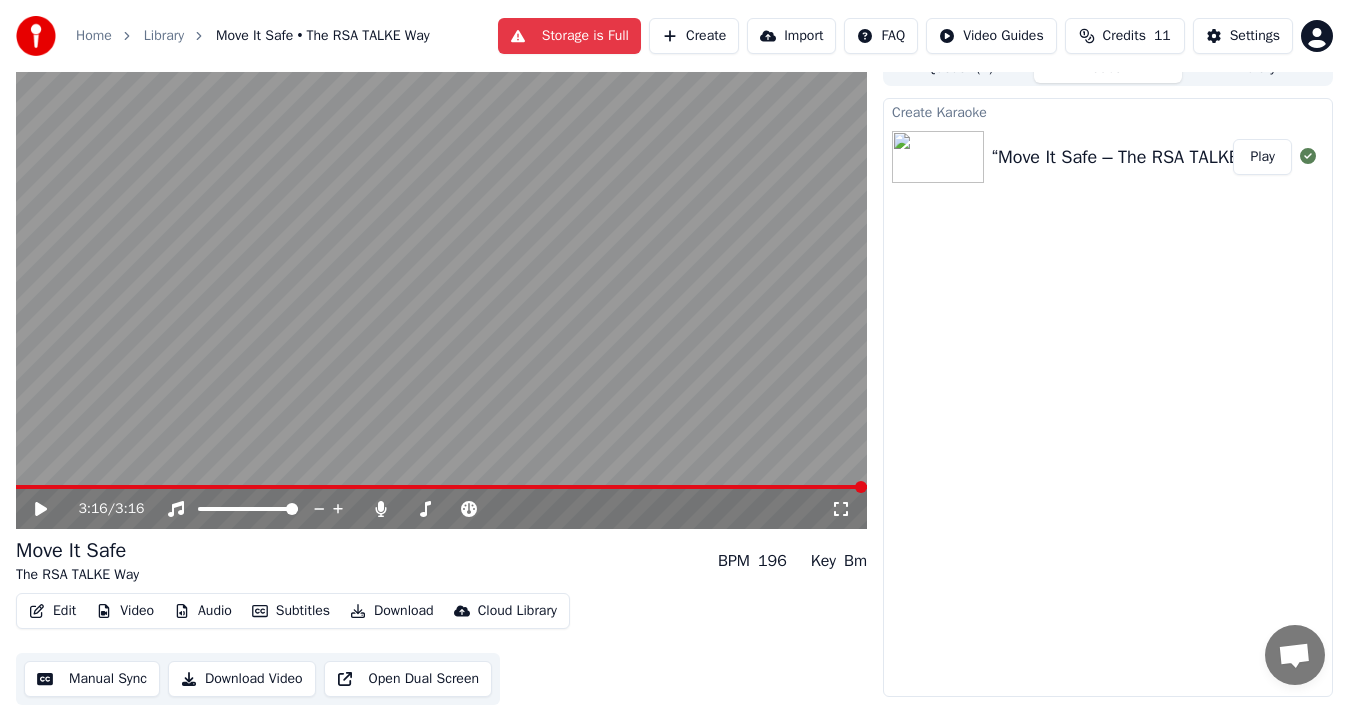 click on "Edit Video Audio Subtitles Download Cloud Library Manual Sync Download Video Open Dual Screen" at bounding box center (441, 649) 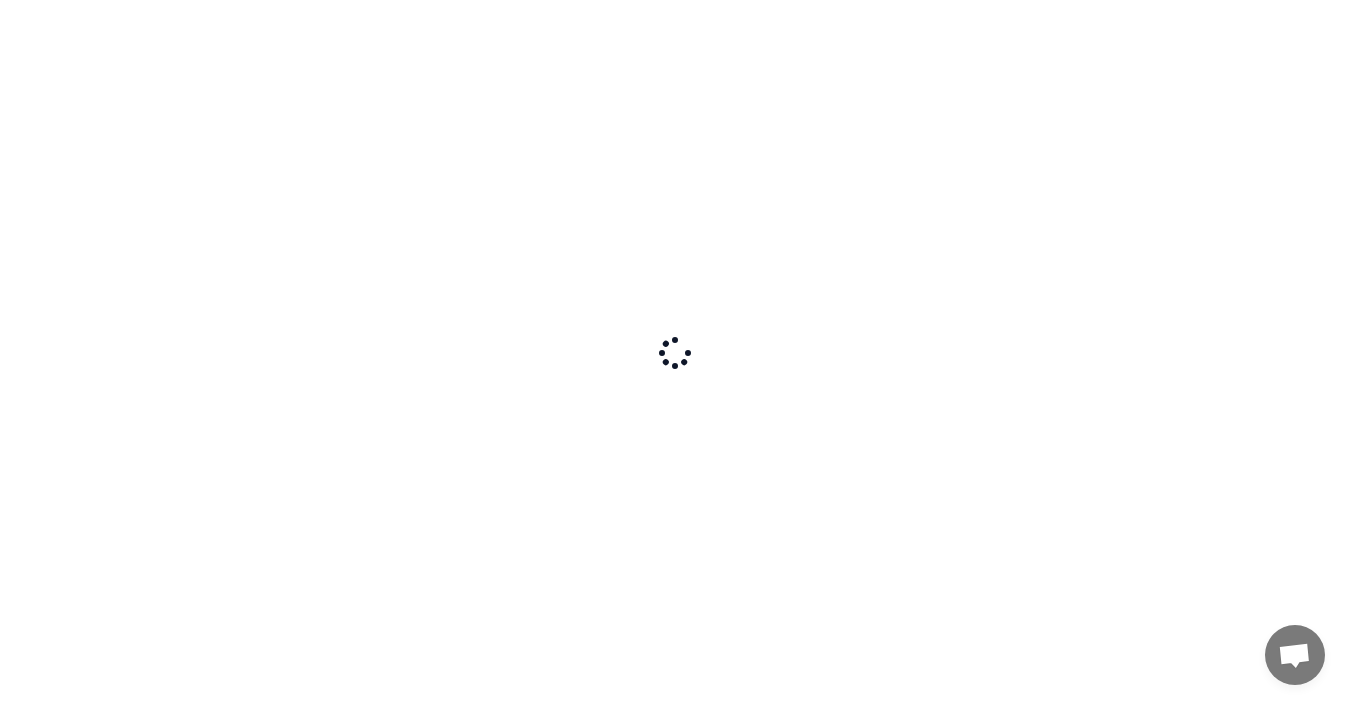 scroll, scrollTop: 0, scrollLeft: 0, axis: both 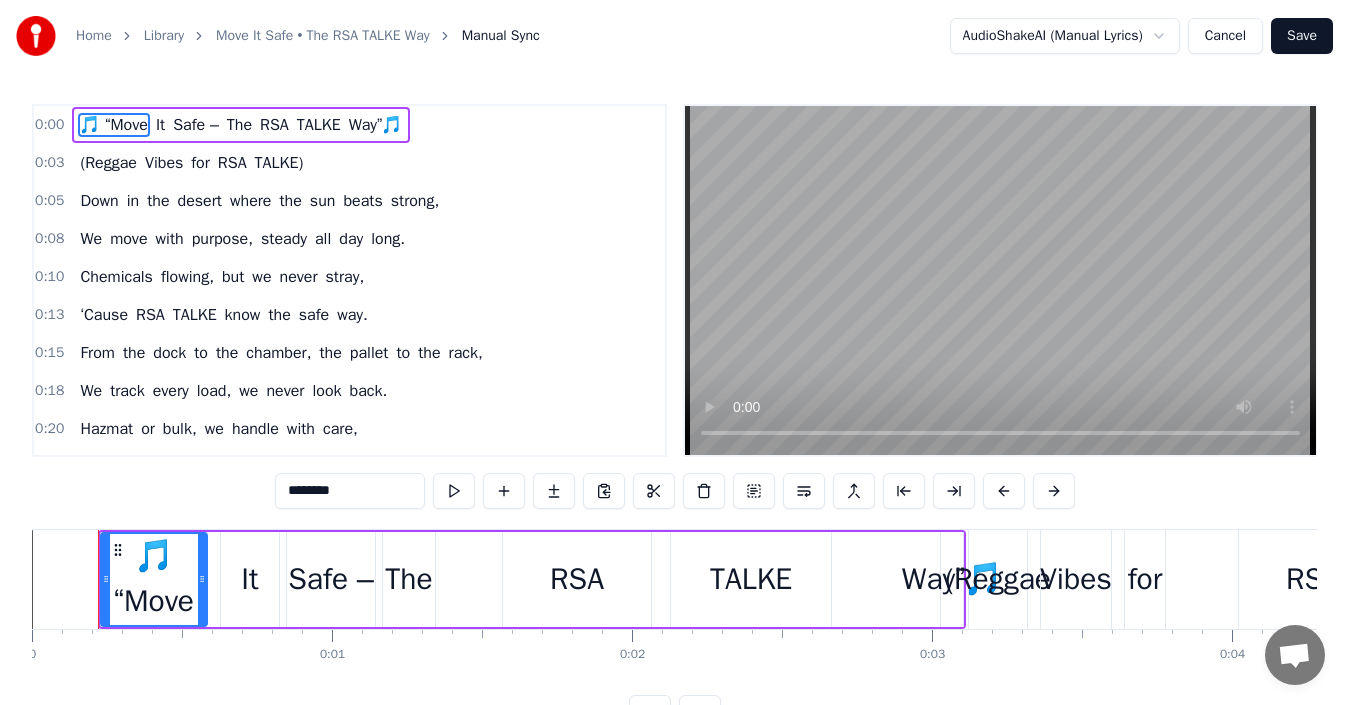click on "TALKE" at bounding box center (751, 579) 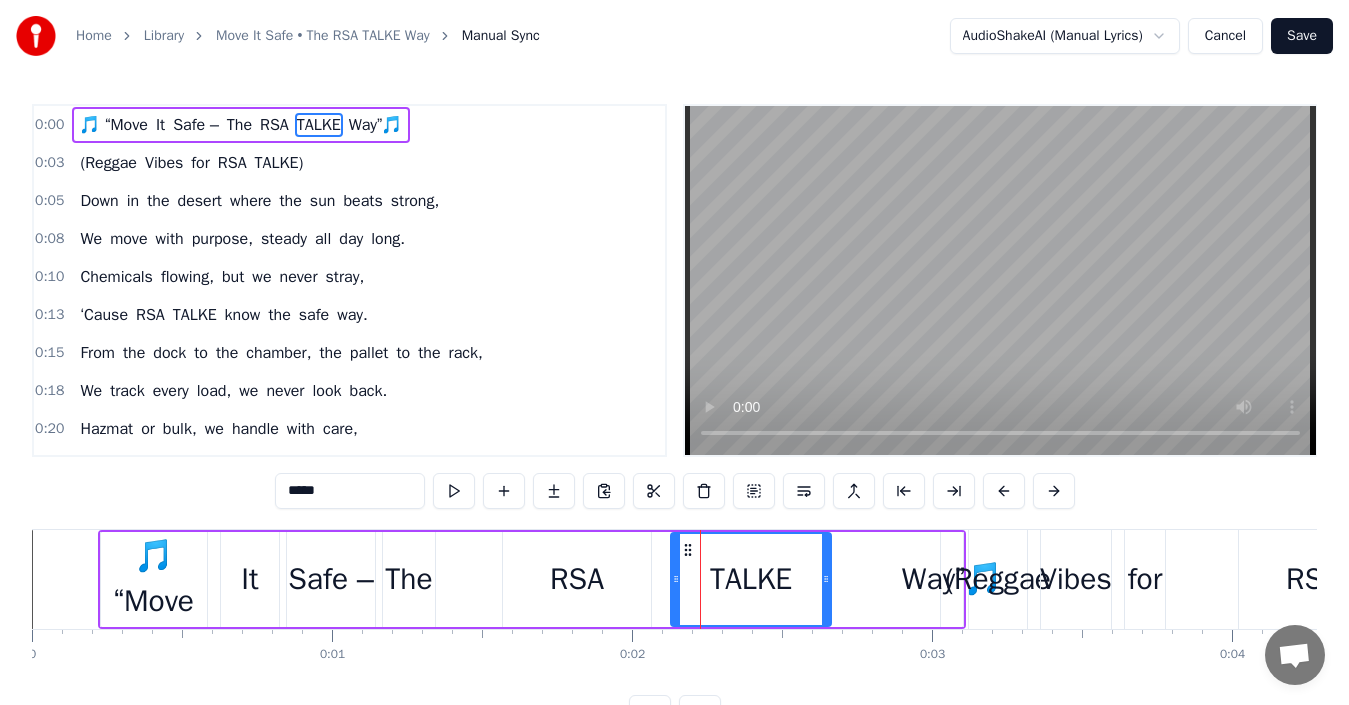 click on "RSA" at bounding box center (577, 579) 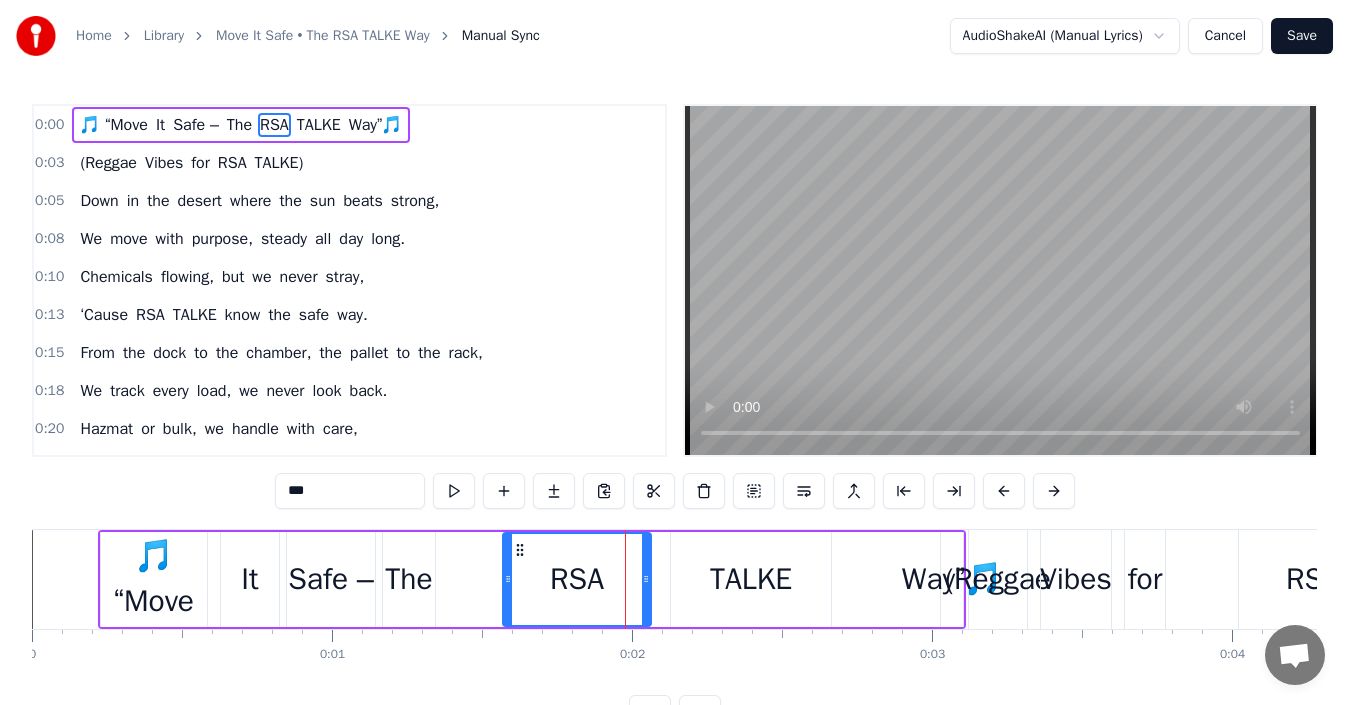 click on "TALKE" at bounding box center (751, 579) 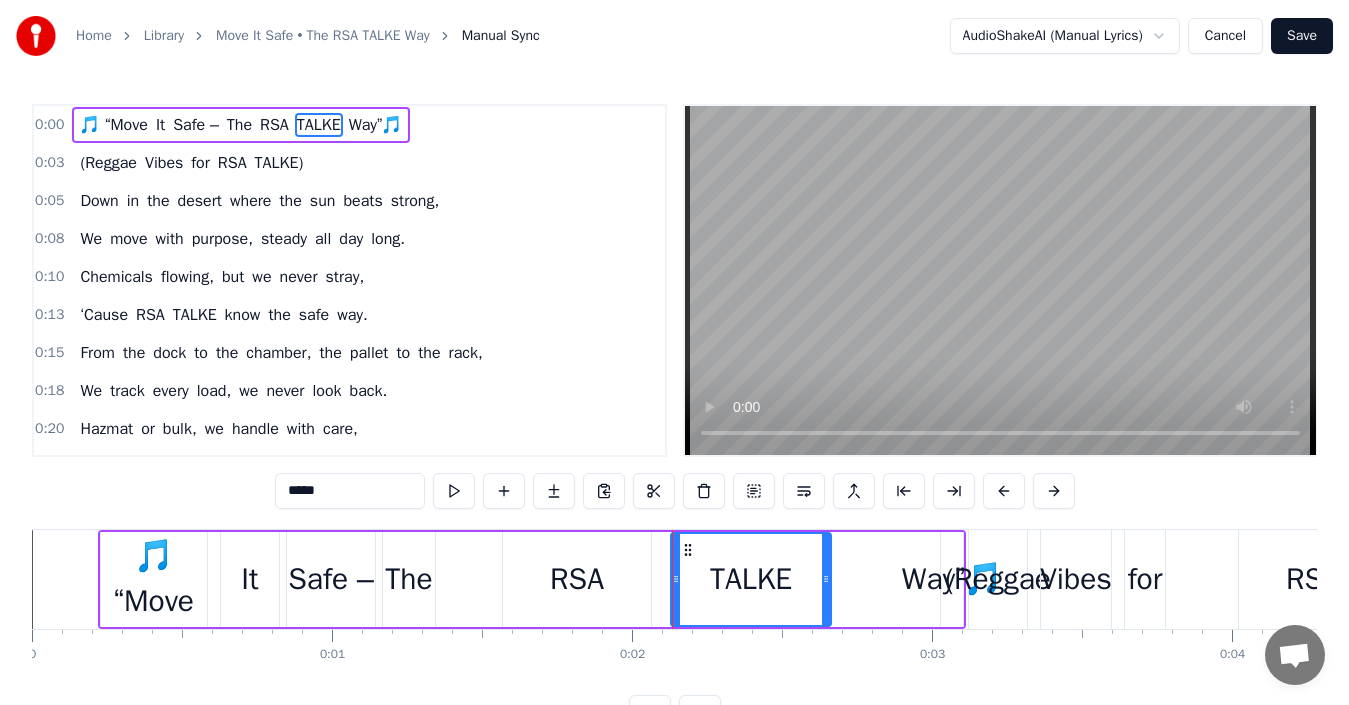 click on "TALKE" at bounding box center (751, 579) 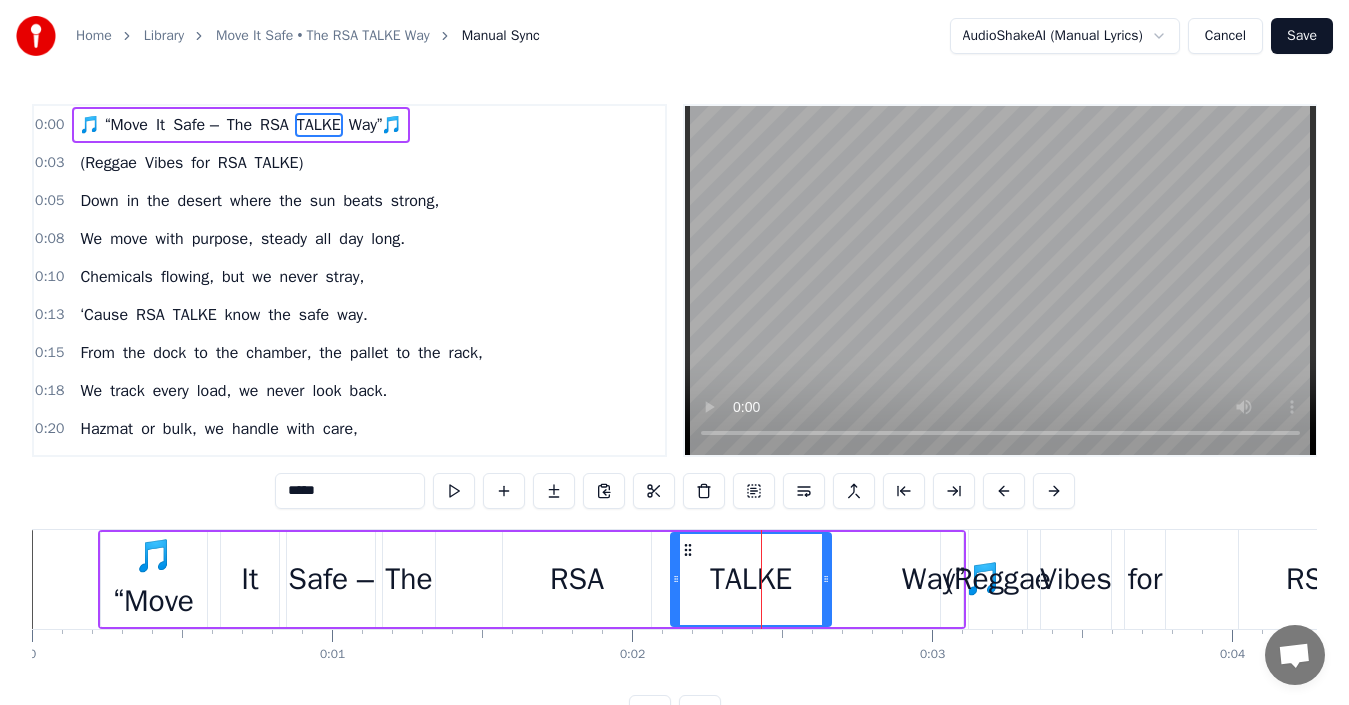 click on "🎵 “Move It Safe – The RSA TALKE Way”🎵" at bounding box center (532, 579) 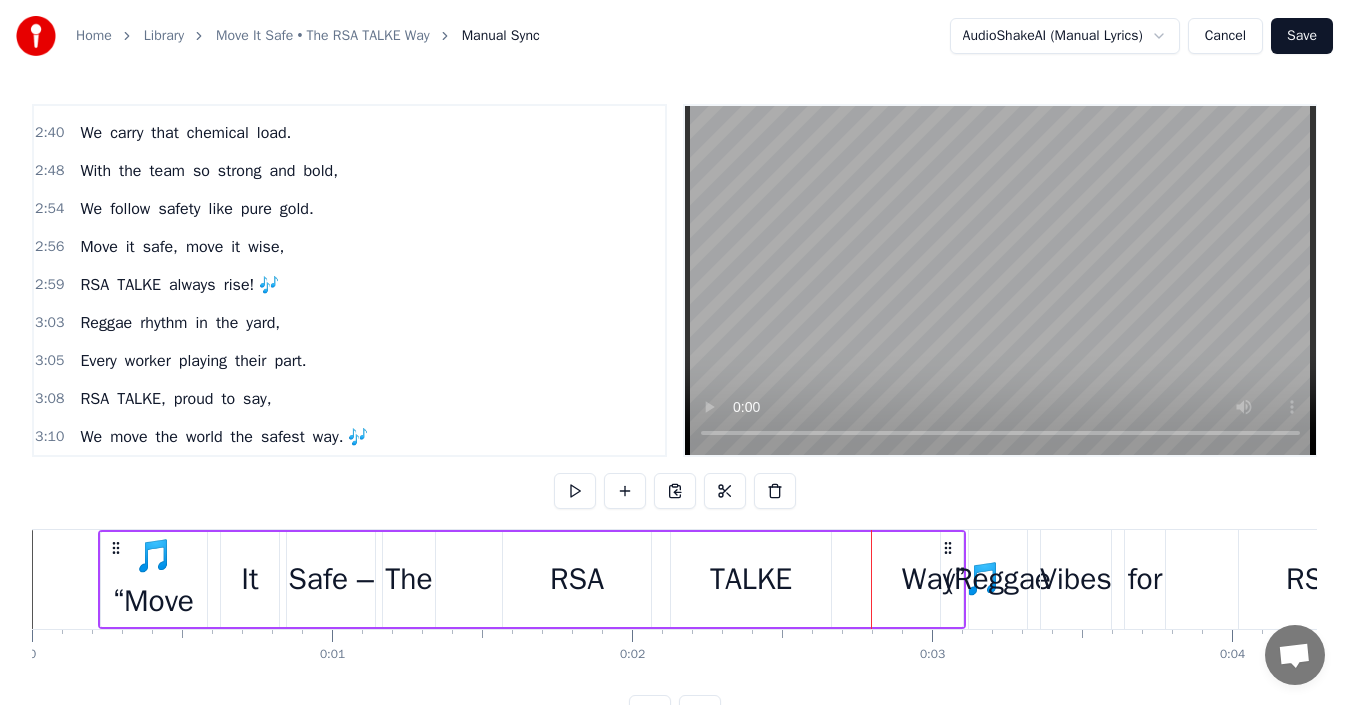 scroll, scrollTop: 1437, scrollLeft: 0, axis: vertical 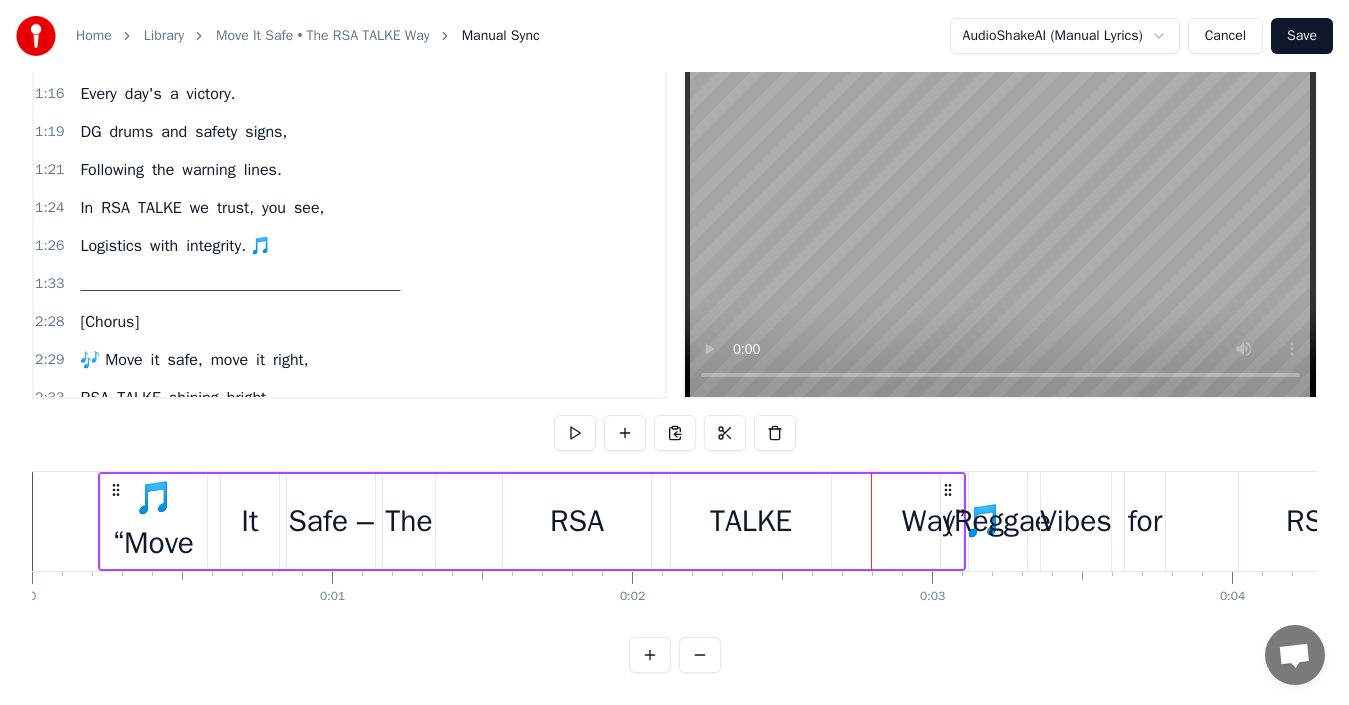 click on "integrity. 🎵" at bounding box center [228, 246] 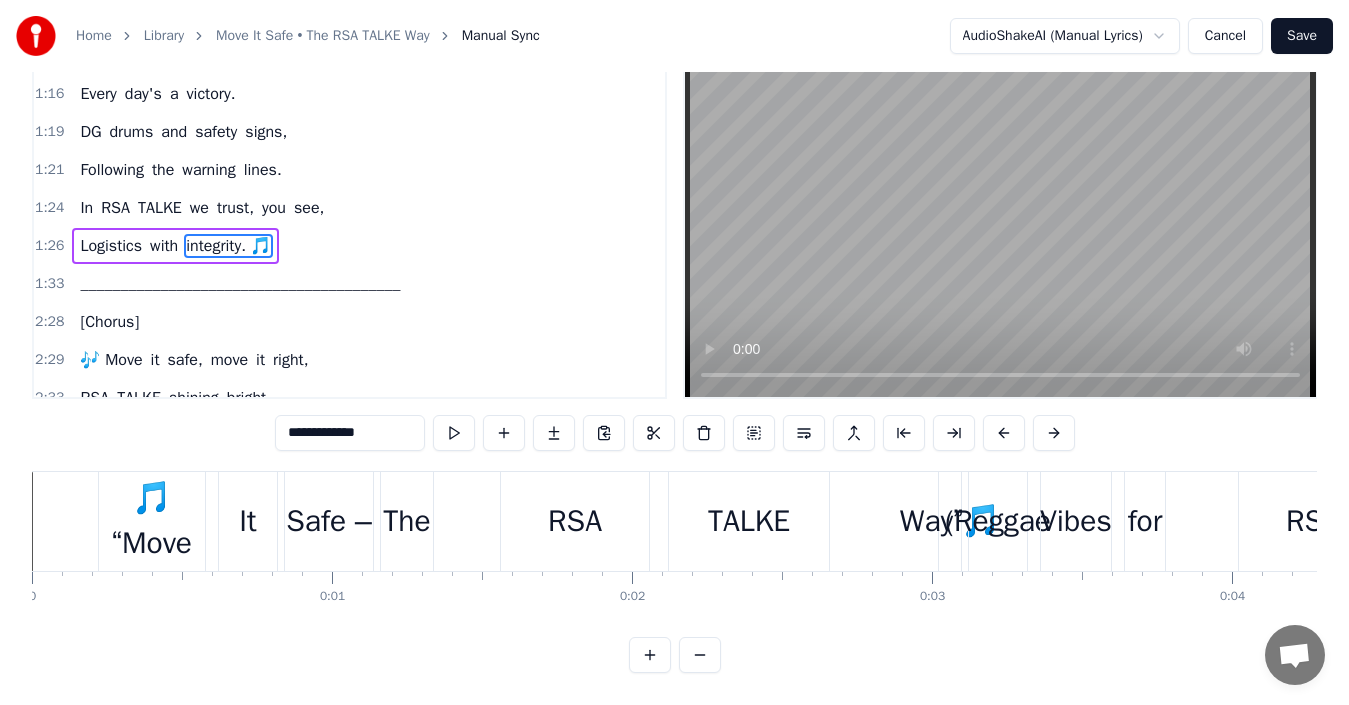 scroll, scrollTop: 27, scrollLeft: 0, axis: vertical 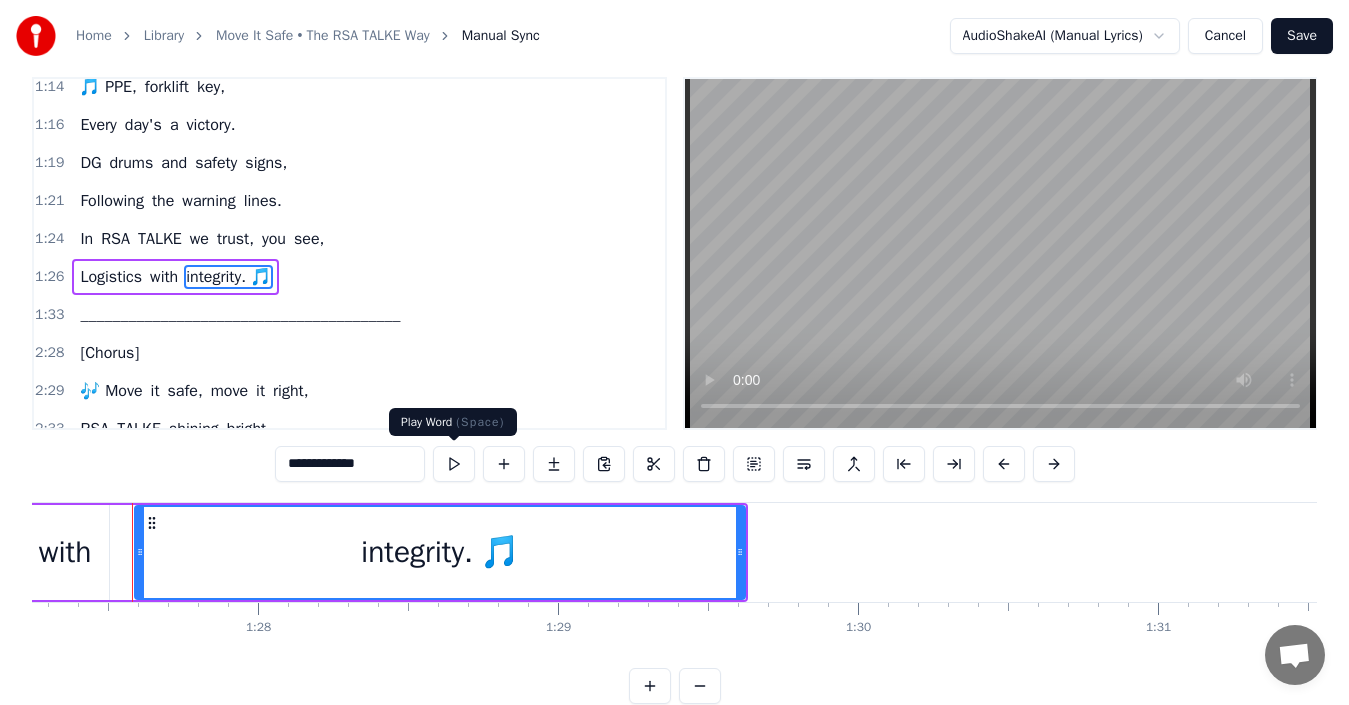 click at bounding box center [454, 464] 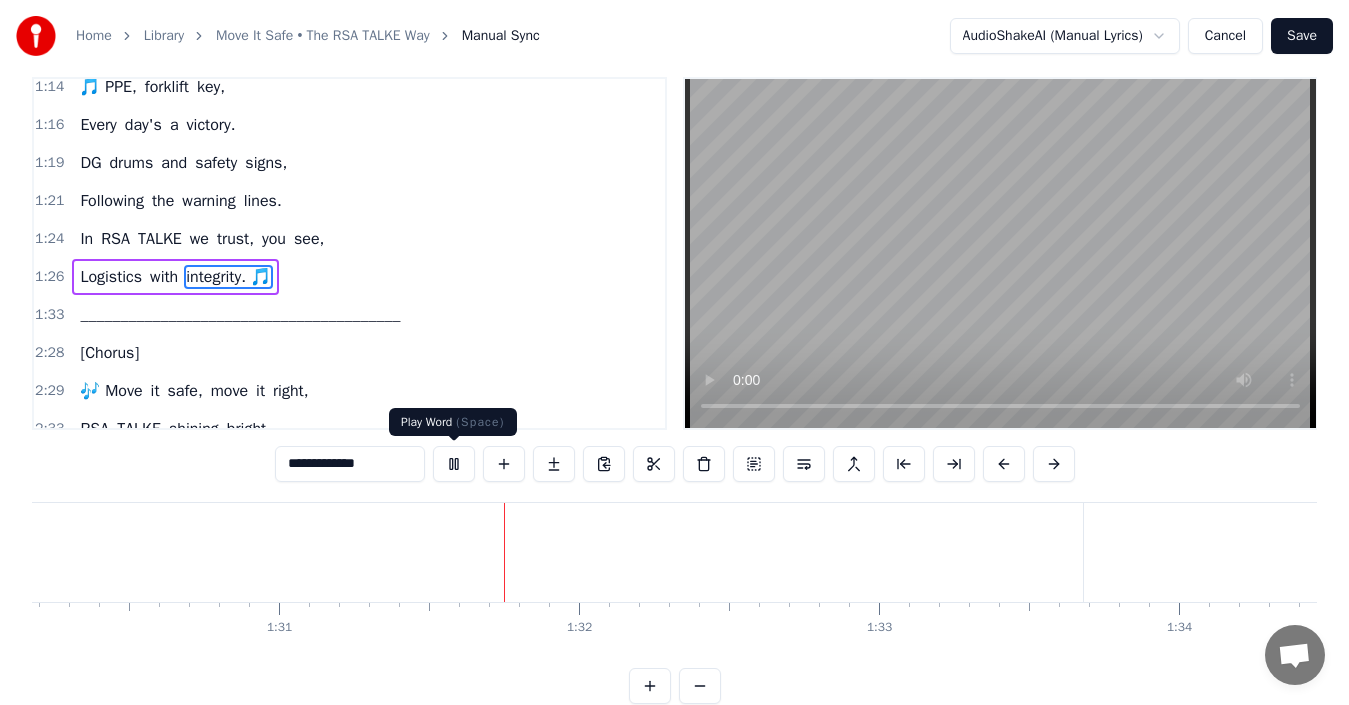 scroll, scrollTop: 0, scrollLeft: 27259, axis: horizontal 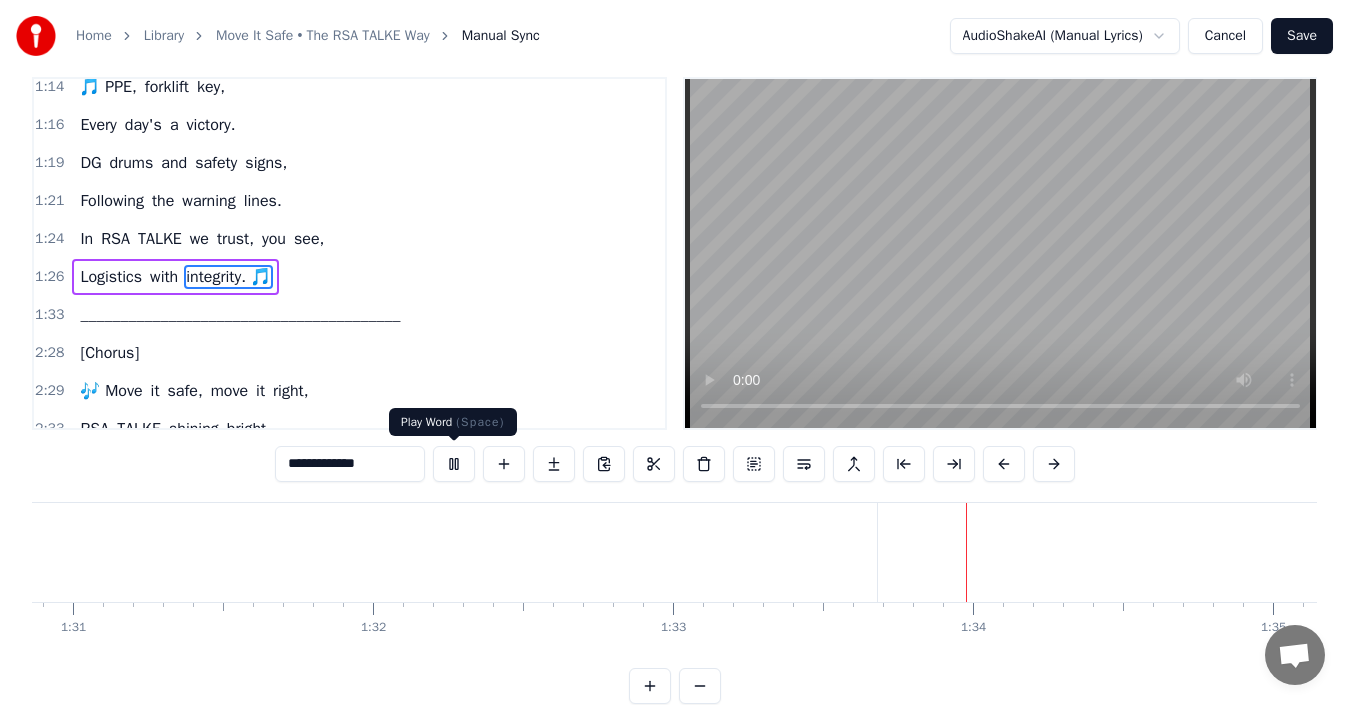 click at bounding box center (454, 464) 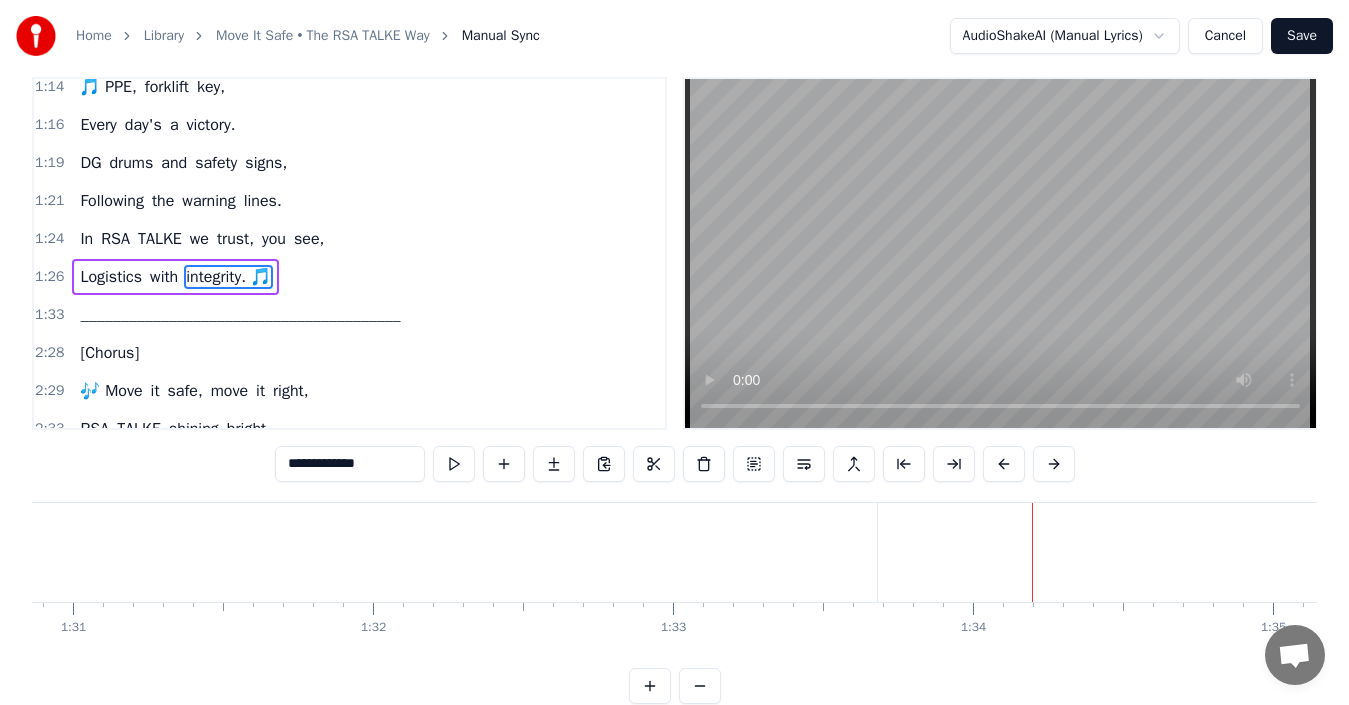 click on "1:33 ________________________________________" at bounding box center [349, 315] 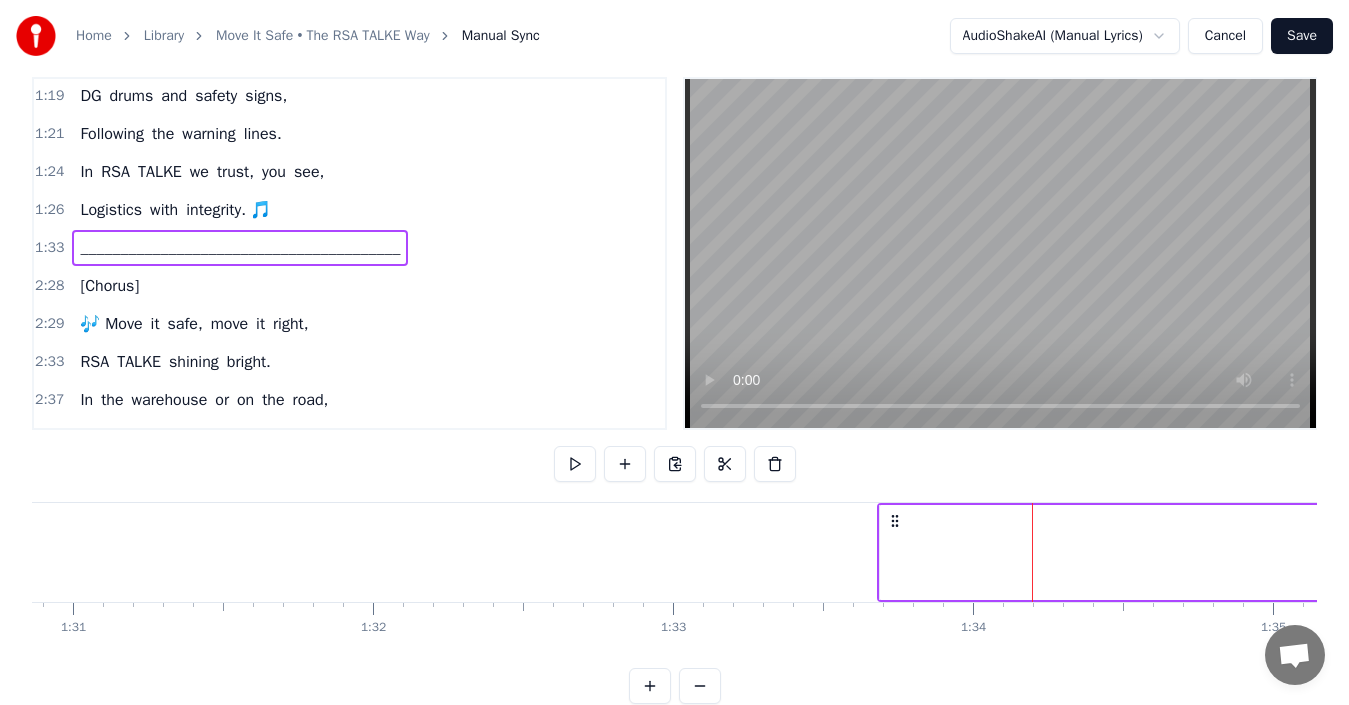 scroll, scrollTop: 1137, scrollLeft: 0, axis: vertical 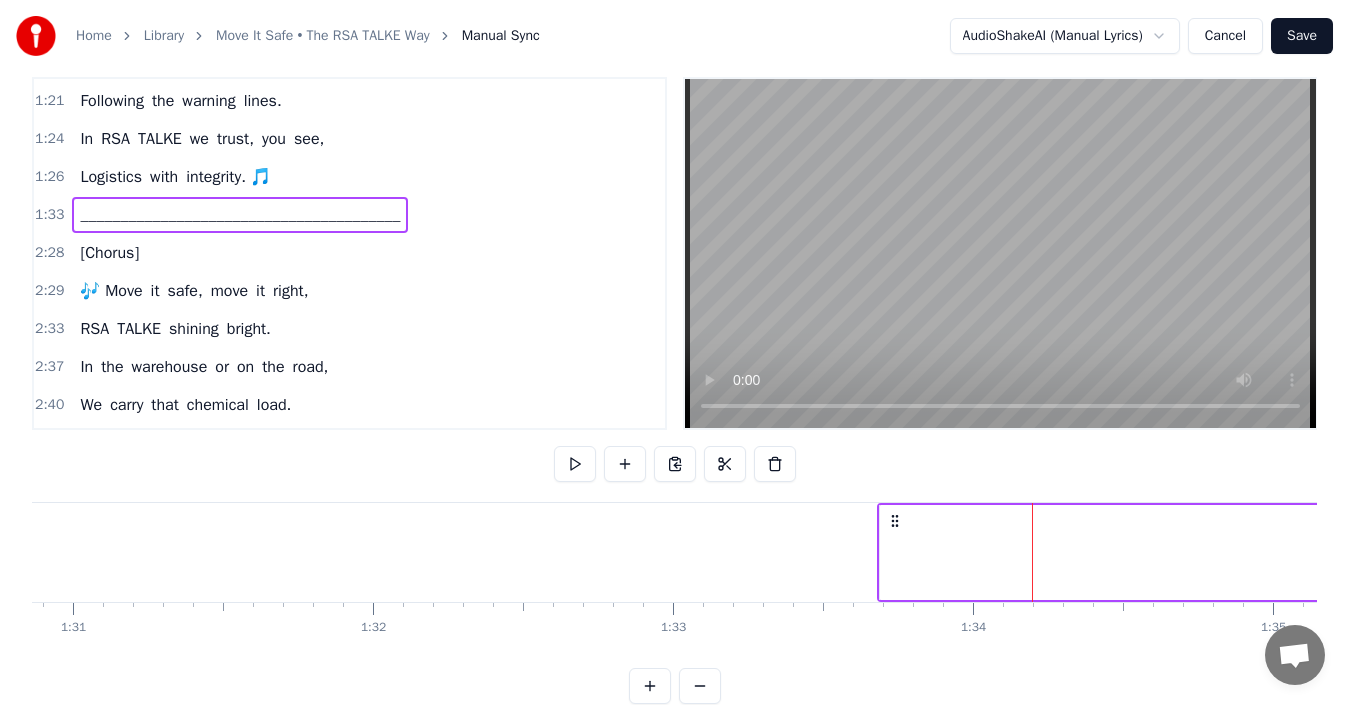 click on "1:33" at bounding box center (49, 215) 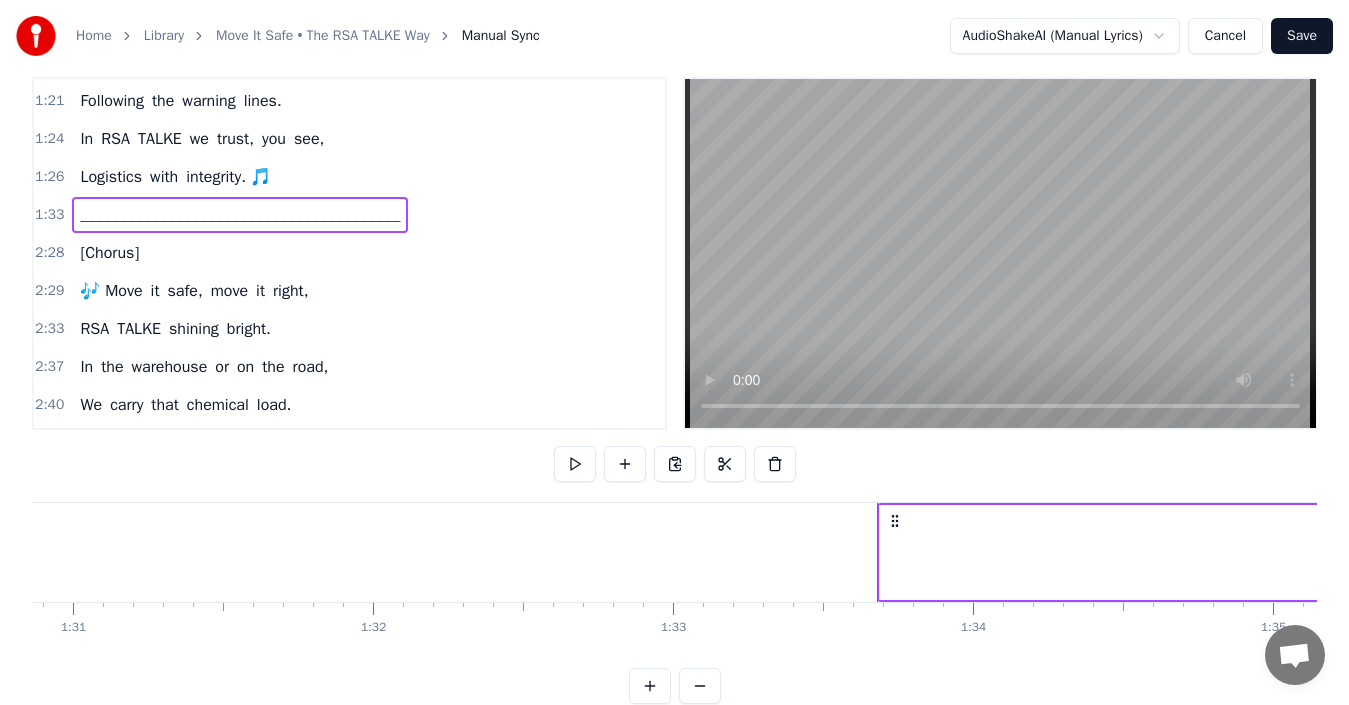 click on "2:28 [Chorus]" at bounding box center (349, 253) 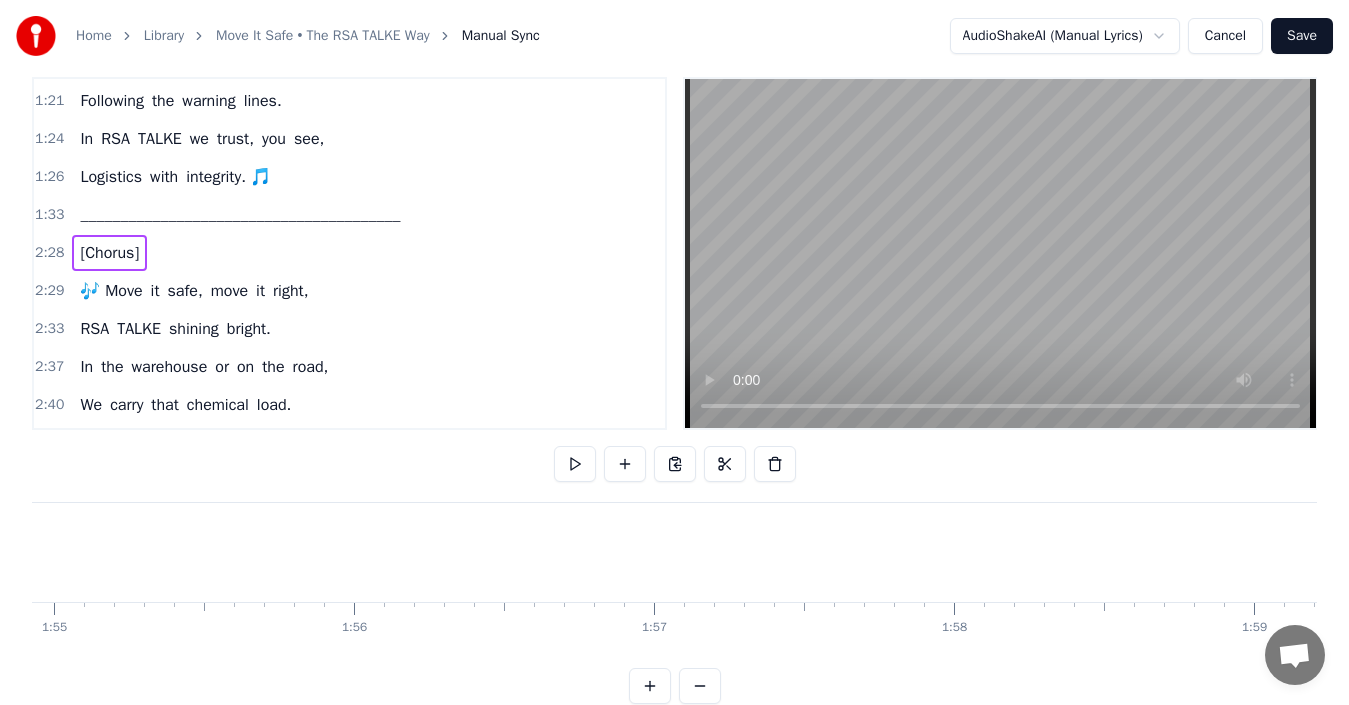 click on "shining" at bounding box center [194, 329] 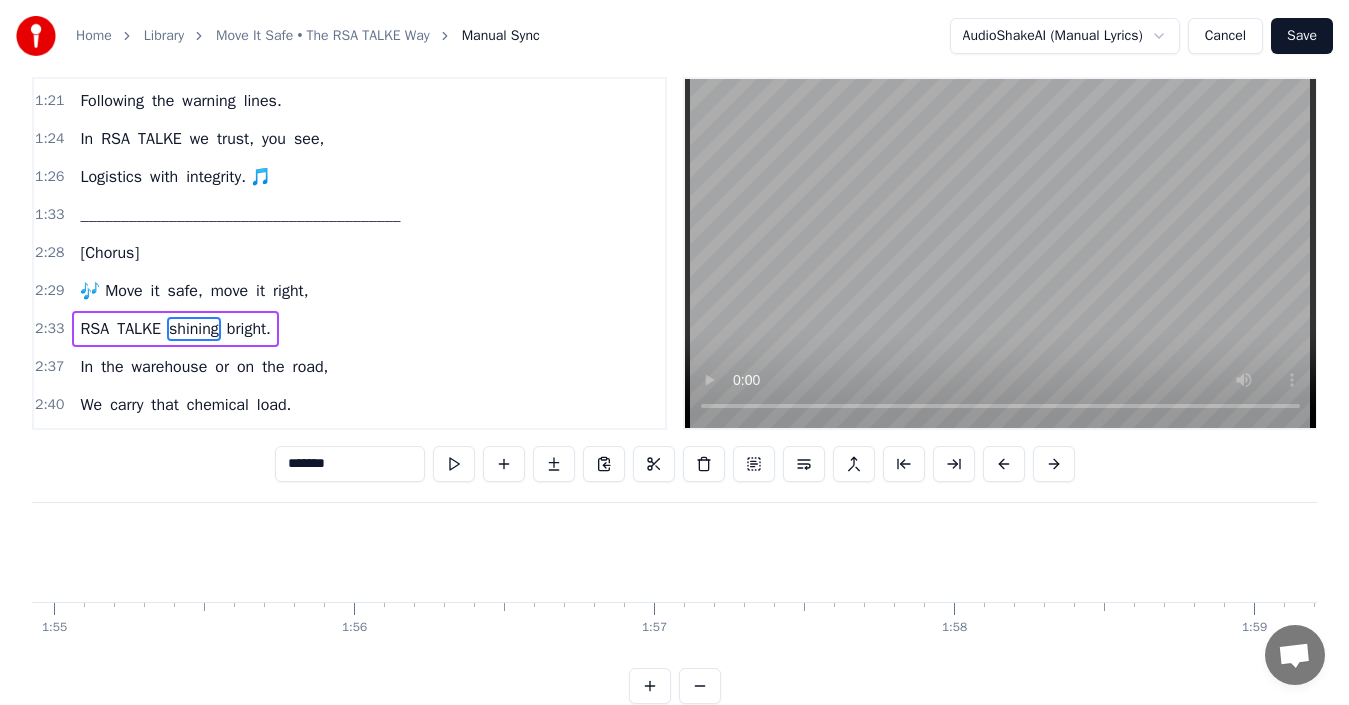 scroll, scrollTop: 0, scrollLeft: 44208, axis: horizontal 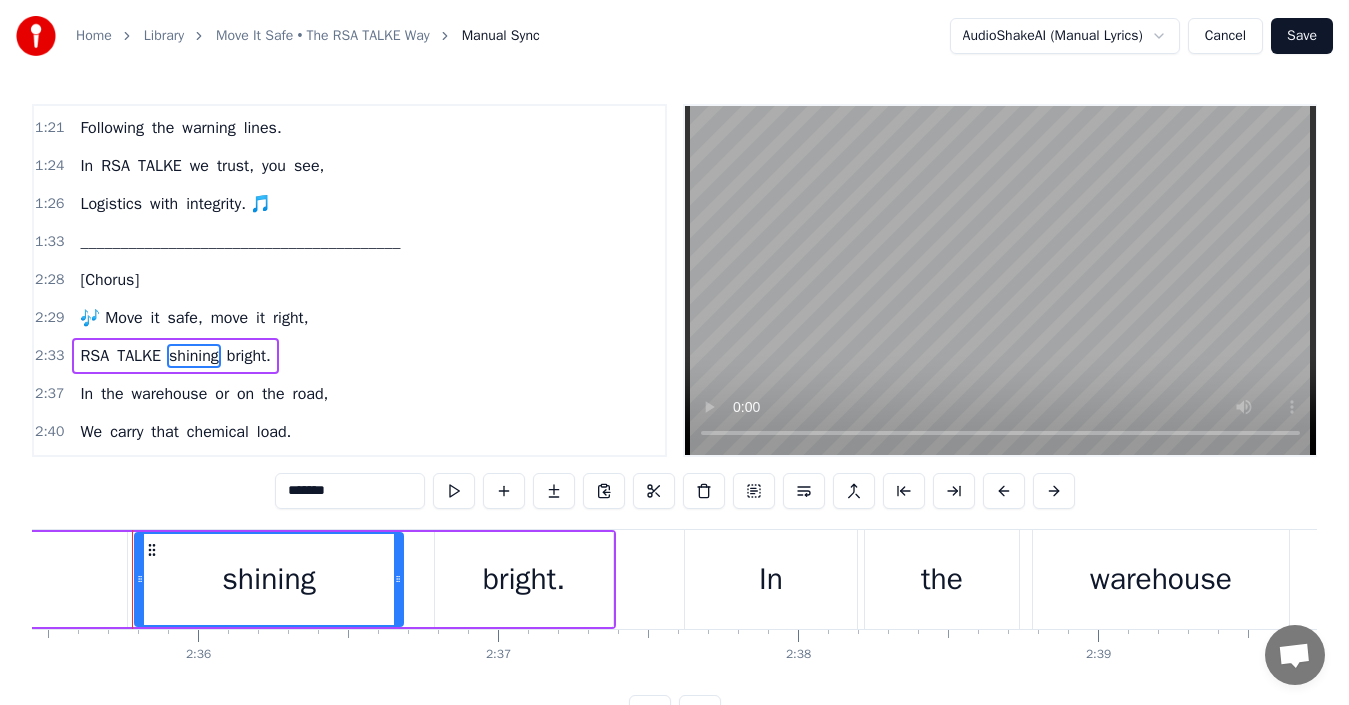 click on "1:26 Logistics with integrity. 🎵" at bounding box center (349, 204) 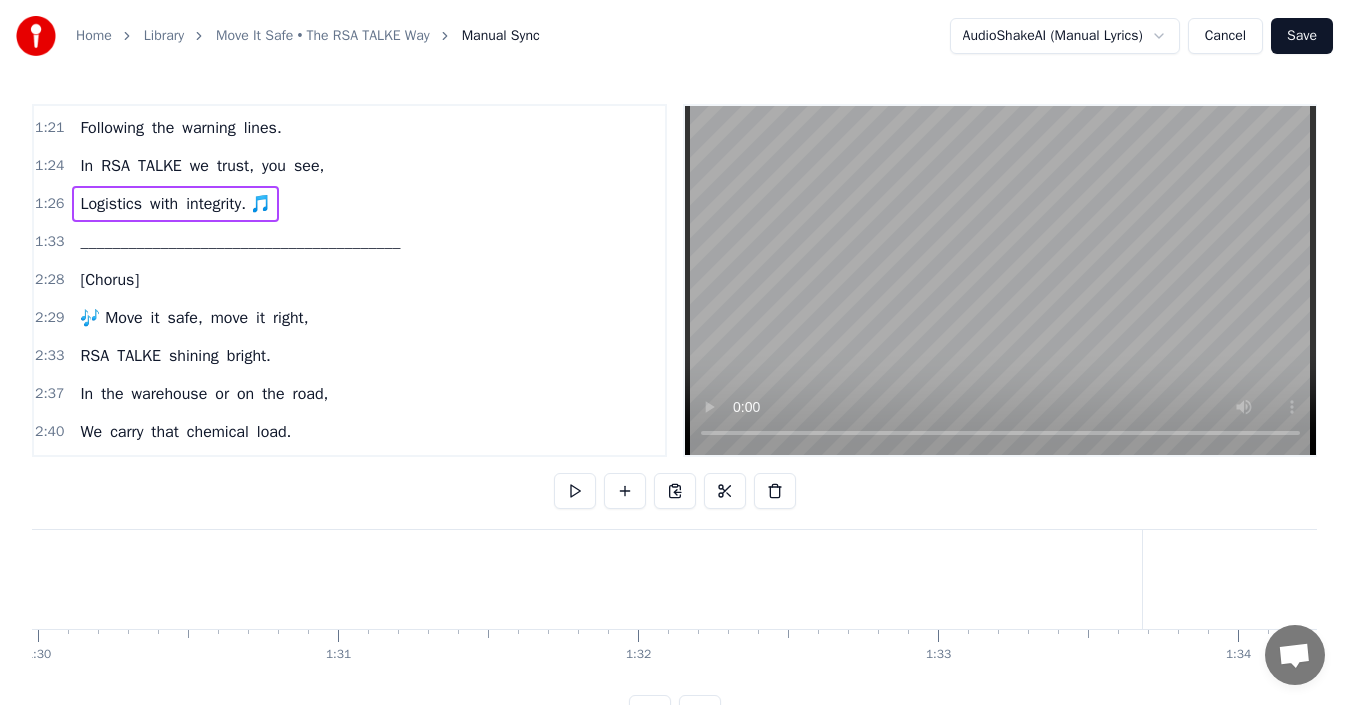 scroll, scrollTop: 0, scrollLeft: 25826, axis: horizontal 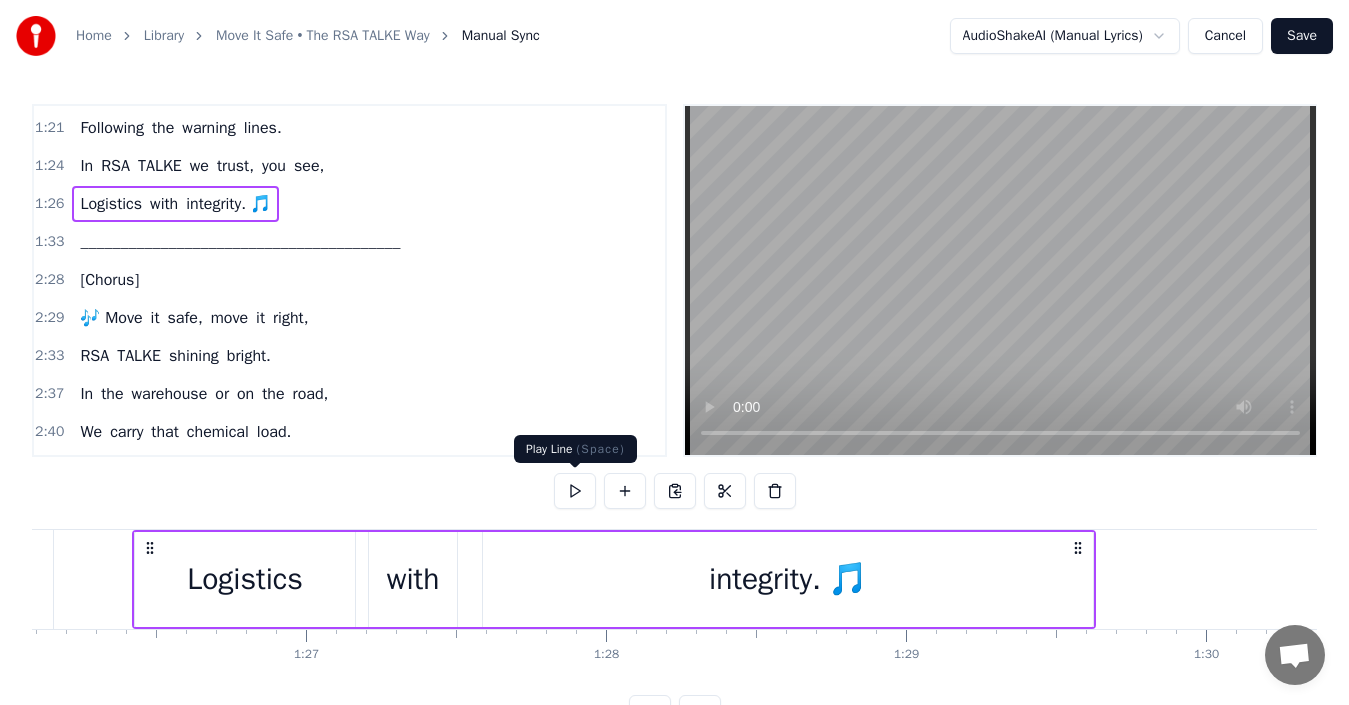 click at bounding box center [575, 491] 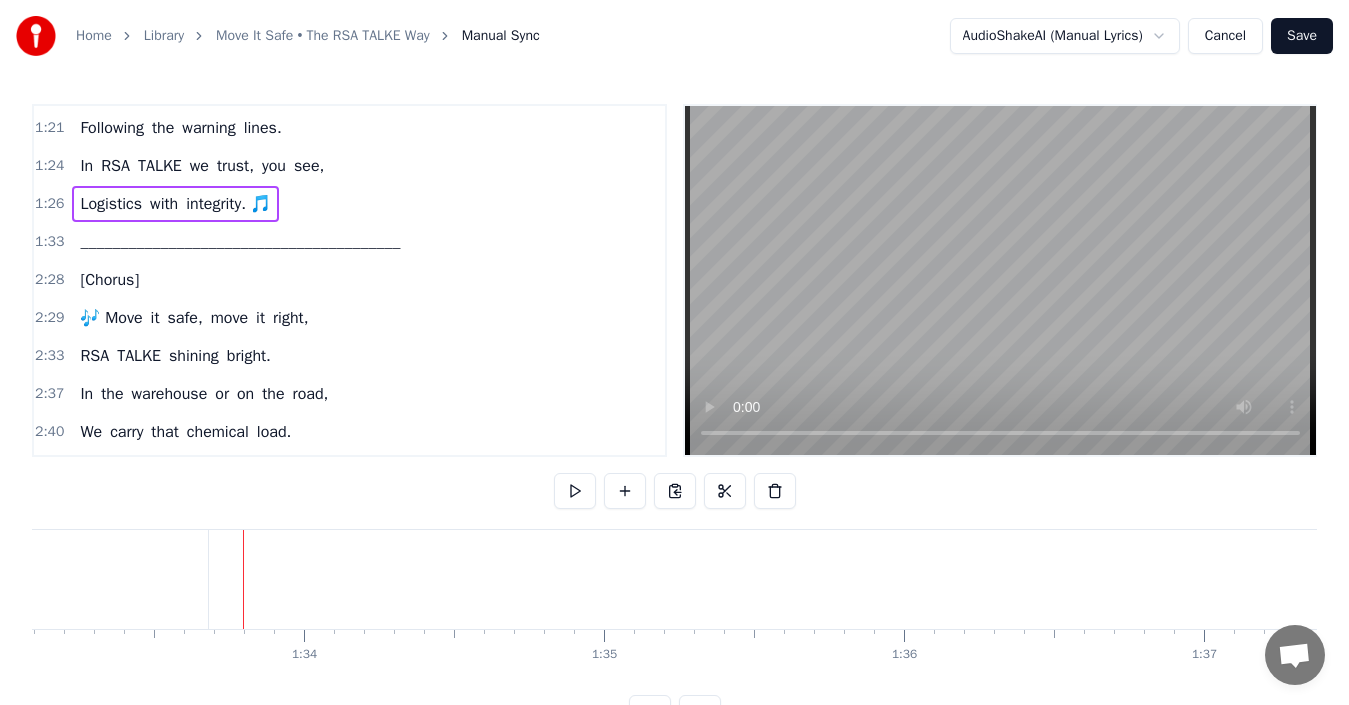 scroll, scrollTop: 0, scrollLeft: 28039, axis: horizontal 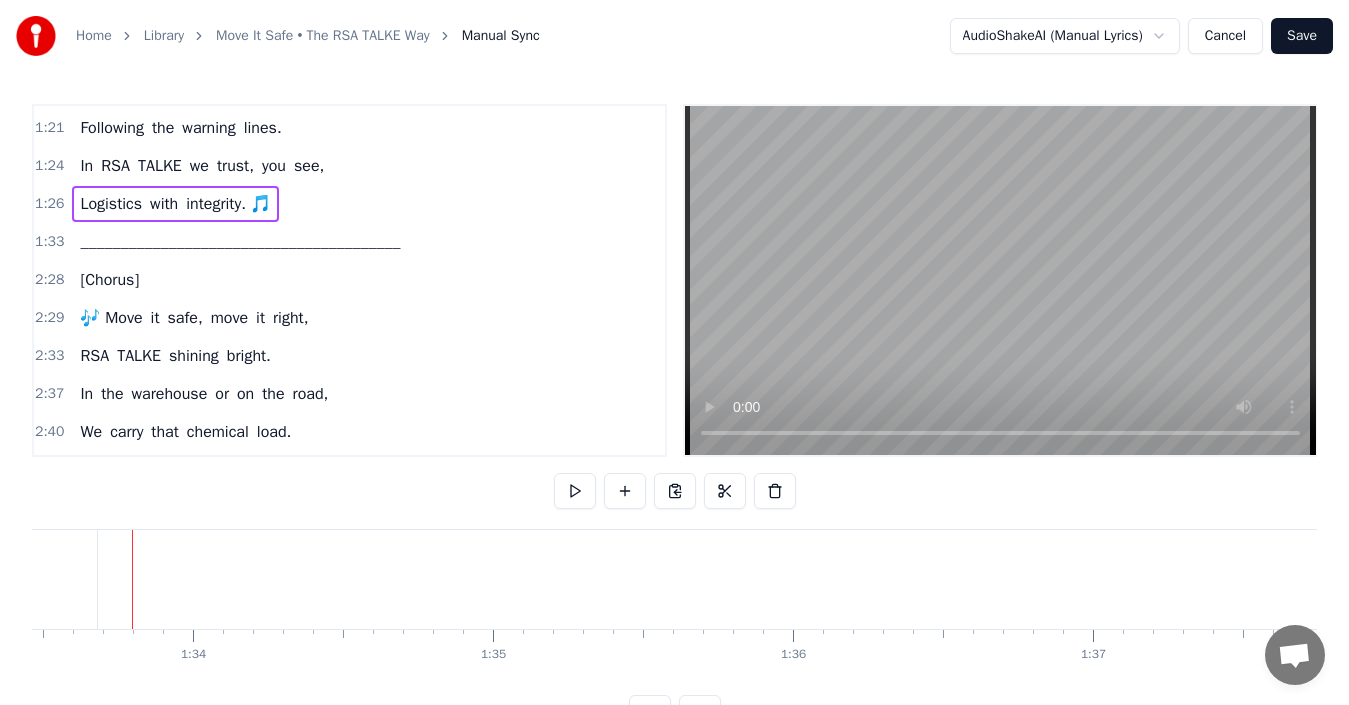 click on "________________________________________" at bounding box center [240, 242] 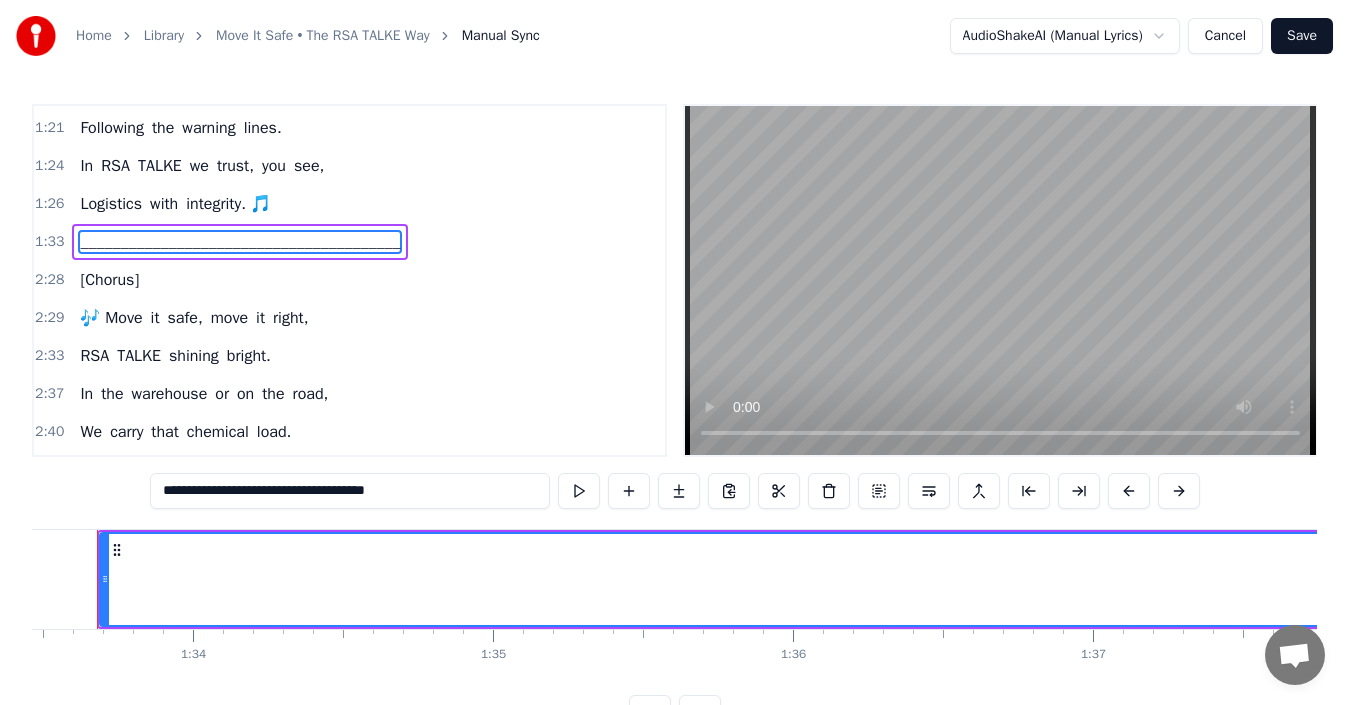 scroll, scrollTop: 1098, scrollLeft: 0, axis: vertical 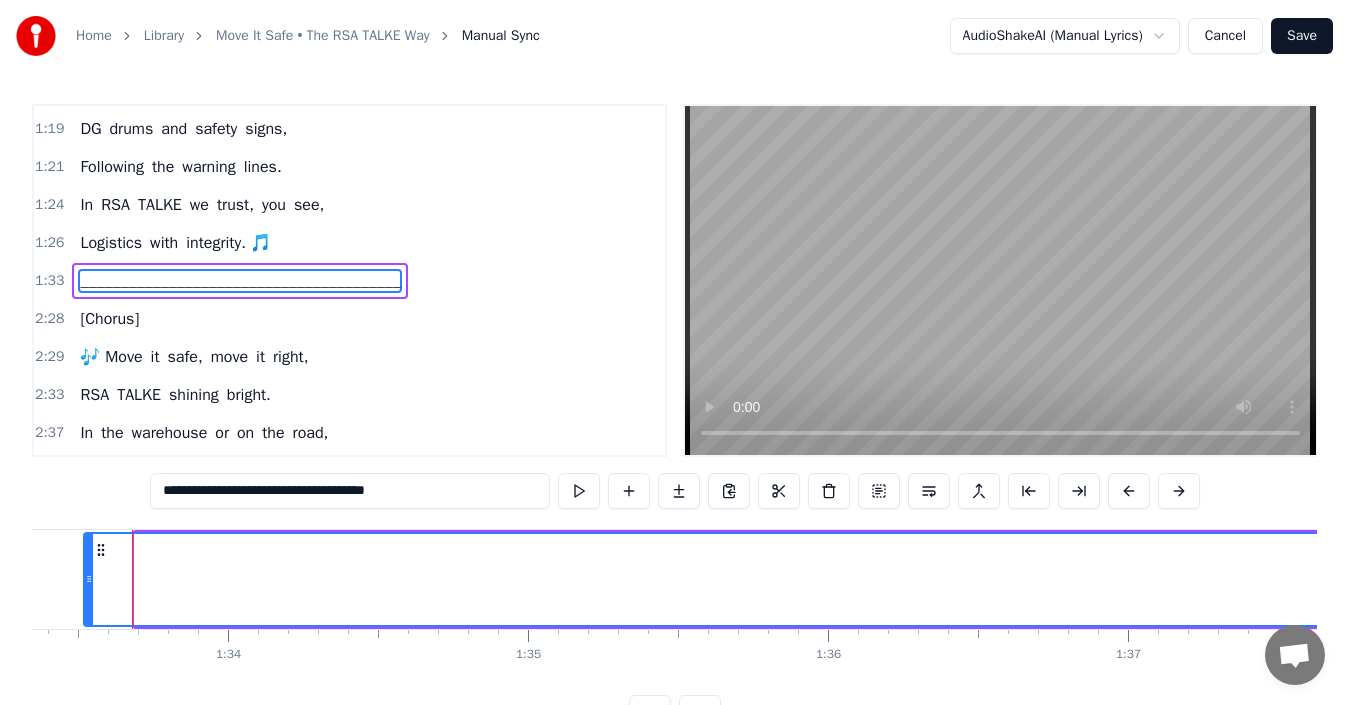 drag, startPoint x: 142, startPoint y: 582, endPoint x: 91, endPoint y: 576, distance: 51.351727 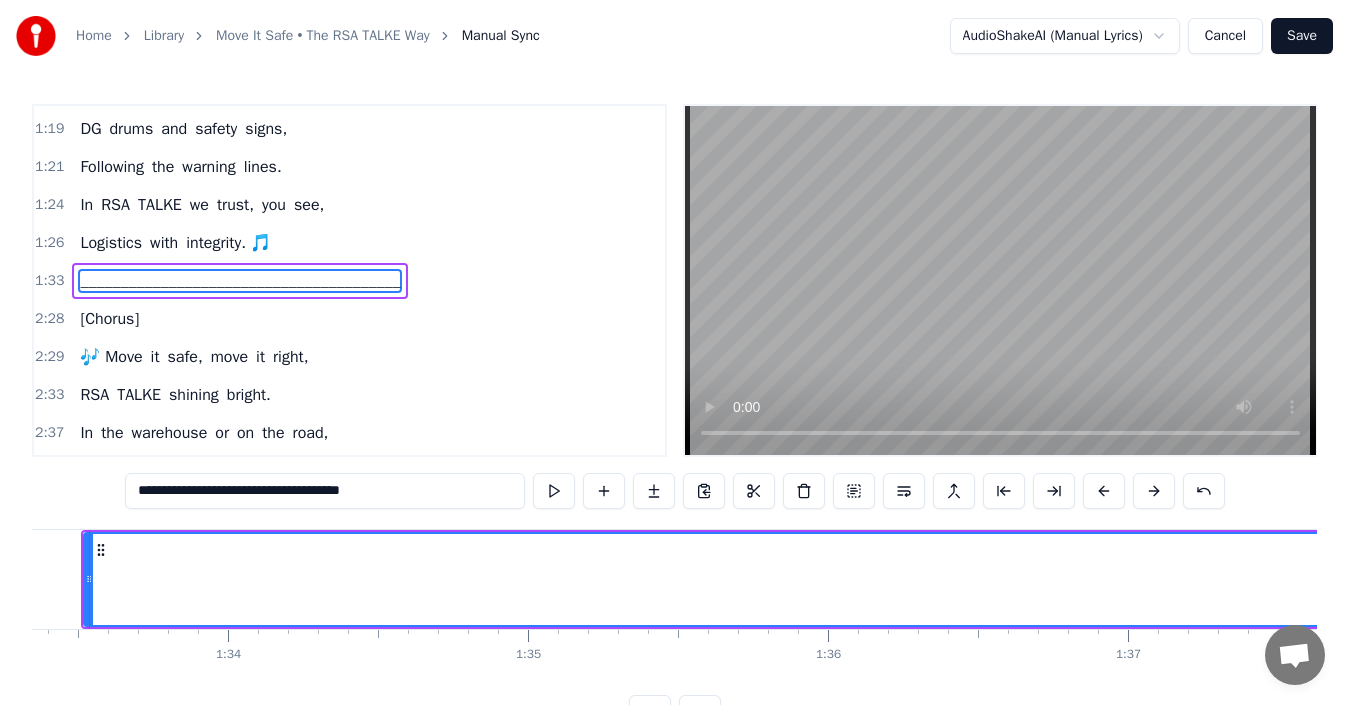 scroll, scrollTop: 0, scrollLeft: 27961, axis: horizontal 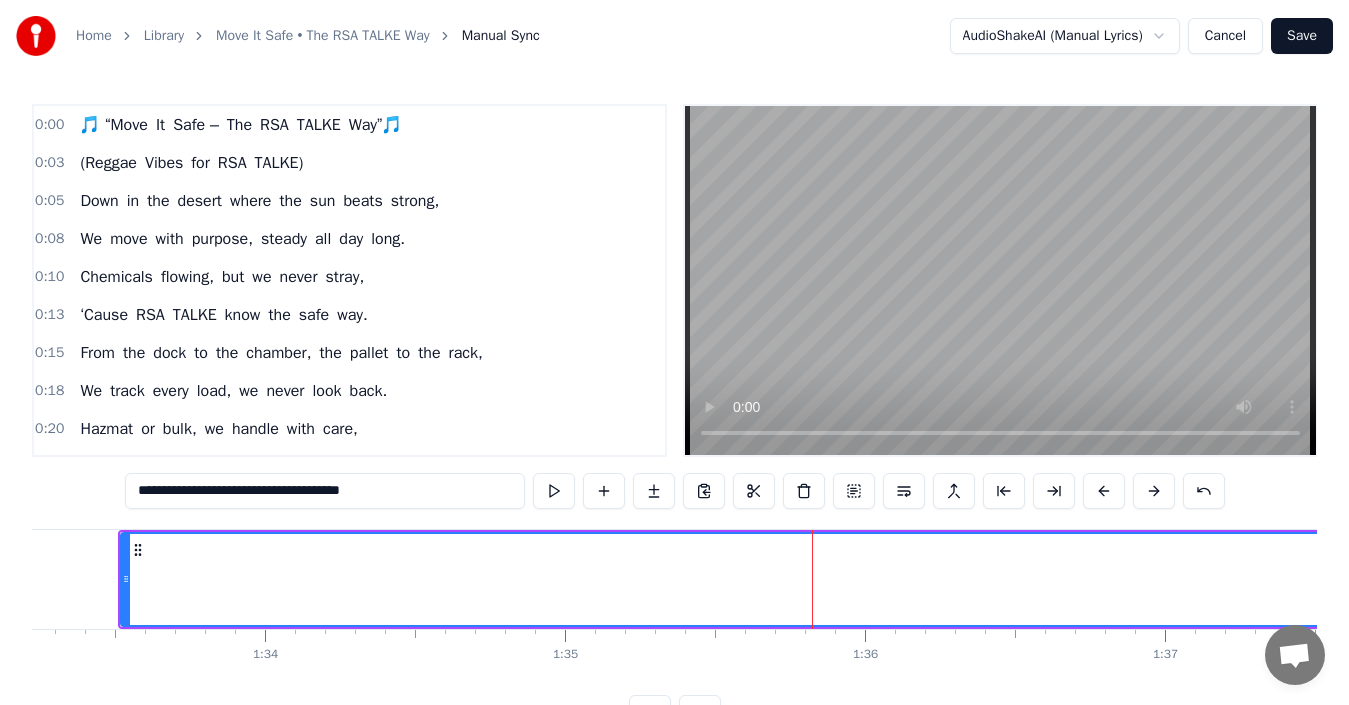 click on "(Reggae Vibes for RSA TALKE)" at bounding box center (349, 163) 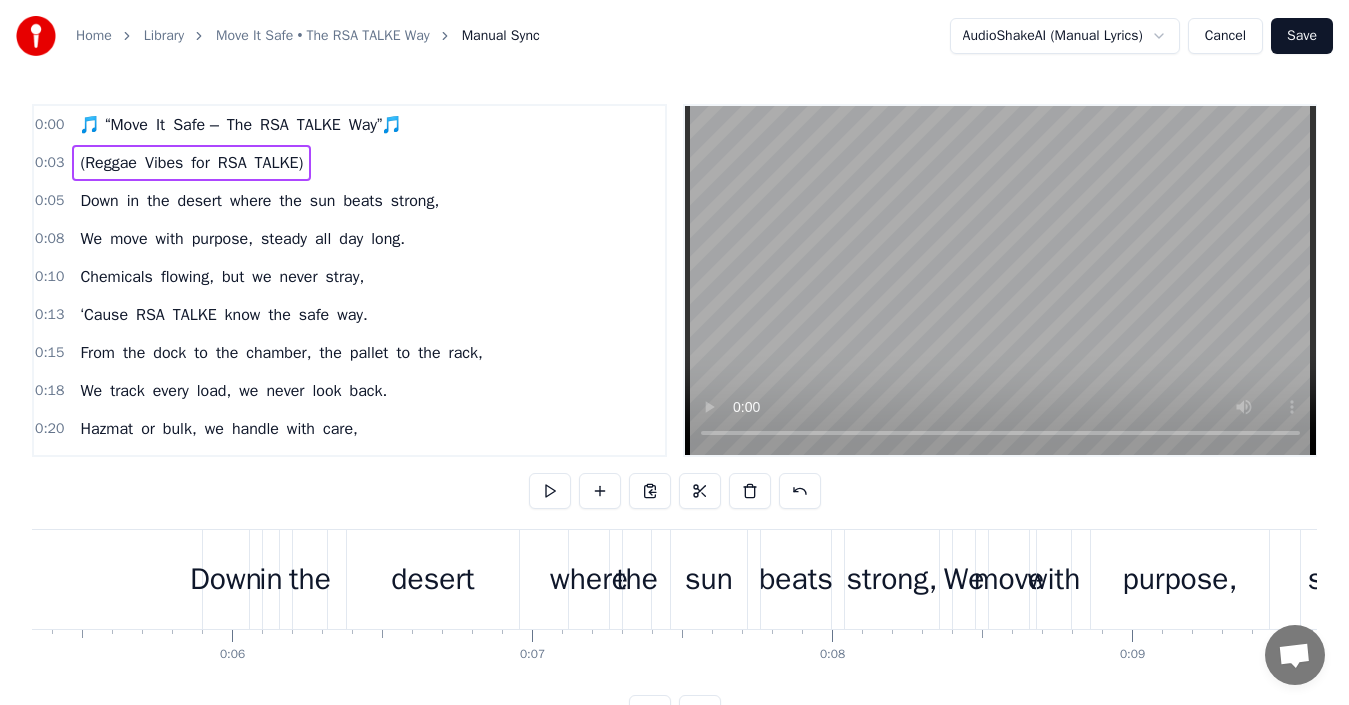 scroll, scrollTop: 0, scrollLeft: 836, axis: horizontal 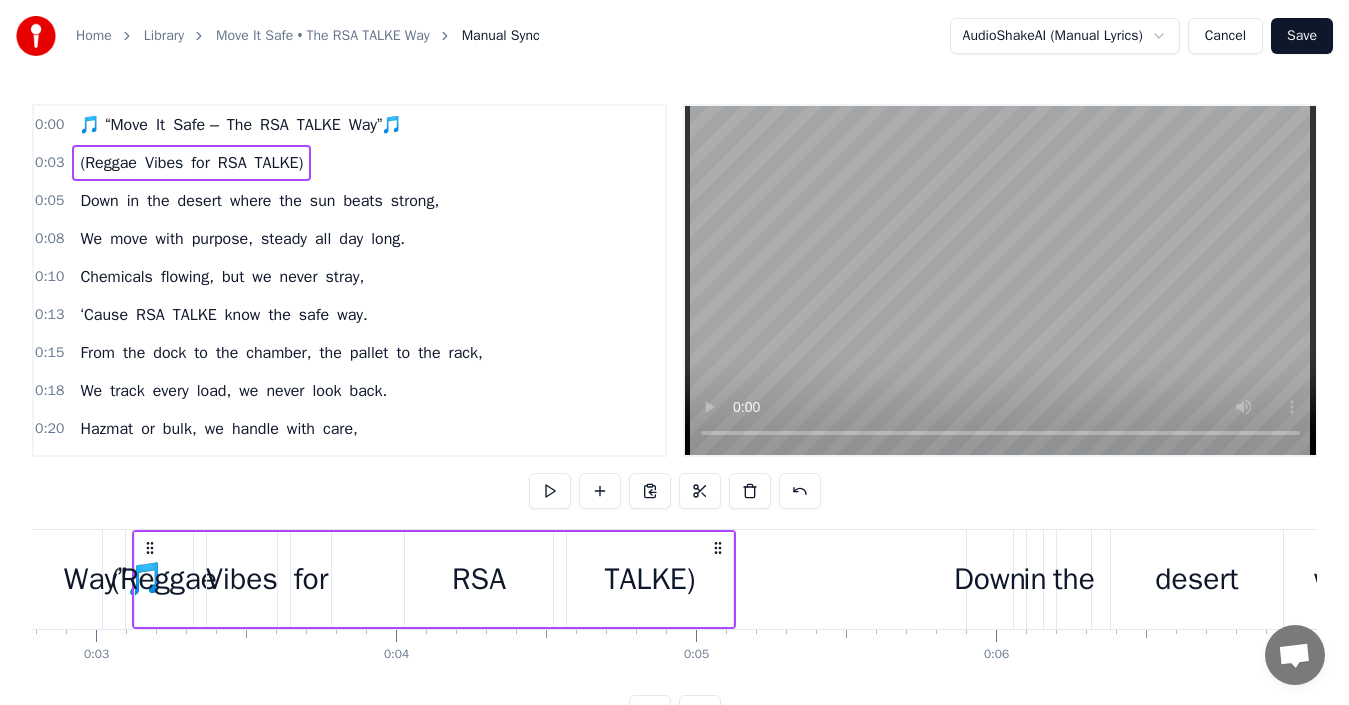 click on "(Reggae Vibes for RSA TALKE)" at bounding box center (434, 579) 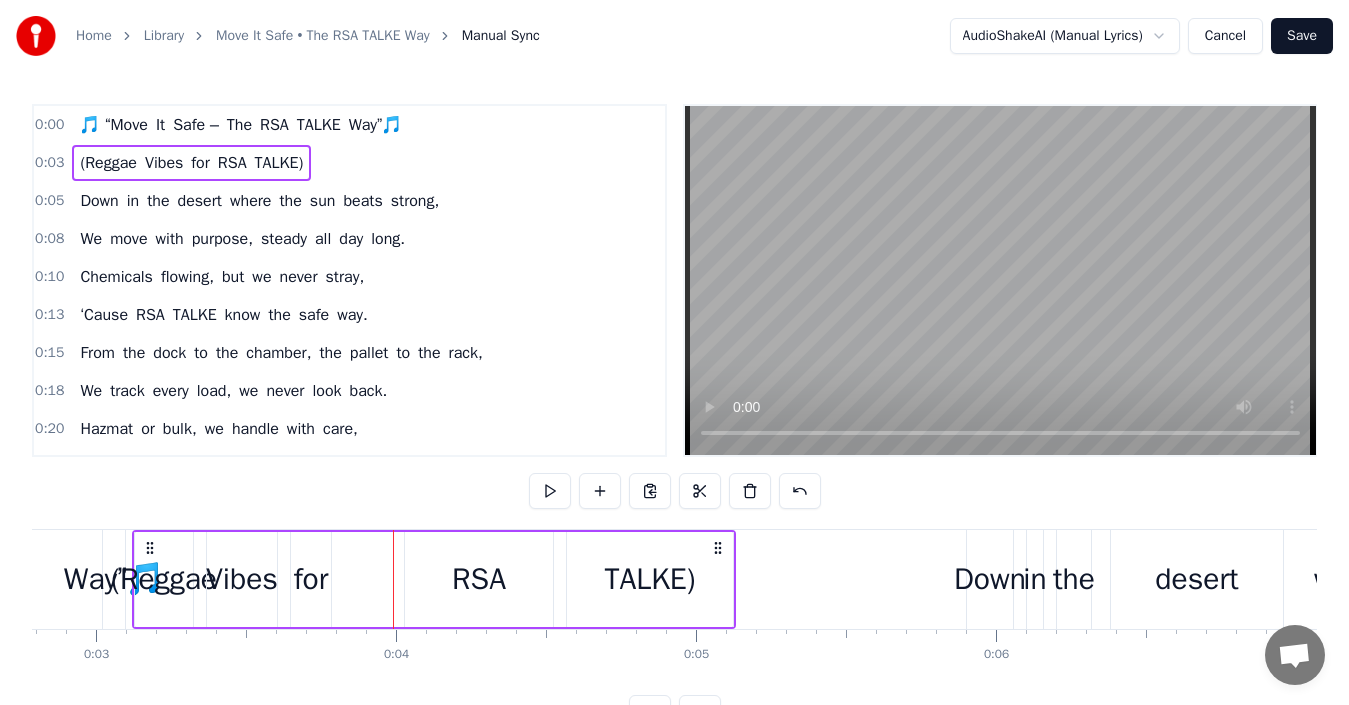 click 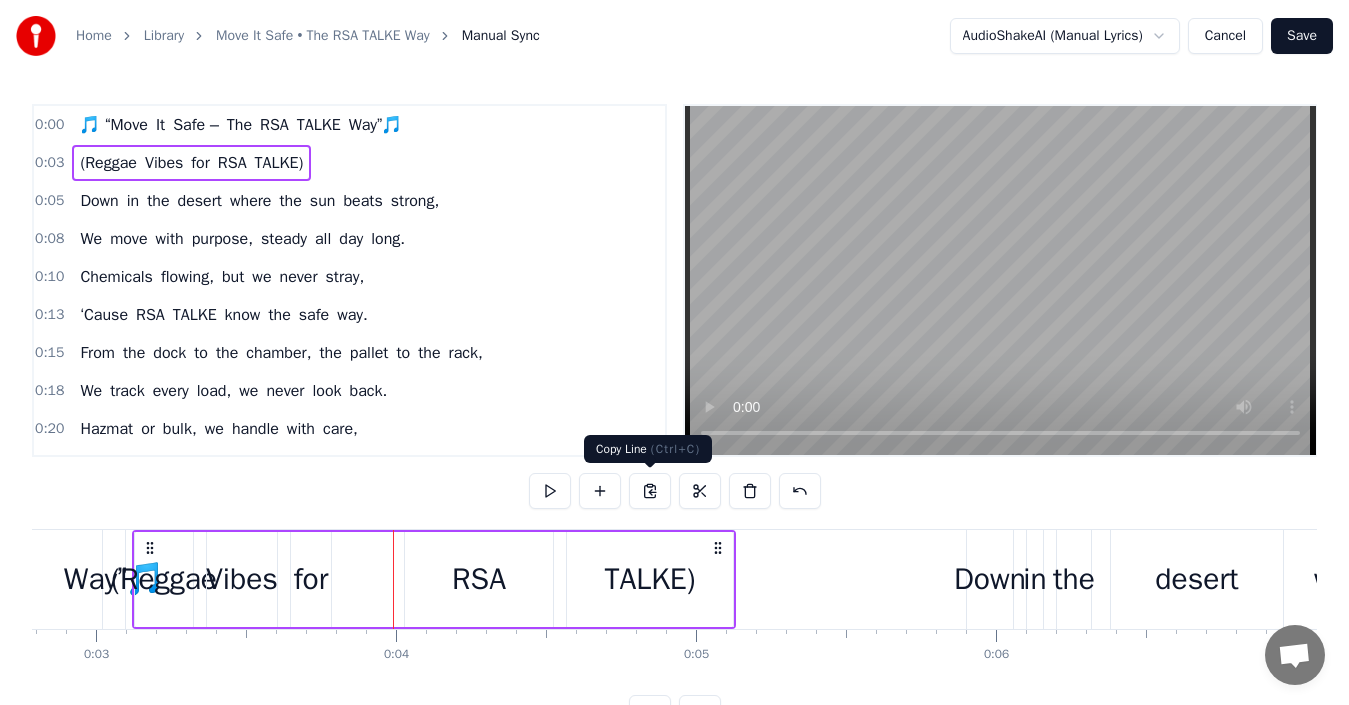 click at bounding box center (650, 491) 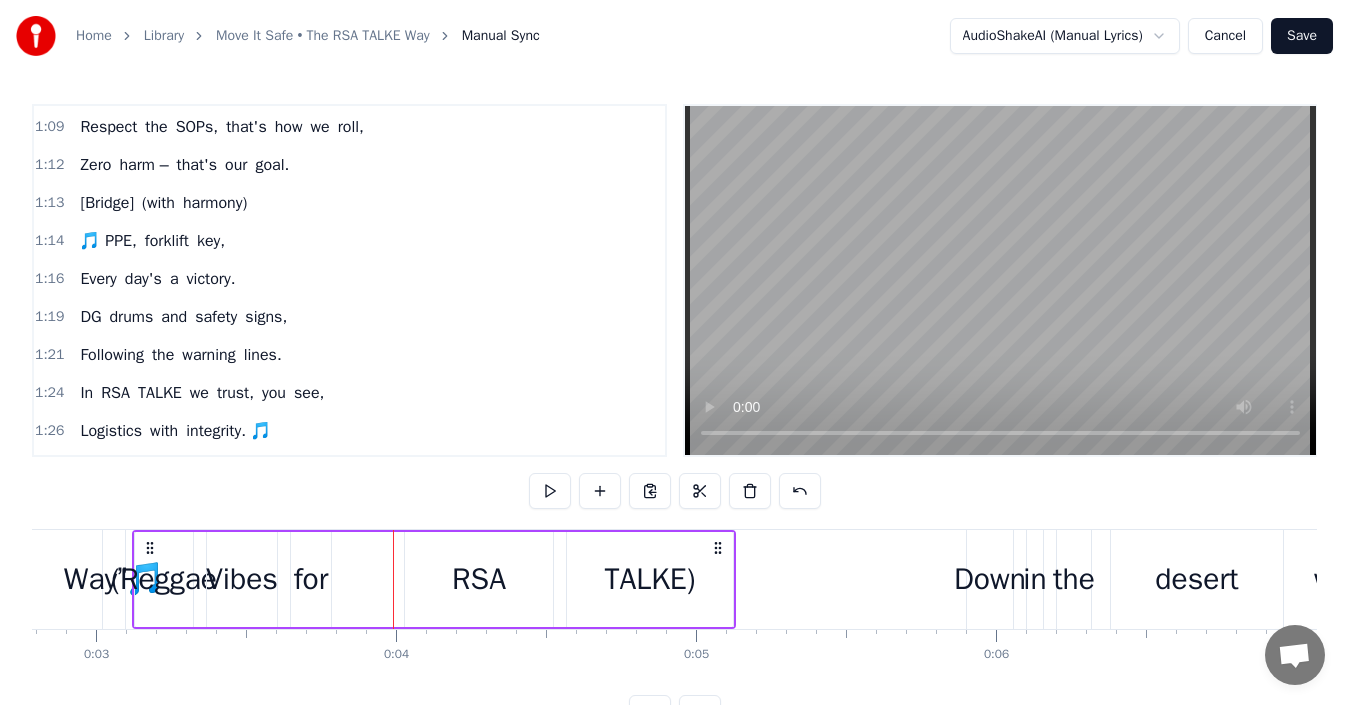 scroll, scrollTop: 1100, scrollLeft: 0, axis: vertical 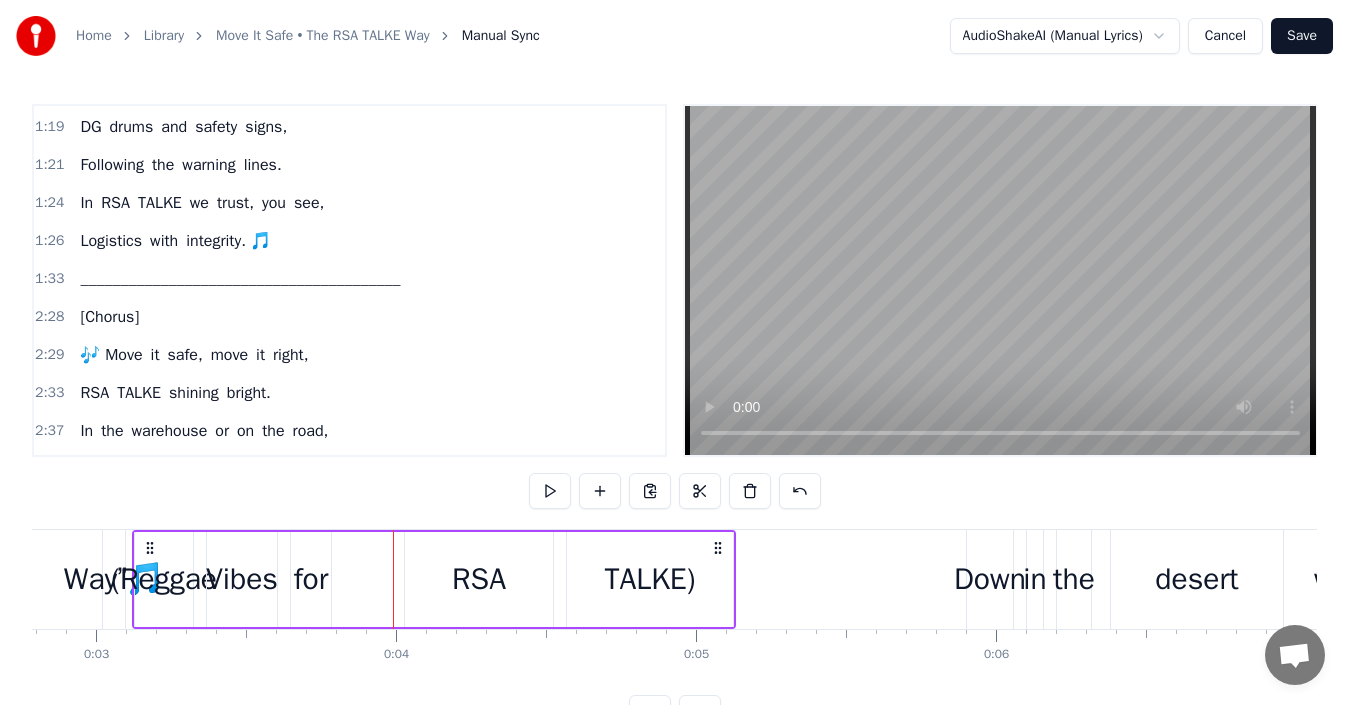 click on "________________________________________" at bounding box center (240, 279) 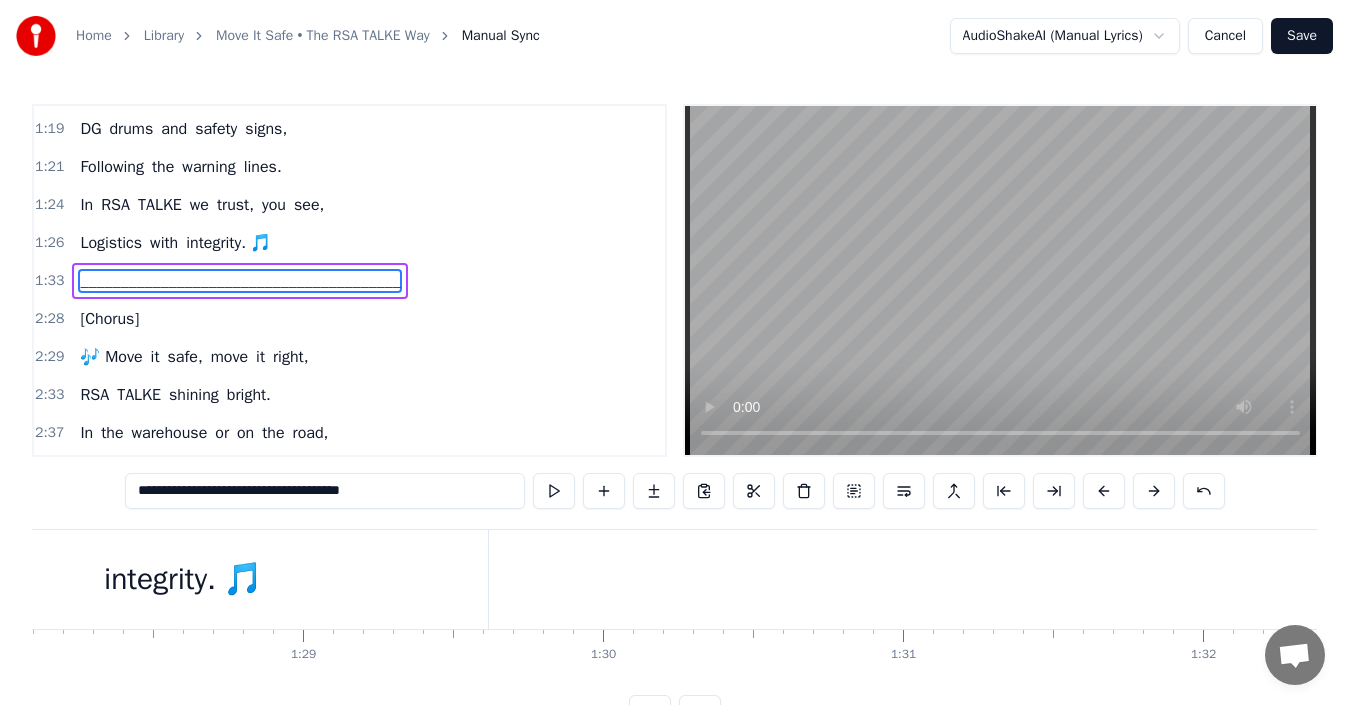 scroll, scrollTop: 0, scrollLeft: 27953, axis: horizontal 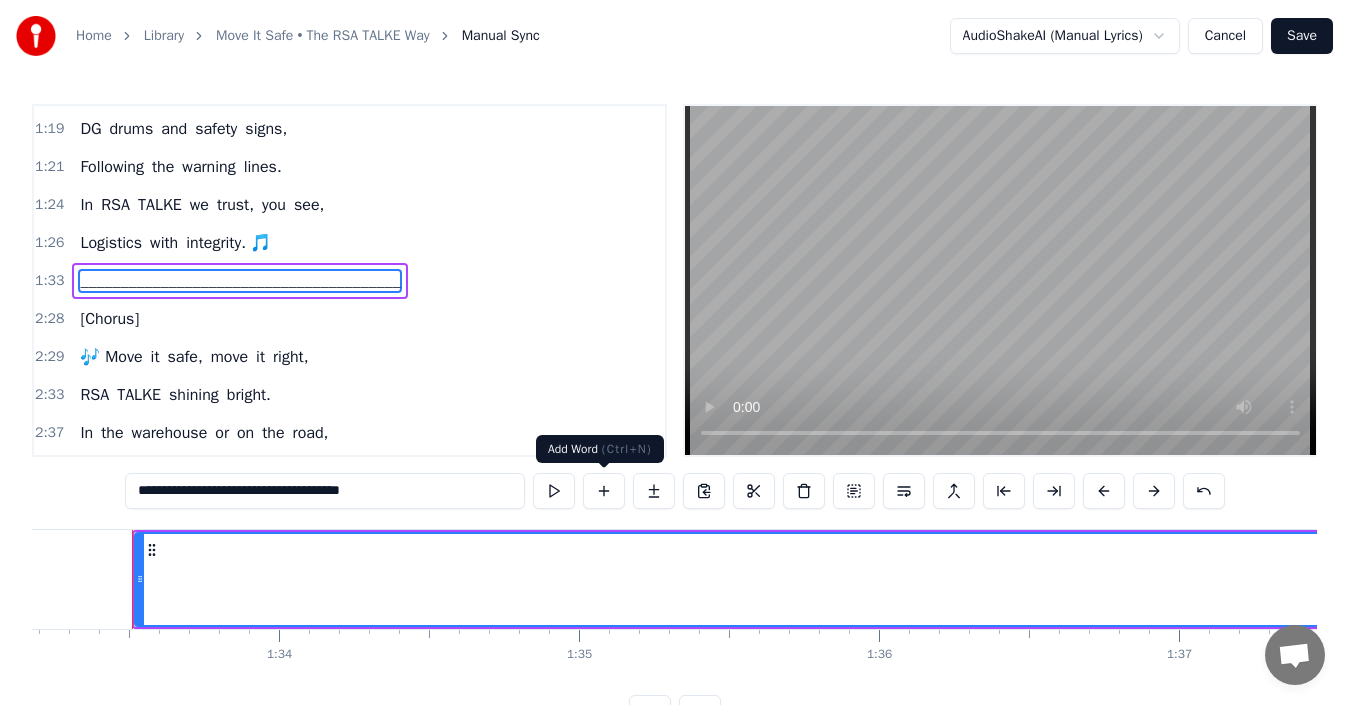 click at bounding box center [604, 491] 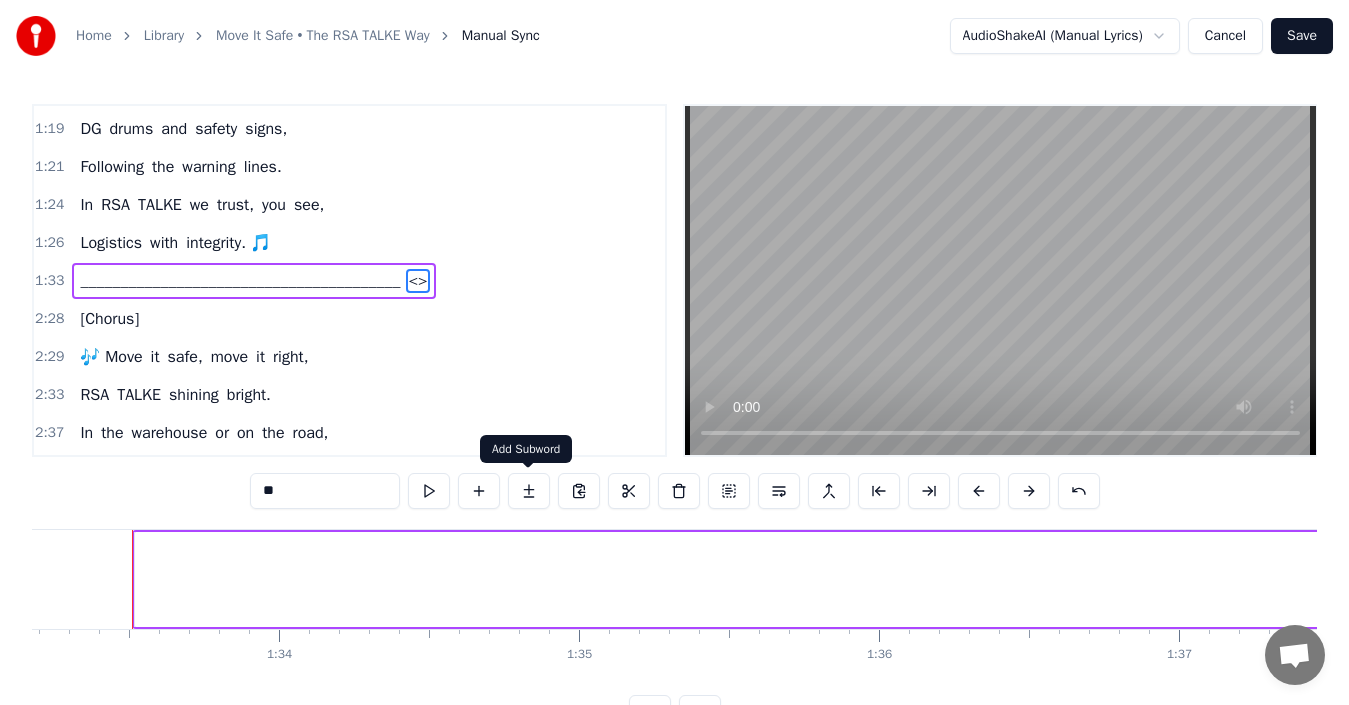 click at bounding box center (529, 491) 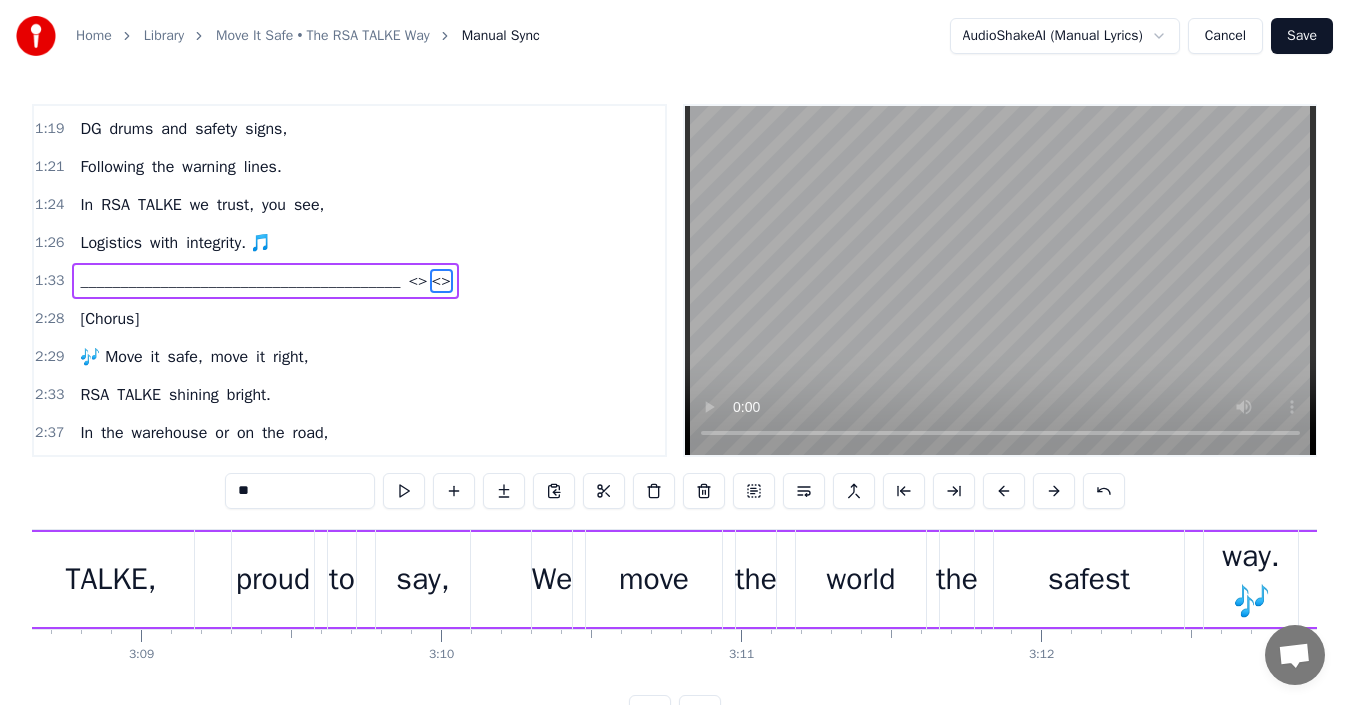 scroll, scrollTop: 0, scrollLeft: 58875, axis: horizontal 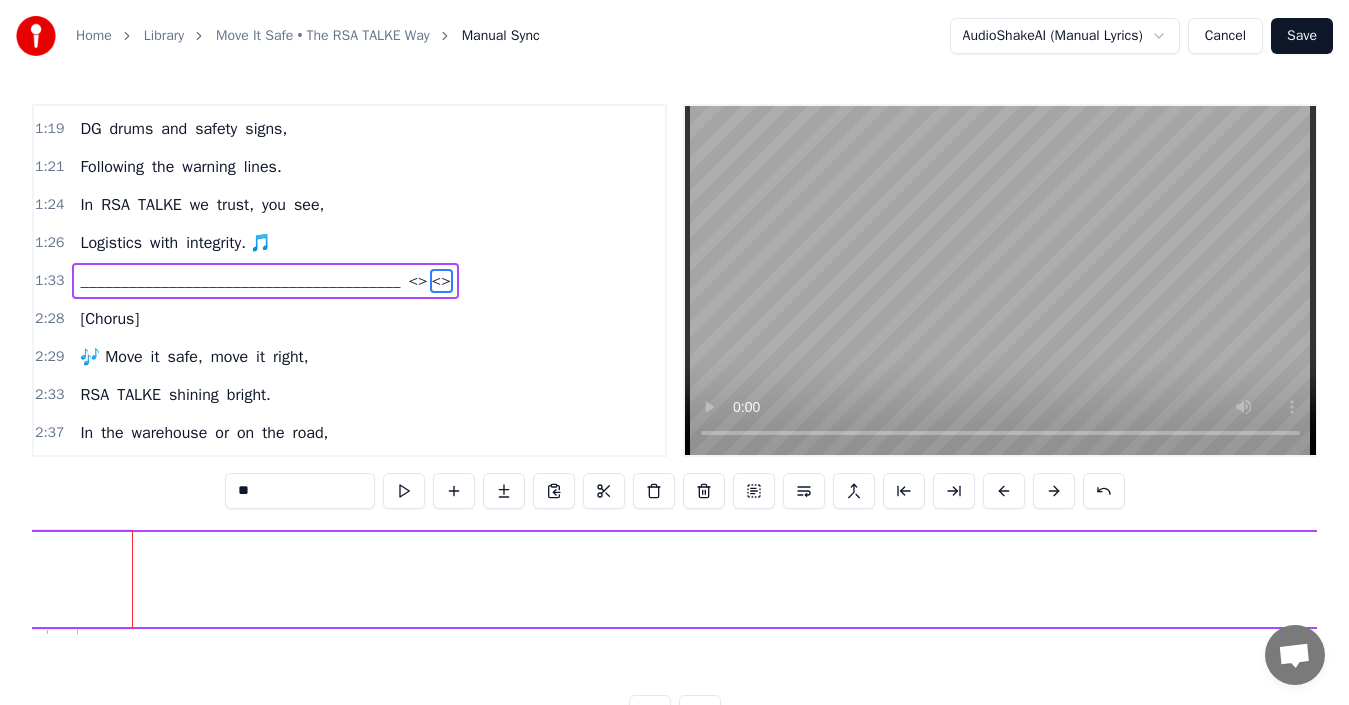 click on "________________________________________" at bounding box center [240, 281] 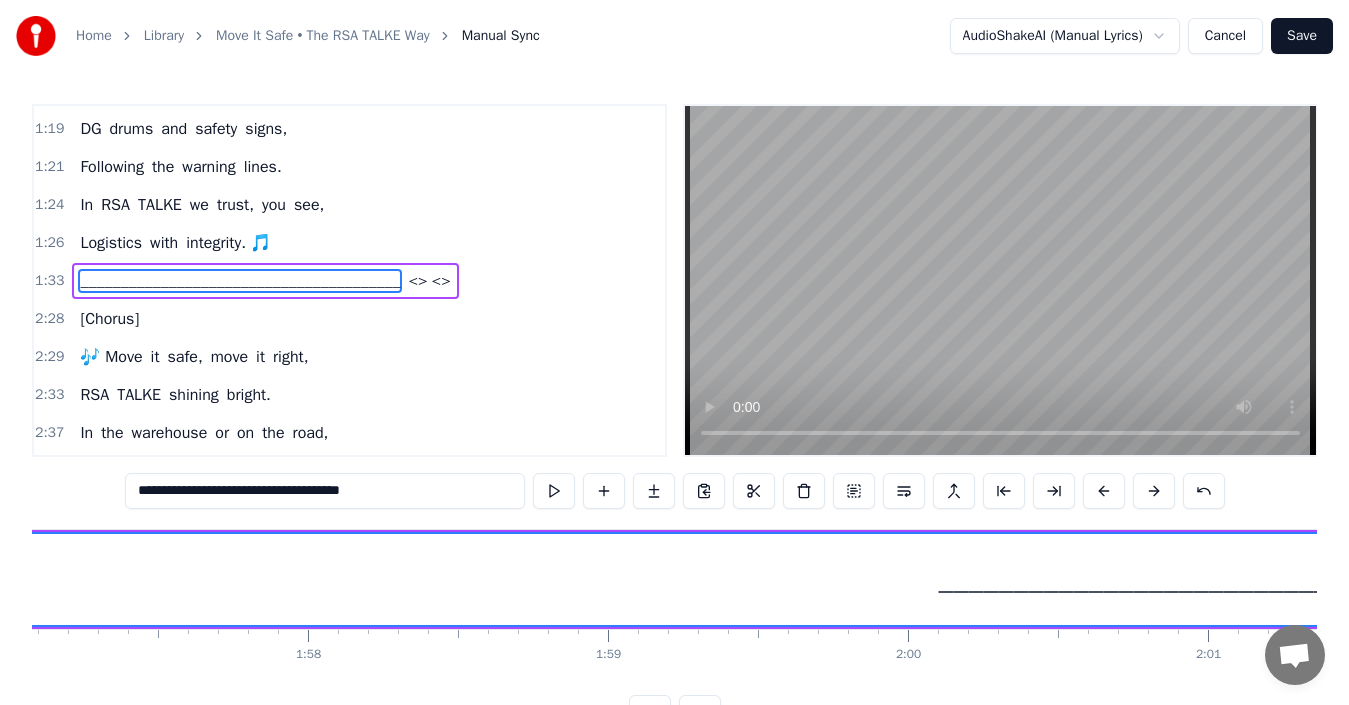 scroll, scrollTop: 0, scrollLeft: 27953, axis: horizontal 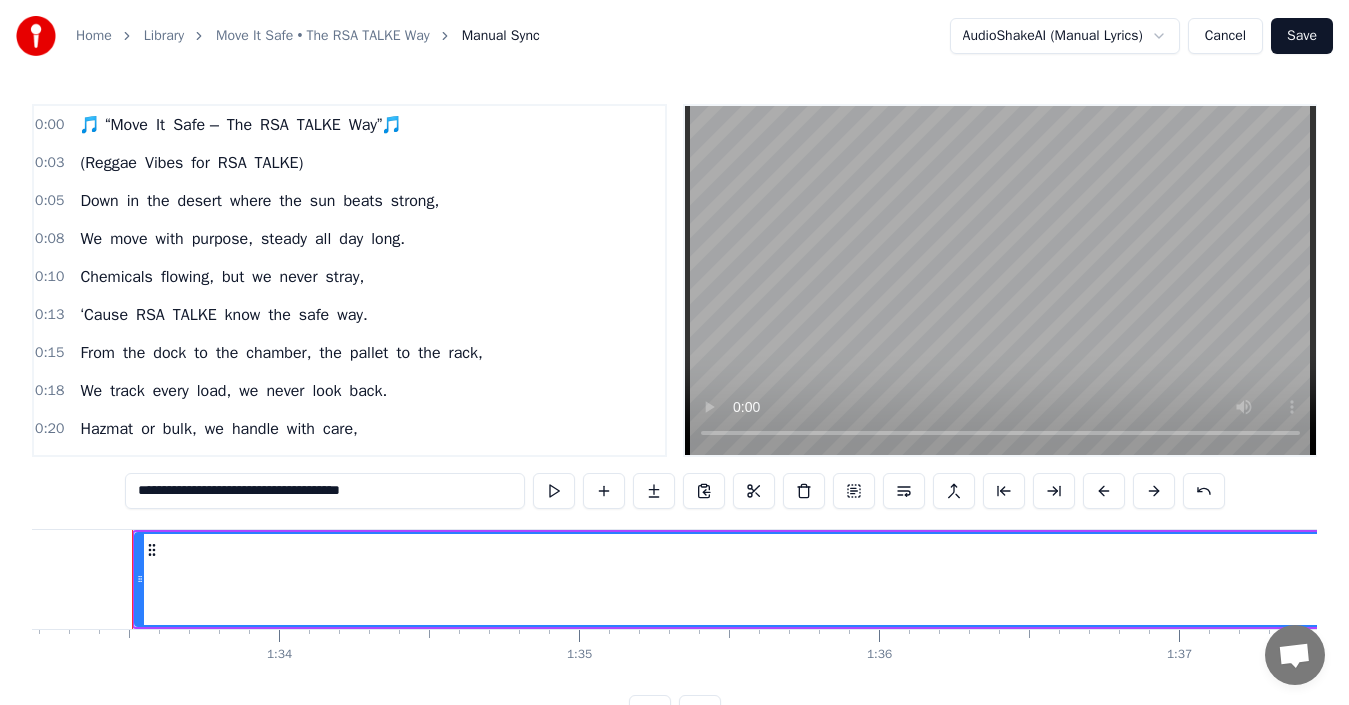 click on "RSA" at bounding box center (232, 163) 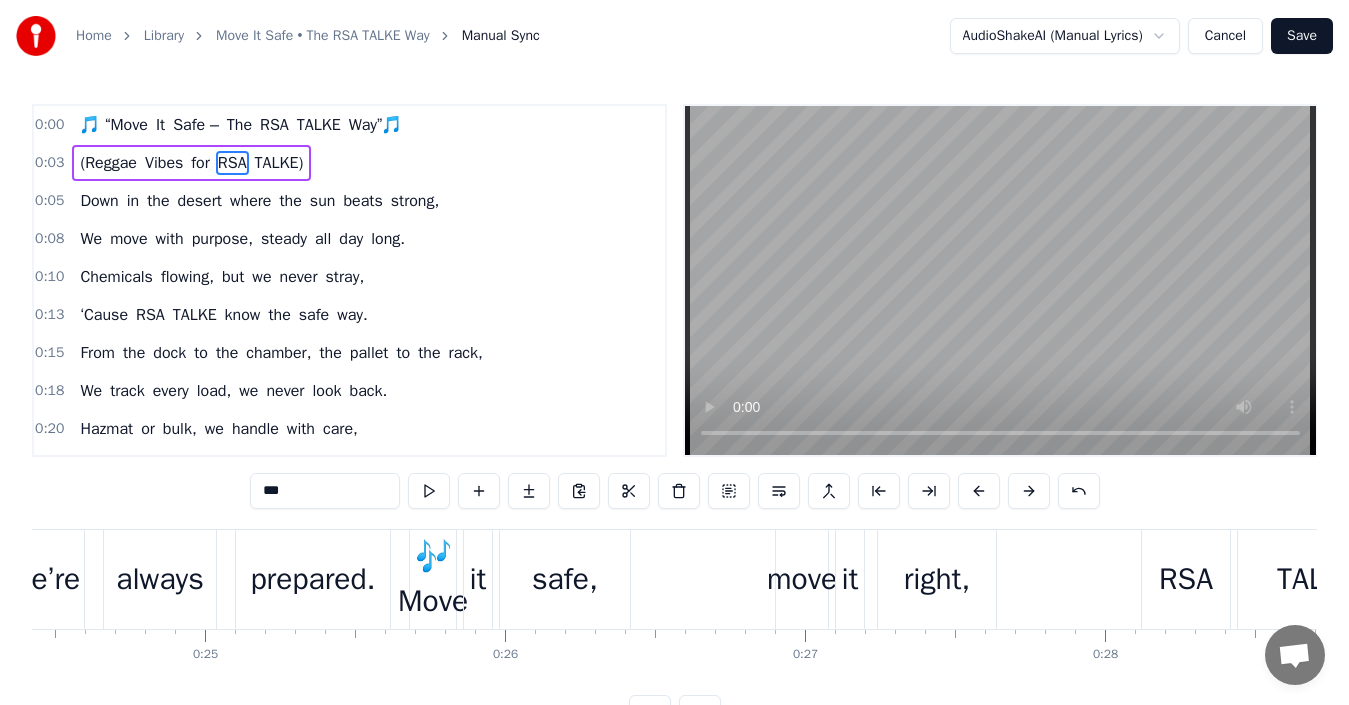 scroll, scrollTop: 0, scrollLeft: 1105, axis: horizontal 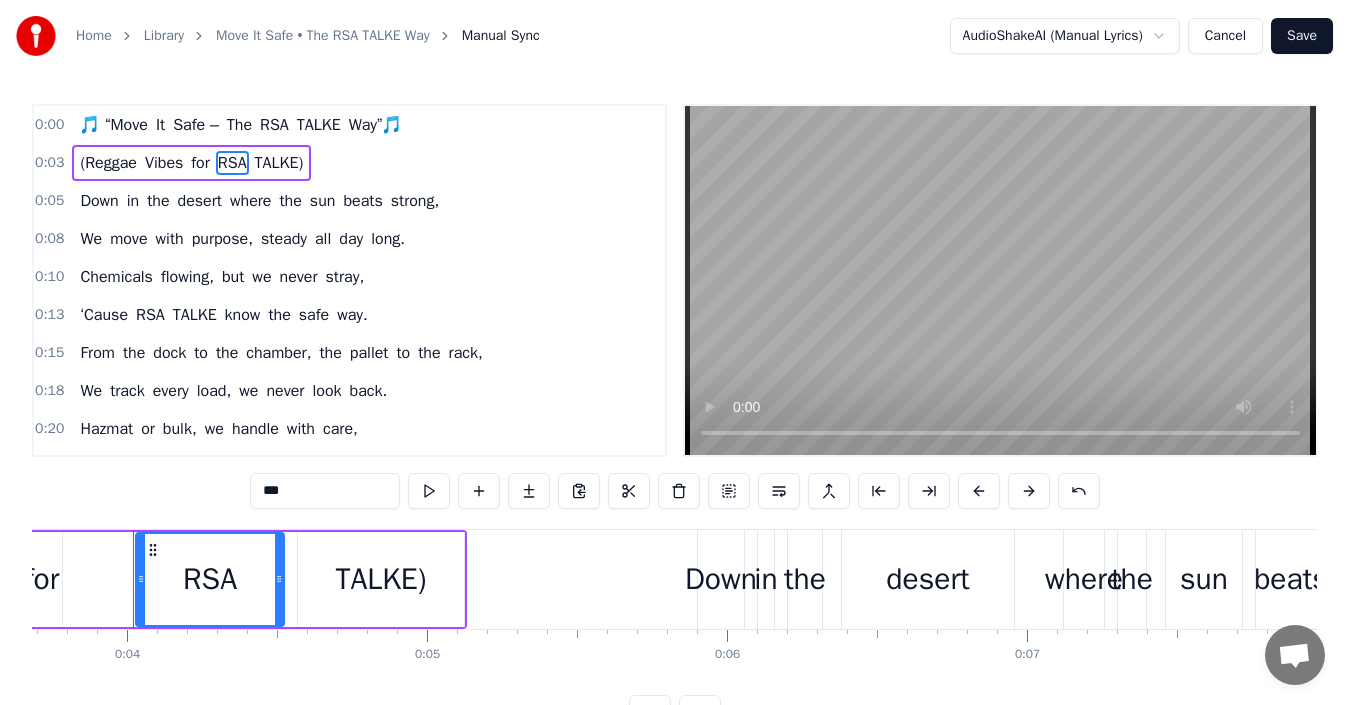 click on "(Reggae Vibes for RSA TALKE)" at bounding box center (191, 163) 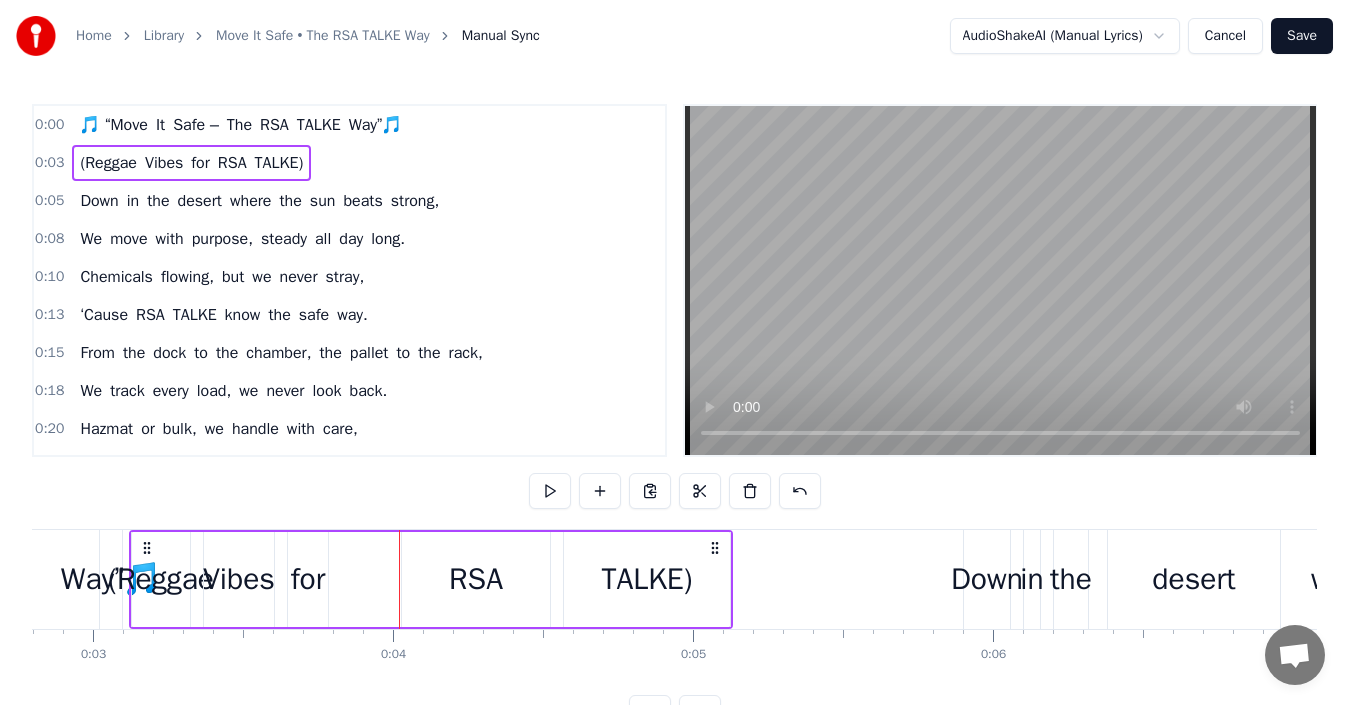 scroll, scrollTop: 0, scrollLeft: 836, axis: horizontal 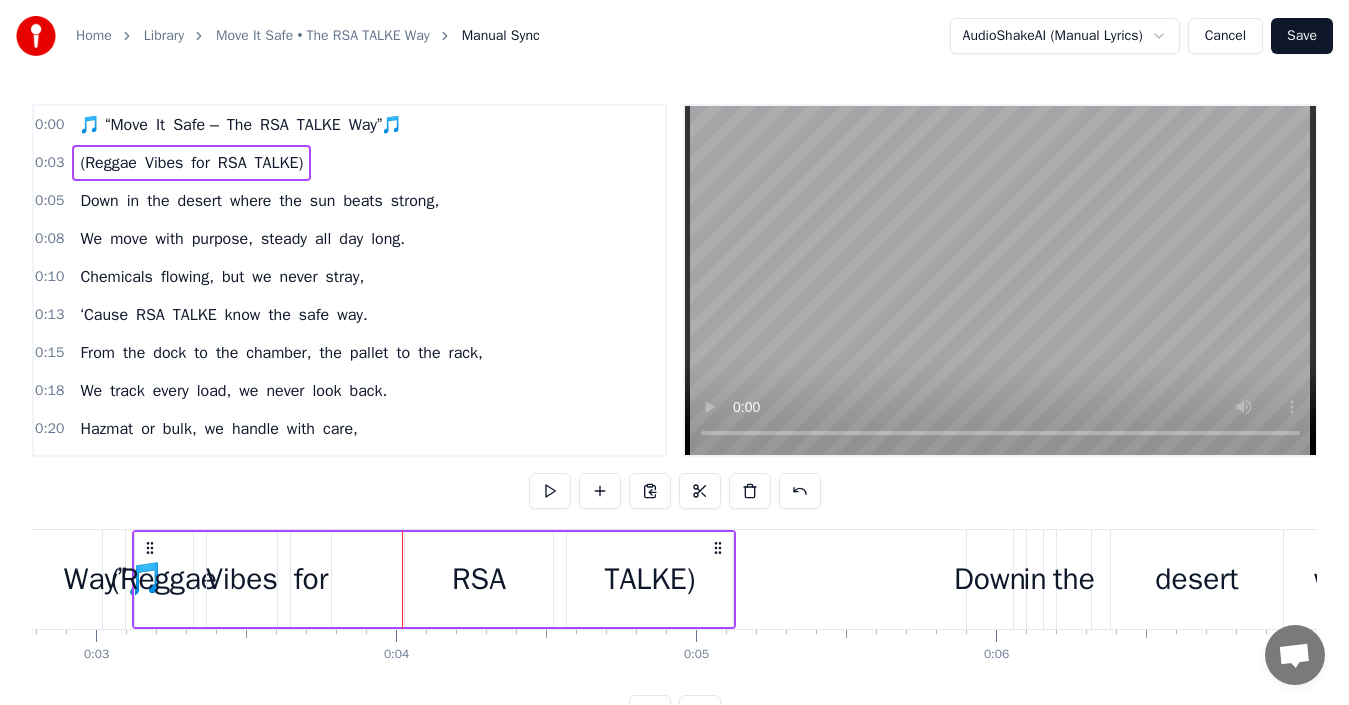 drag, startPoint x: 301, startPoint y: 154, endPoint x: 107, endPoint y: 153, distance: 194.00258 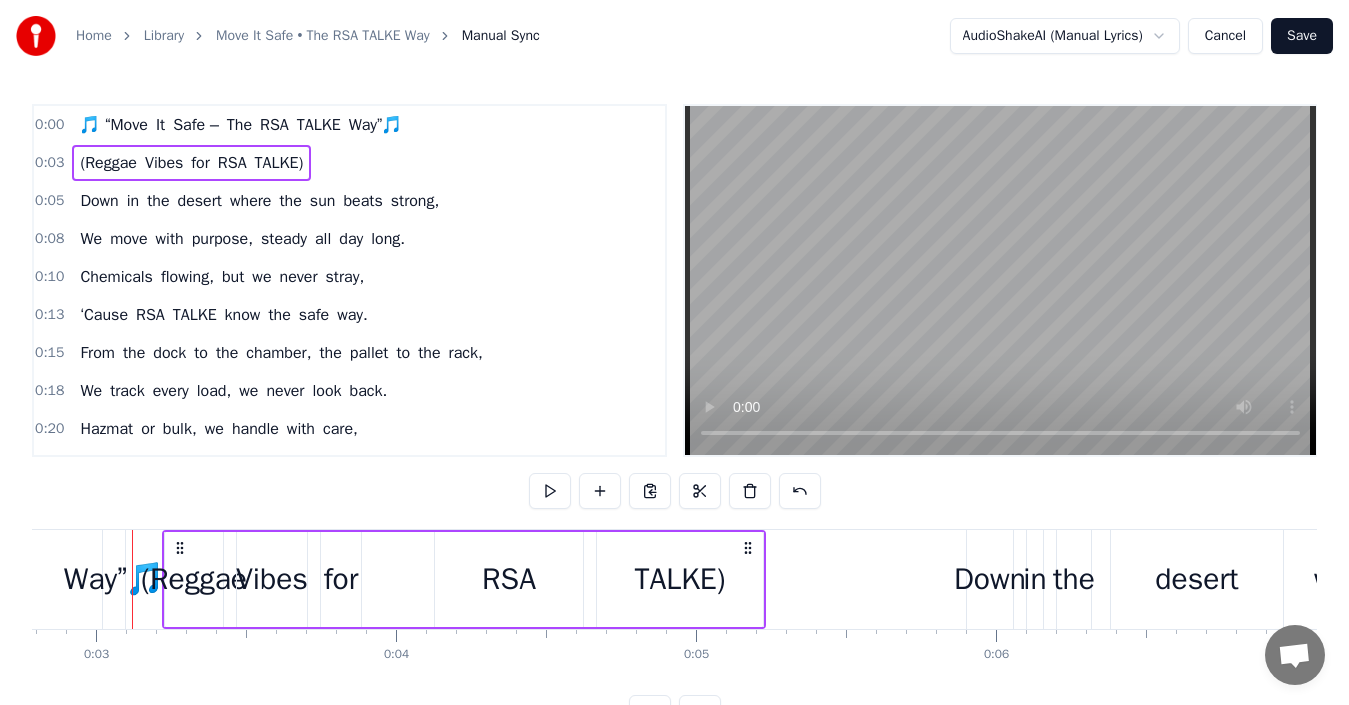 click on "RSA" at bounding box center (232, 163) 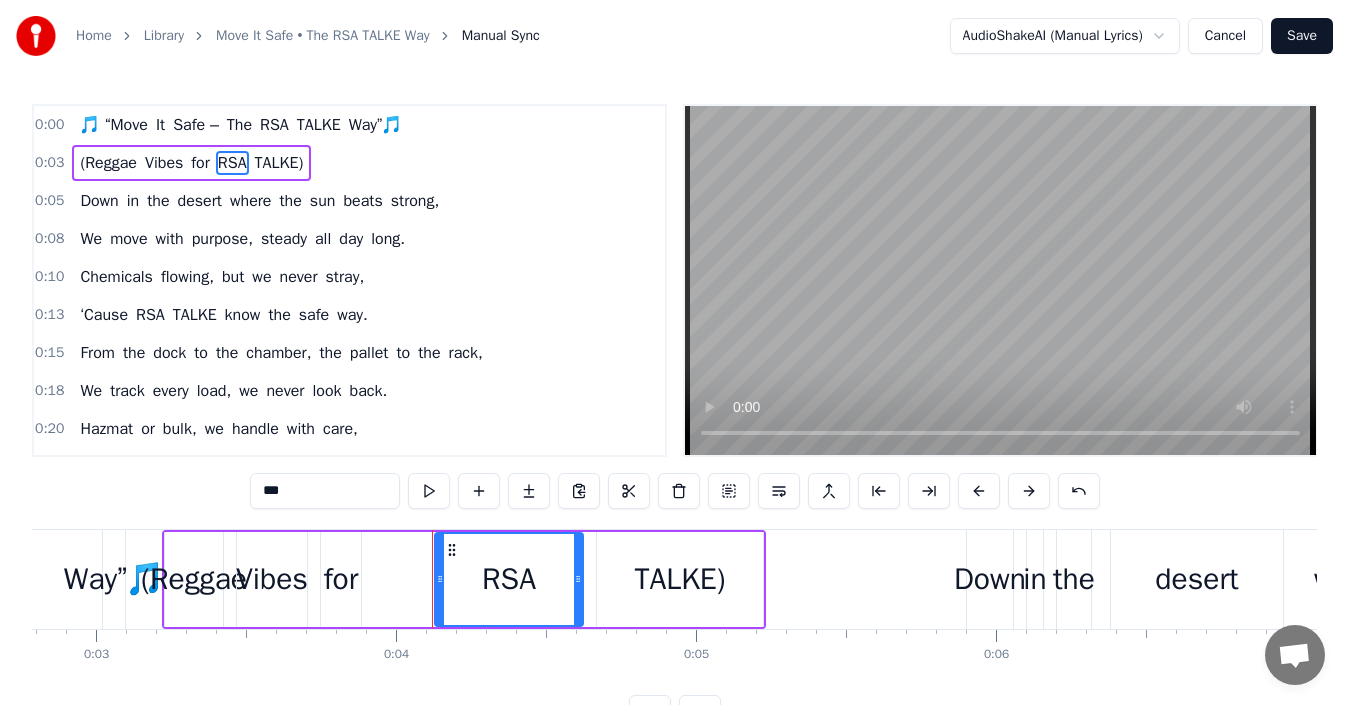 click on "(Reggae Vibes for RSA TALKE)" at bounding box center [349, 163] 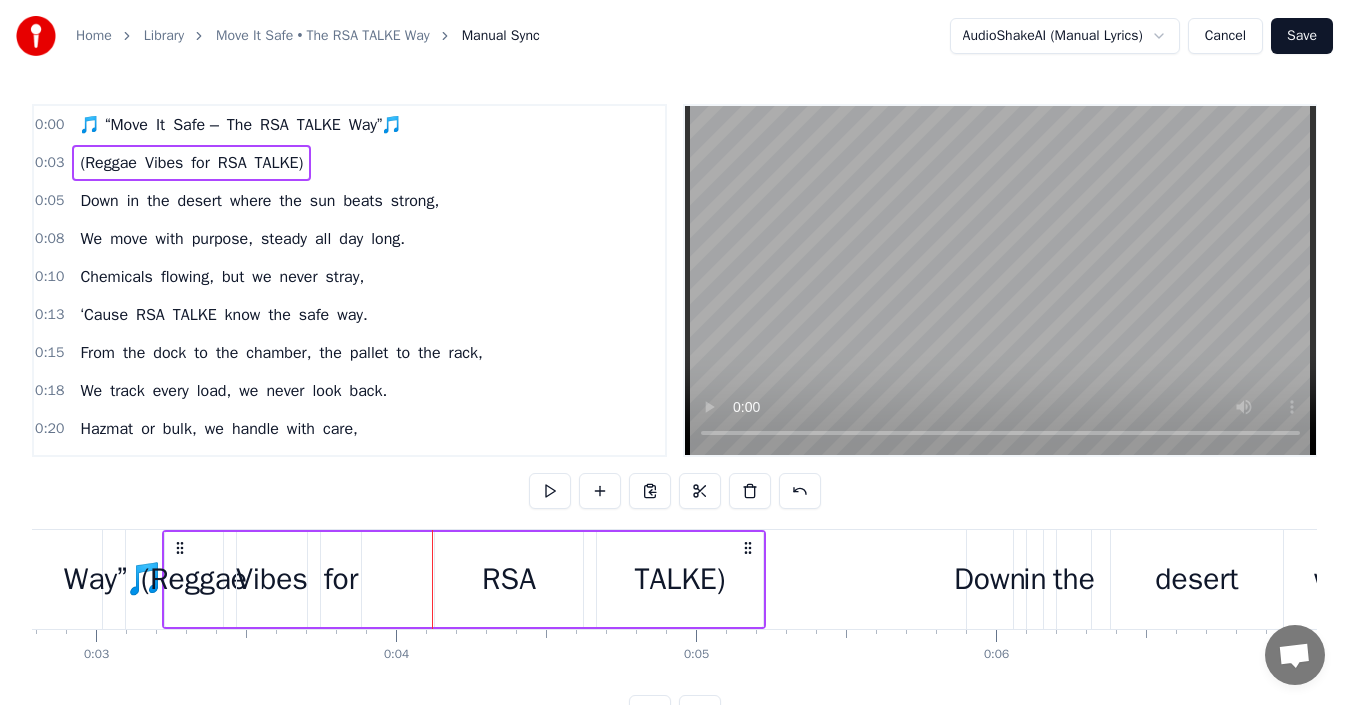 click on "(Reggae Vibes for RSA TALKE)" at bounding box center [349, 163] 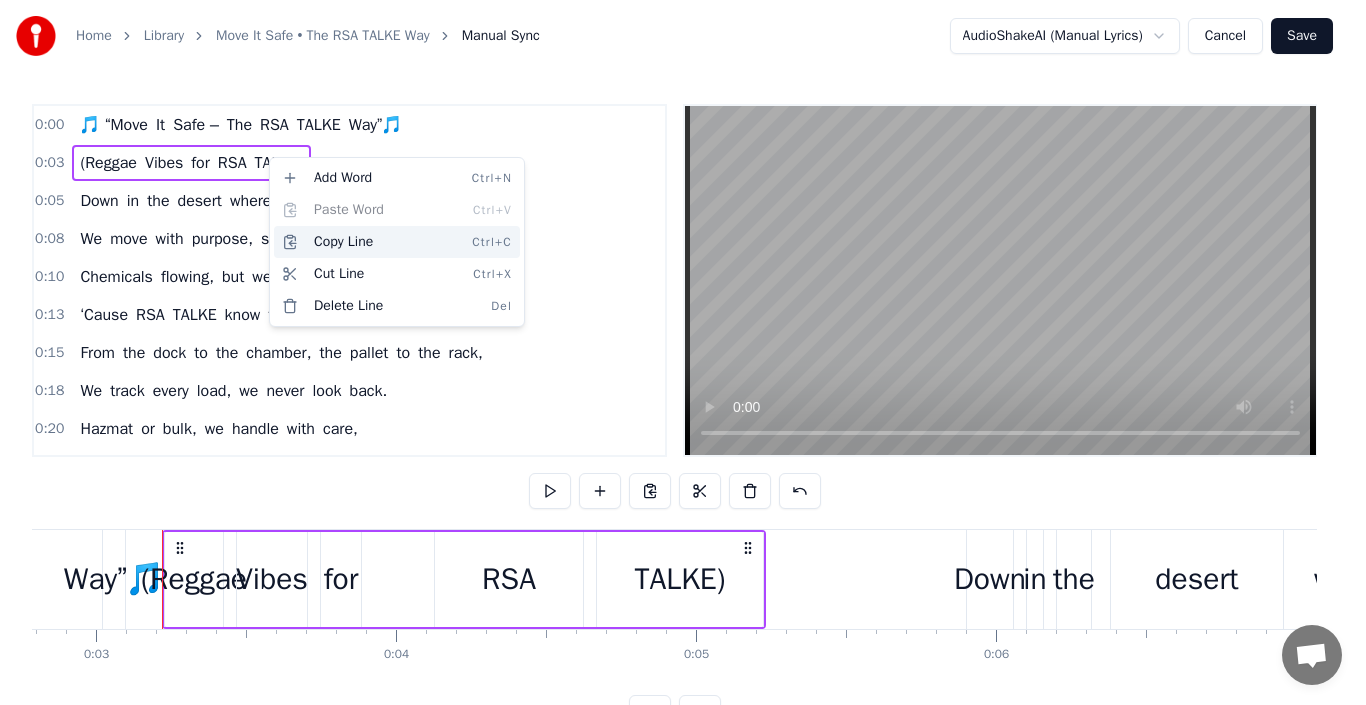 click on "Copy Line Ctrl+C" at bounding box center [397, 242] 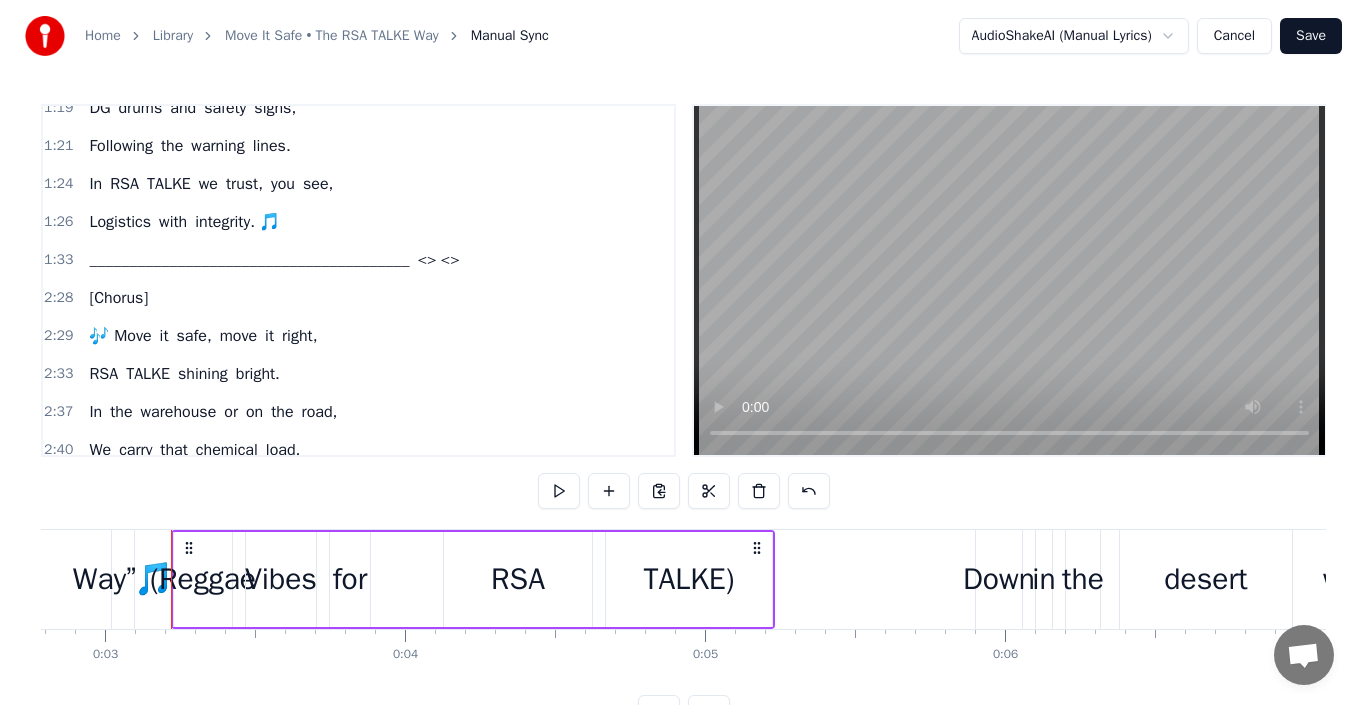 scroll, scrollTop: 1100, scrollLeft: 0, axis: vertical 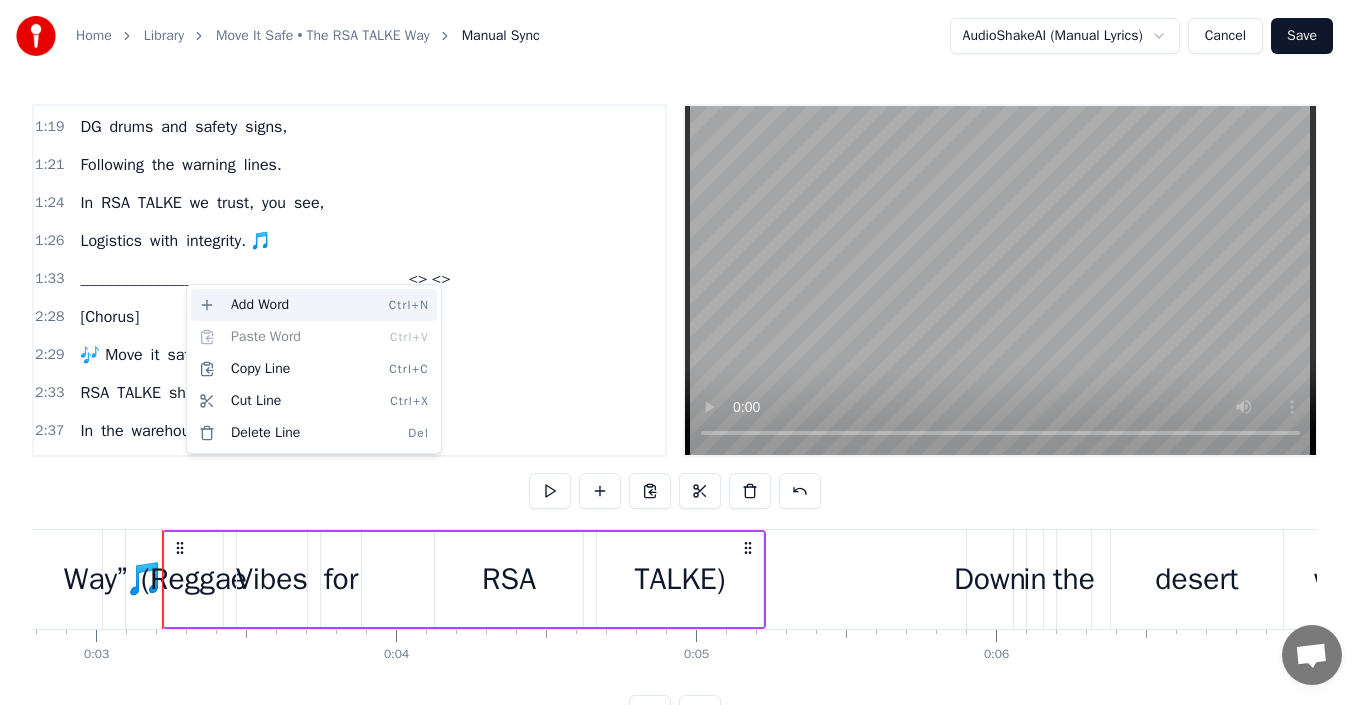 click on "Add Word Ctrl+N" at bounding box center [314, 305] 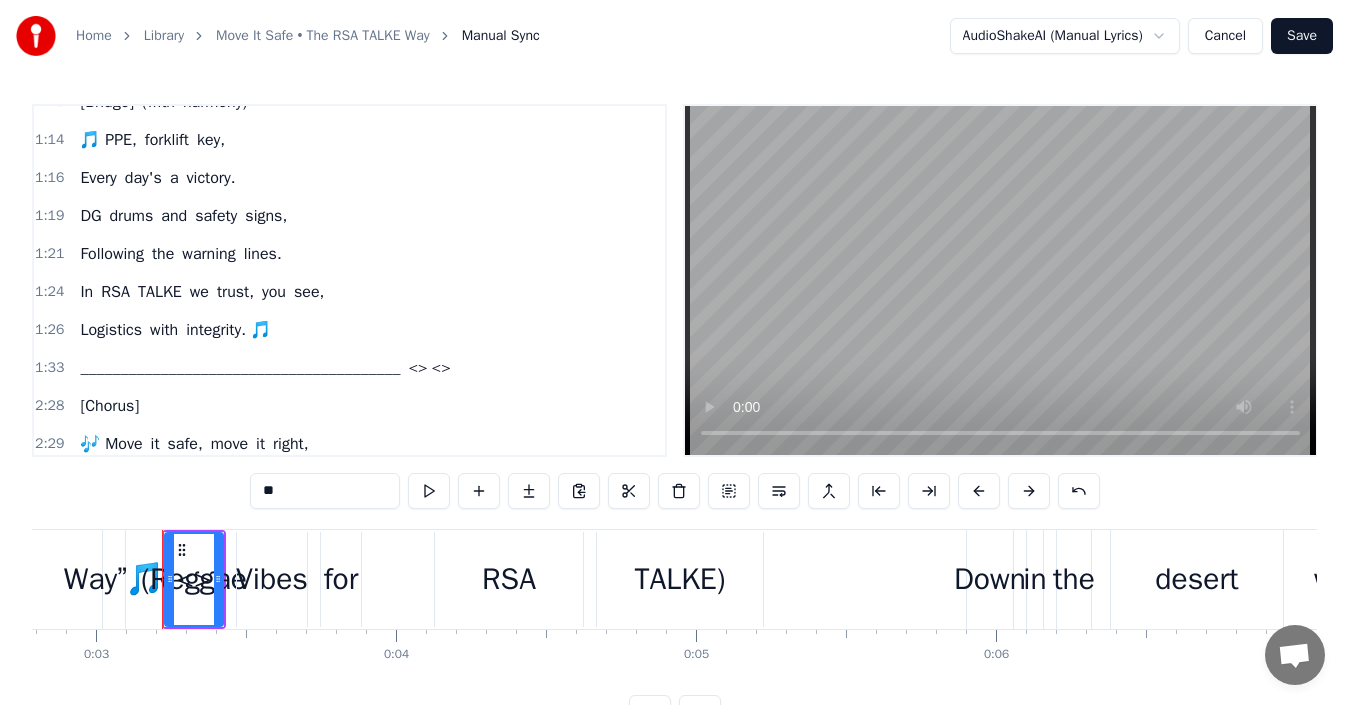 scroll, scrollTop: 1200, scrollLeft: 0, axis: vertical 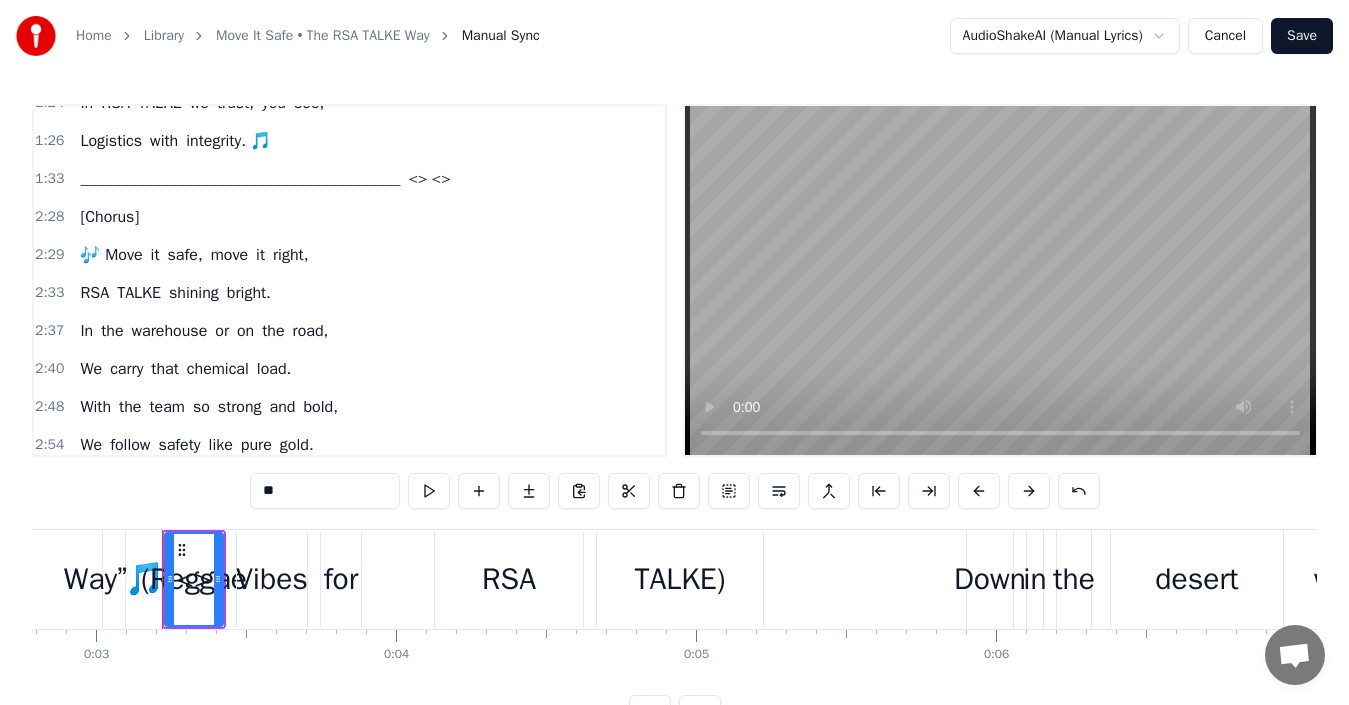 click on "<>" at bounding box center (441, 179) 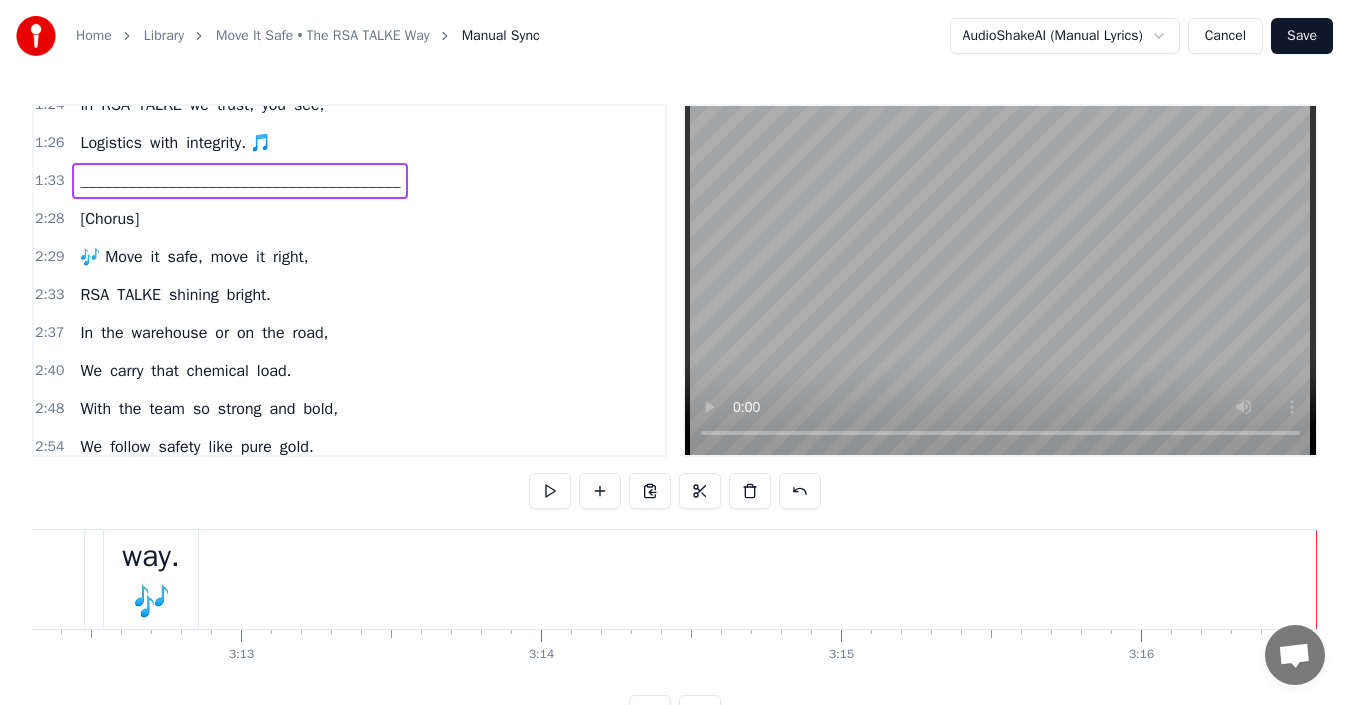 scroll, scrollTop: 0, scrollLeft: 57691, axis: horizontal 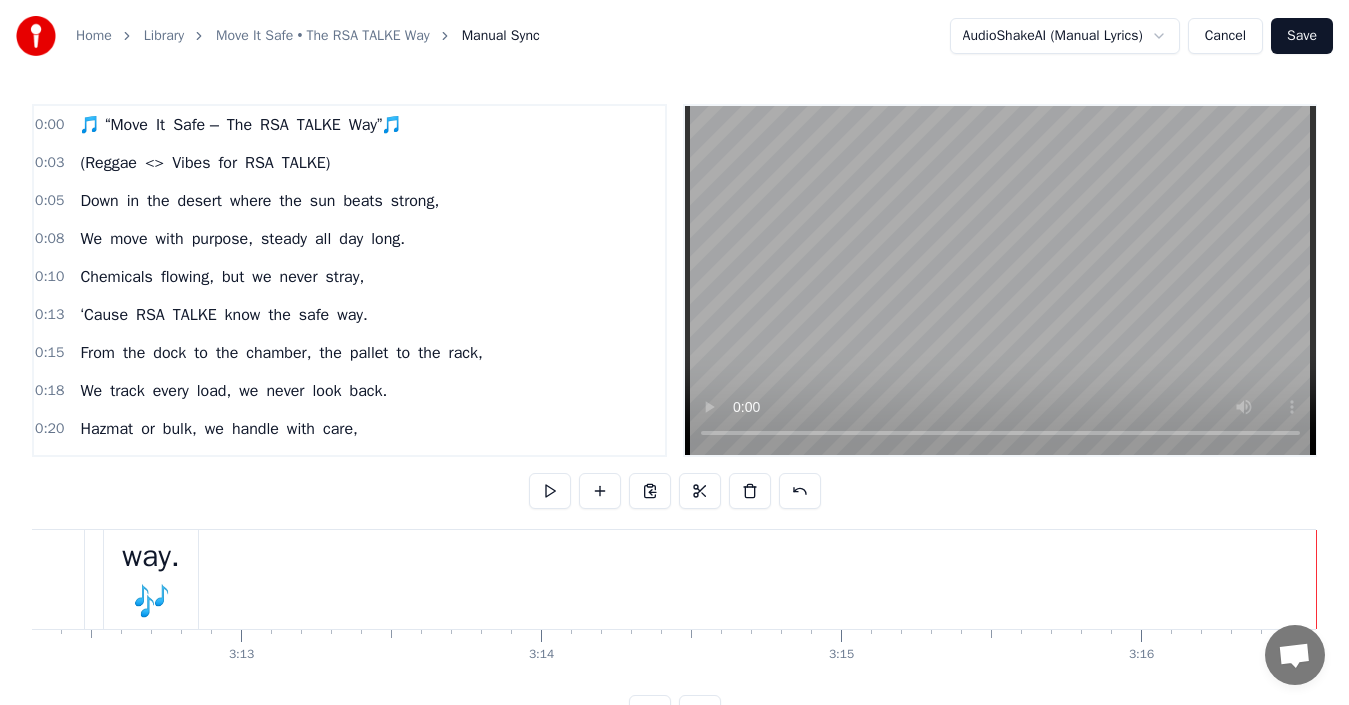 click on "Home Library Move It Safe • The RSA TALKE Way Manual Sync AudioShakeAI (Manual Lyrics) Cancel Save 0:00 🎵 “Move It Safe – The RSA TALKE Way”🎵 0:03 (Reggae <> Vibes for RSA TALKE) 0:05 Down in the desert where the sun beats strong, 0:08 We move with purpose, steady all day long. 0:10 Chemicals flowing, but we never stray, 0:13 ‘Cause RSA TALKE know the safe way. 0:15 From the dock to the chamber, the pallet to the rack, 0:18 We track every load, we never look back. 0:20 Hazmat or bulk, we handle with care, 0:23 With PPE on, we’re always prepared. 0:25 🎶 Move it safe, move it right, 0:28 RSA TALKE shining bright. 0:30 In the warehouse or on the road, 0:33 We carry that chemical load. 0:35 With the team so strong and bold, 0:37 We follow safety like pure gold. 0:40 Move it safe, move it wise, 0:42 RSA TALKE always rise! 🎶 0:50 From inbound checks to outbound flow, 0:57 Our system's tight, and the standards show. 0:59 Temperature set, compliance tight, 1:02 We walk the floor from morning a" at bounding box center (674, 381) 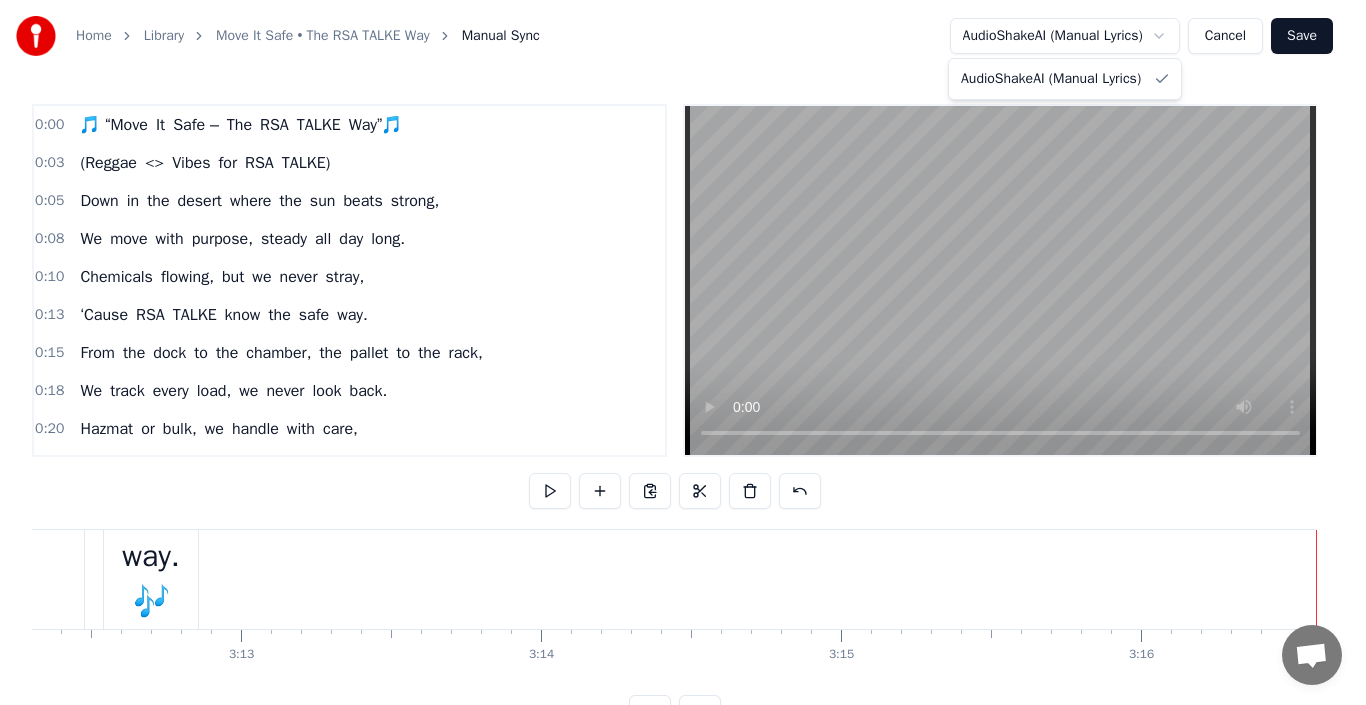 click on "Home Library Move It Safe • The RSA TALKE Way Manual Sync AudioShakeAI (Manual Lyrics) Cancel Save 0:00 🎵 “Move It Safe – The RSA TALKE Way”🎵 0:03 (Reggae <> Vibes for RSA TALKE) 0:05 Down in the desert where the sun beats strong, 0:08 We move with purpose, steady all day long. 0:10 Chemicals flowing, but we never stray, 0:13 ‘Cause RSA TALKE know the safe way. 0:15 From the dock to the chamber, the pallet to the rack, 0:18 We track every load, we never look back. 0:20 Hazmat or bulk, we handle with care, 0:23 With PPE on, we’re always prepared. 0:25 🎶 Move it safe, move it right, 0:28 RSA TALKE shining bright. 0:30 In the warehouse or on the road, 0:33 We carry that chemical load. 0:35 With the team so strong and bold, 0:37 We follow safety like pure gold. 0:40 Move it safe, move it wise, 0:42 RSA TALKE always rise! 🎶 0:50 From inbound checks to outbound flow, 0:57 Our system's tight, and the standards show. 0:59 Temperature set, compliance tight, 1:02 We walk the floor from morning a" at bounding box center [683, 381] 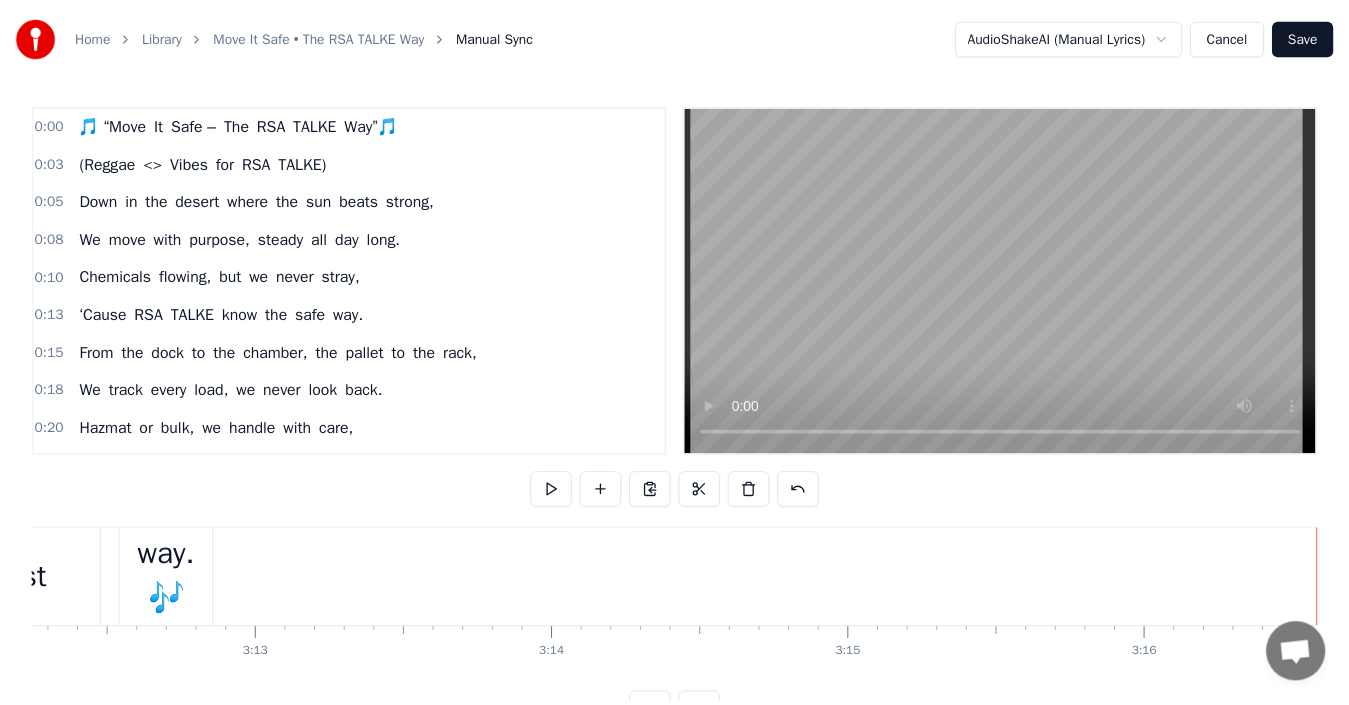 scroll, scrollTop: 0, scrollLeft: 57674, axis: horizontal 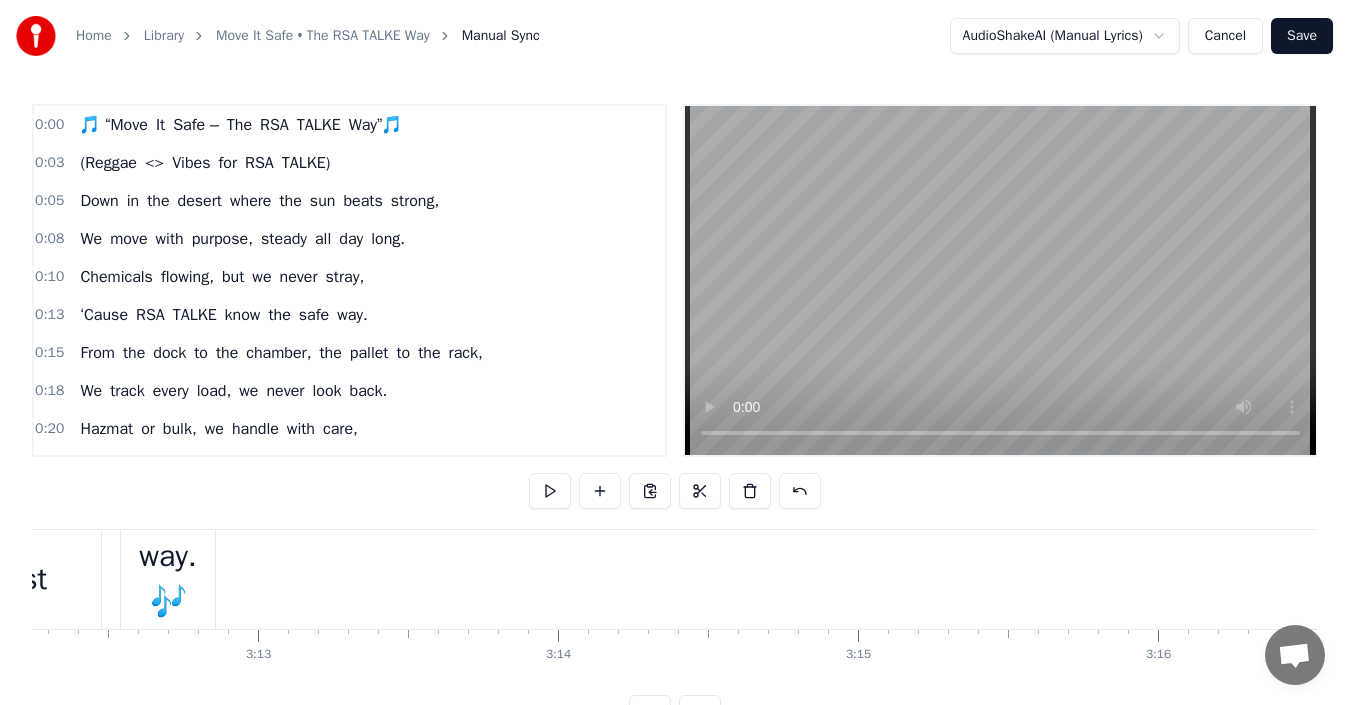 click on "Cancel" at bounding box center (1225, 36) 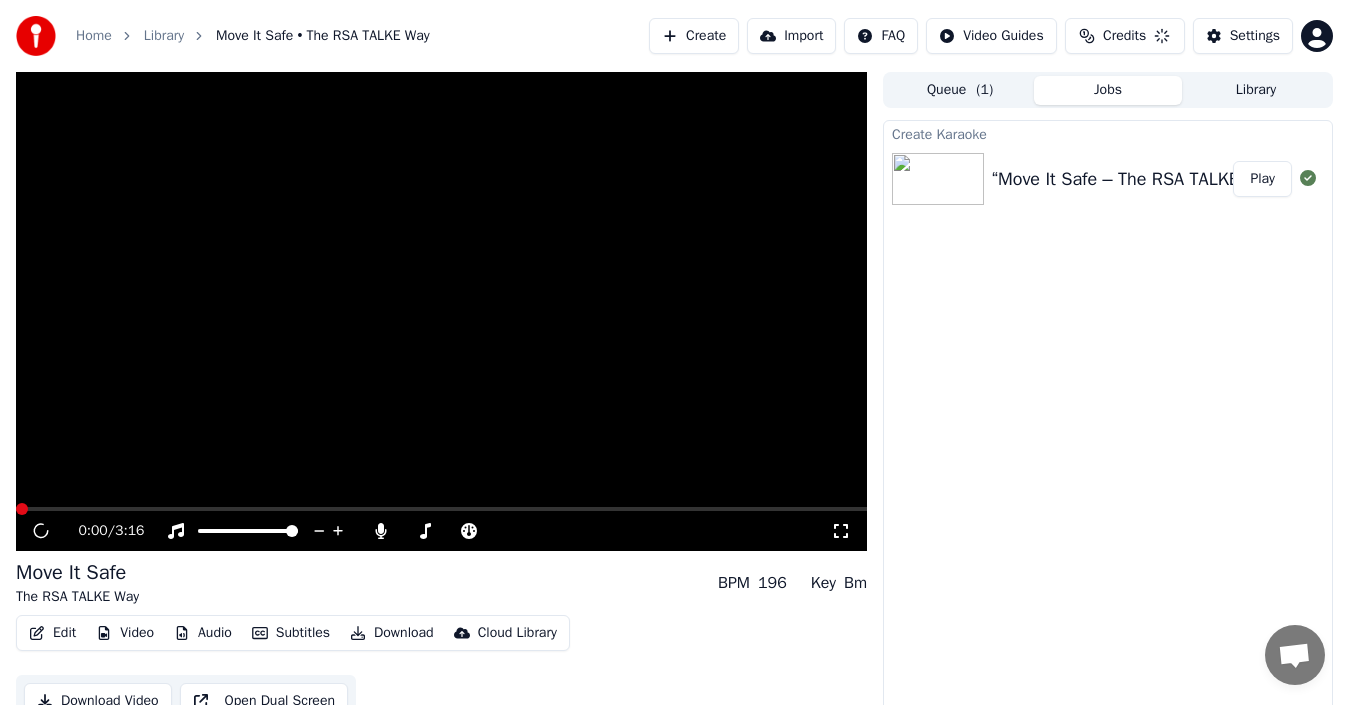 scroll, scrollTop: 14, scrollLeft: 0, axis: vertical 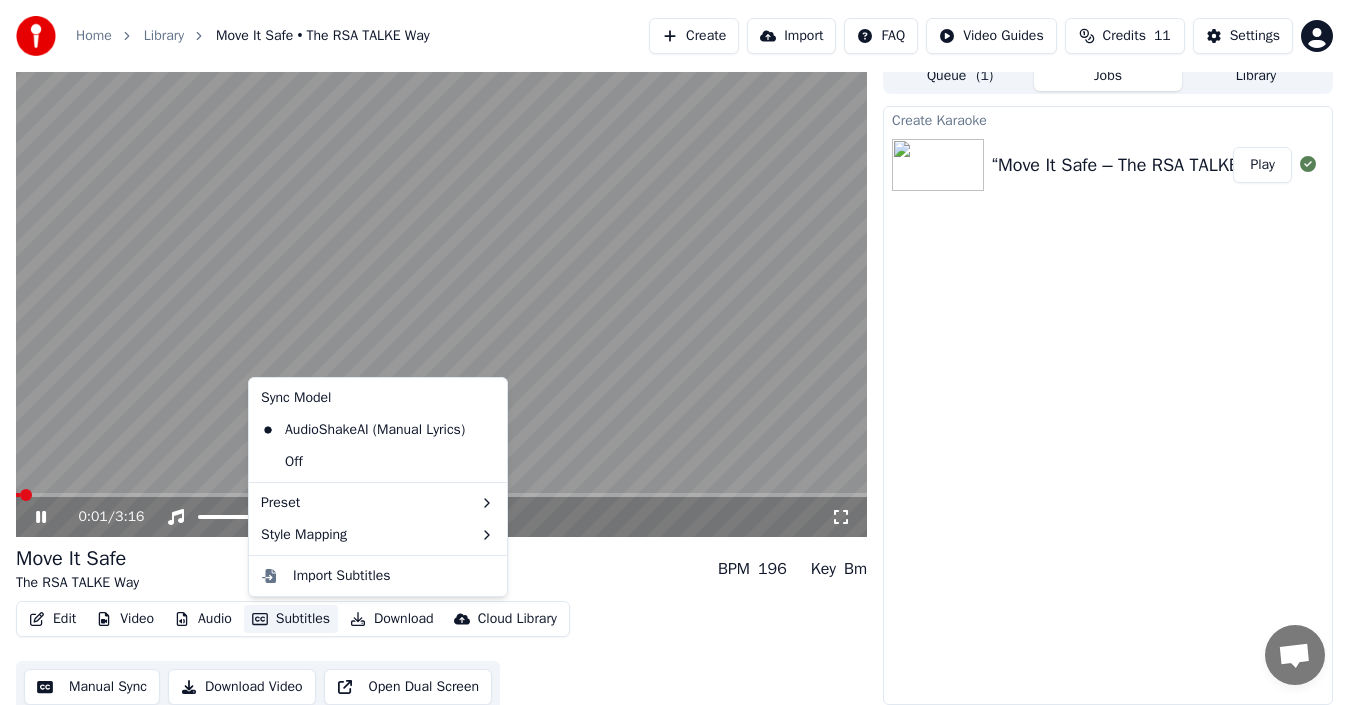 click on "Subtitles" at bounding box center (291, 619) 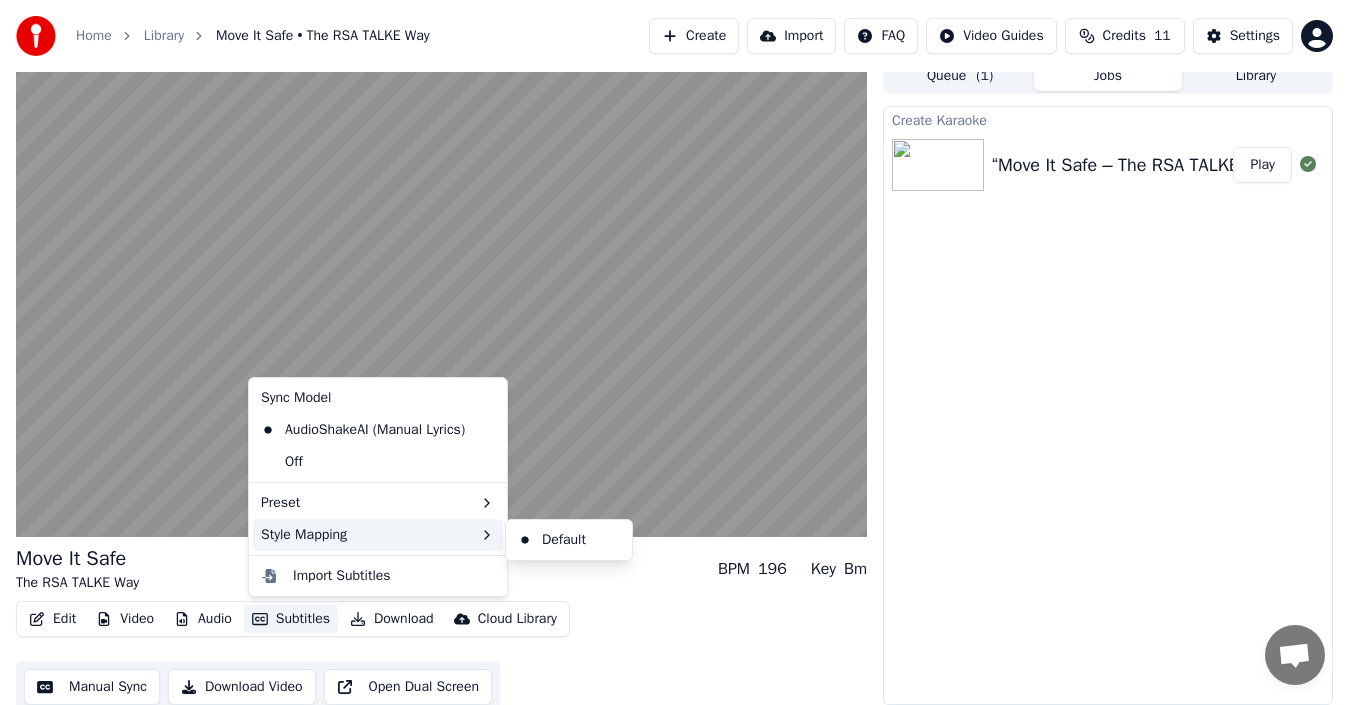 click on "Style Mapping" at bounding box center [378, 535] 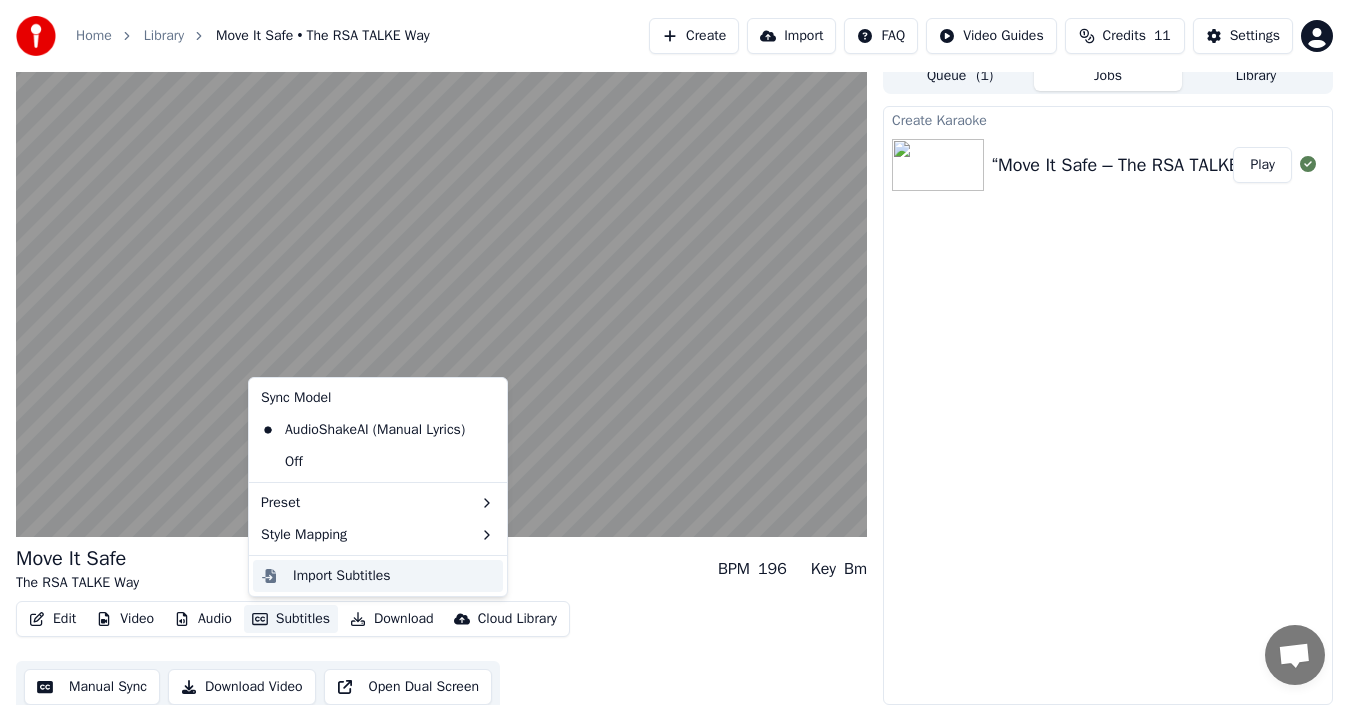 click on "Import Subtitles" at bounding box center [342, 576] 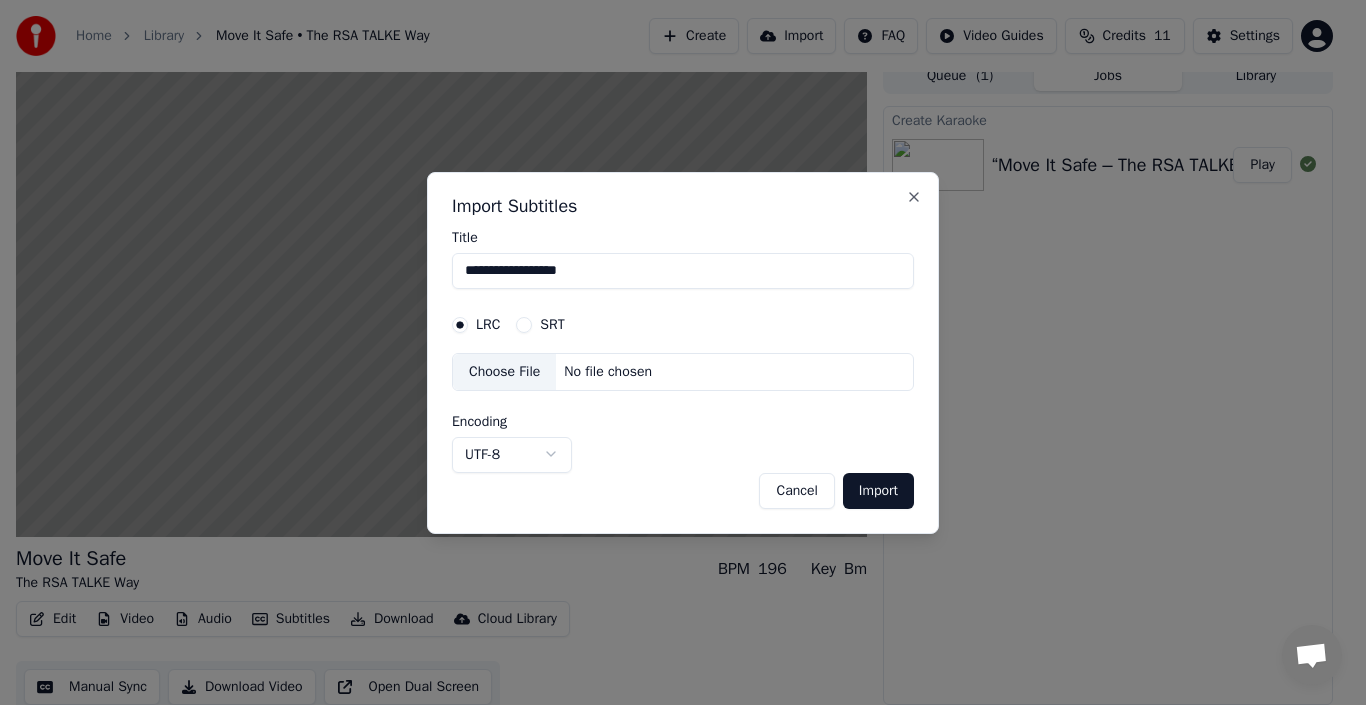 click on "SRT" at bounding box center [524, 325] 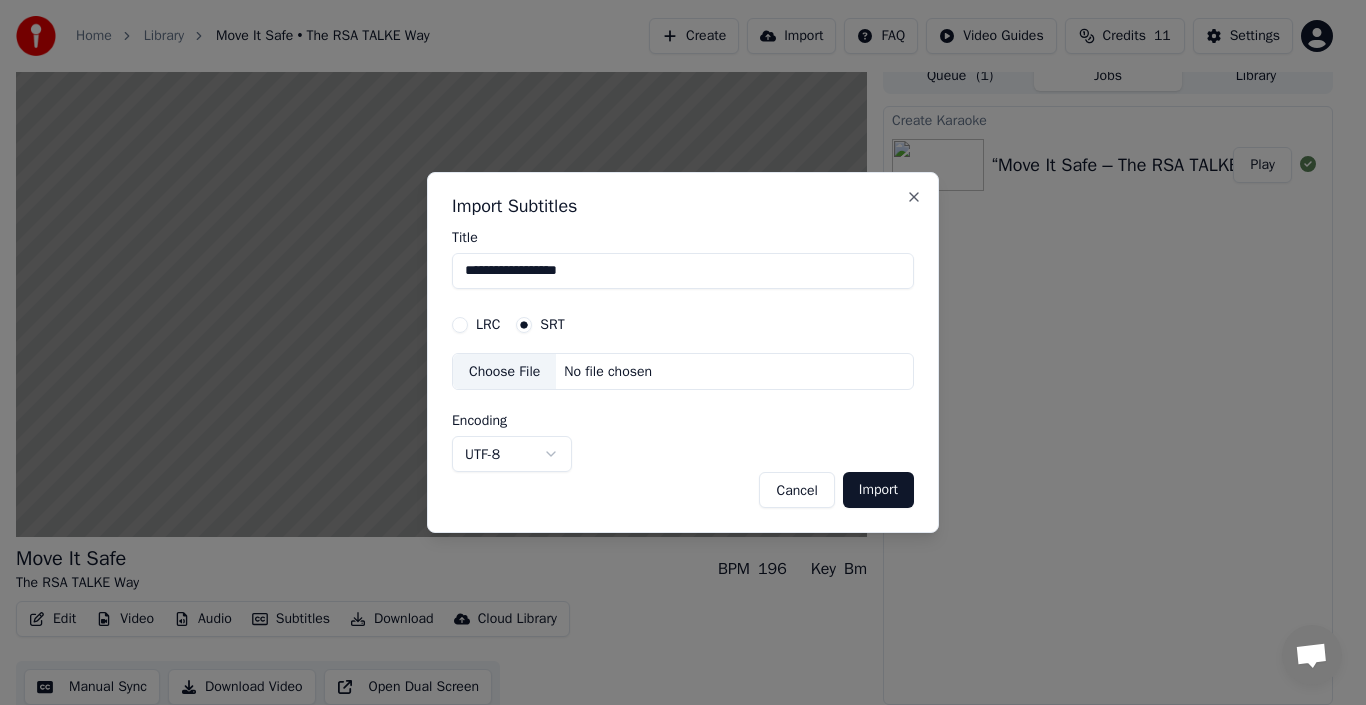 click on "LRC" at bounding box center [460, 325] 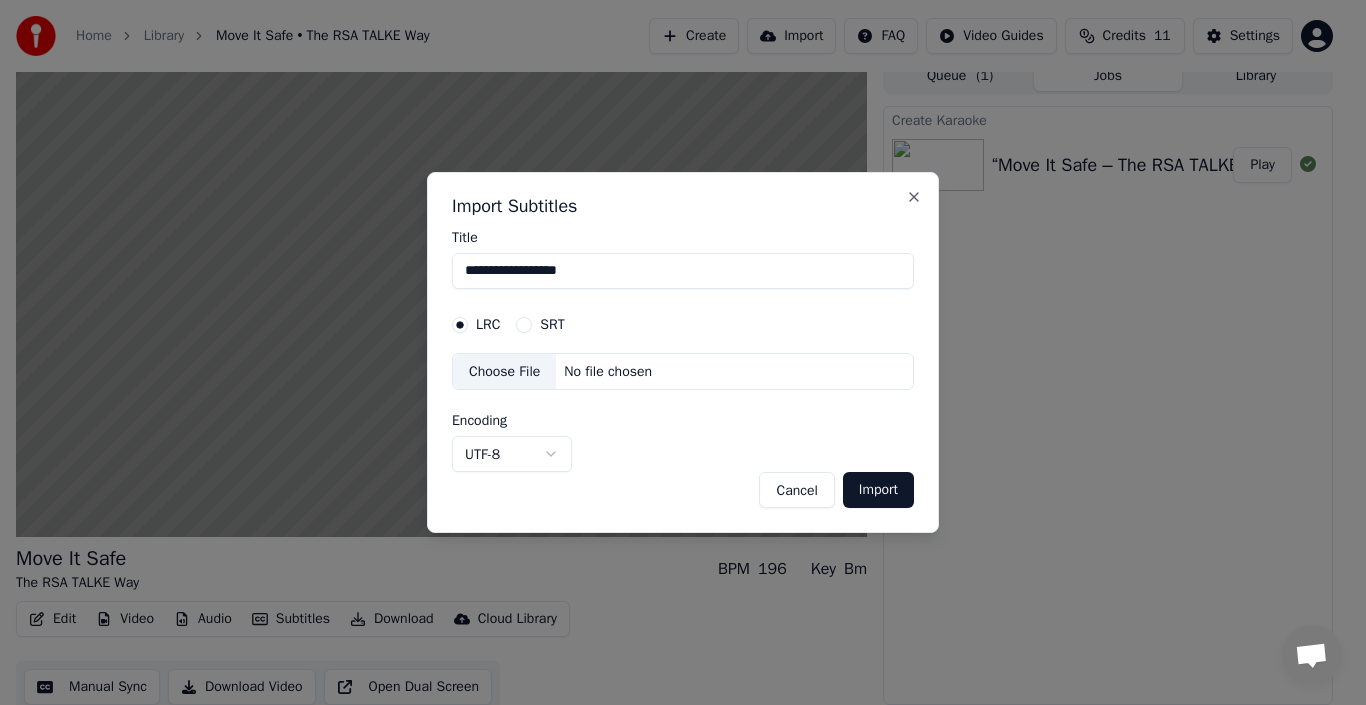 click on "Import" at bounding box center (878, 490) 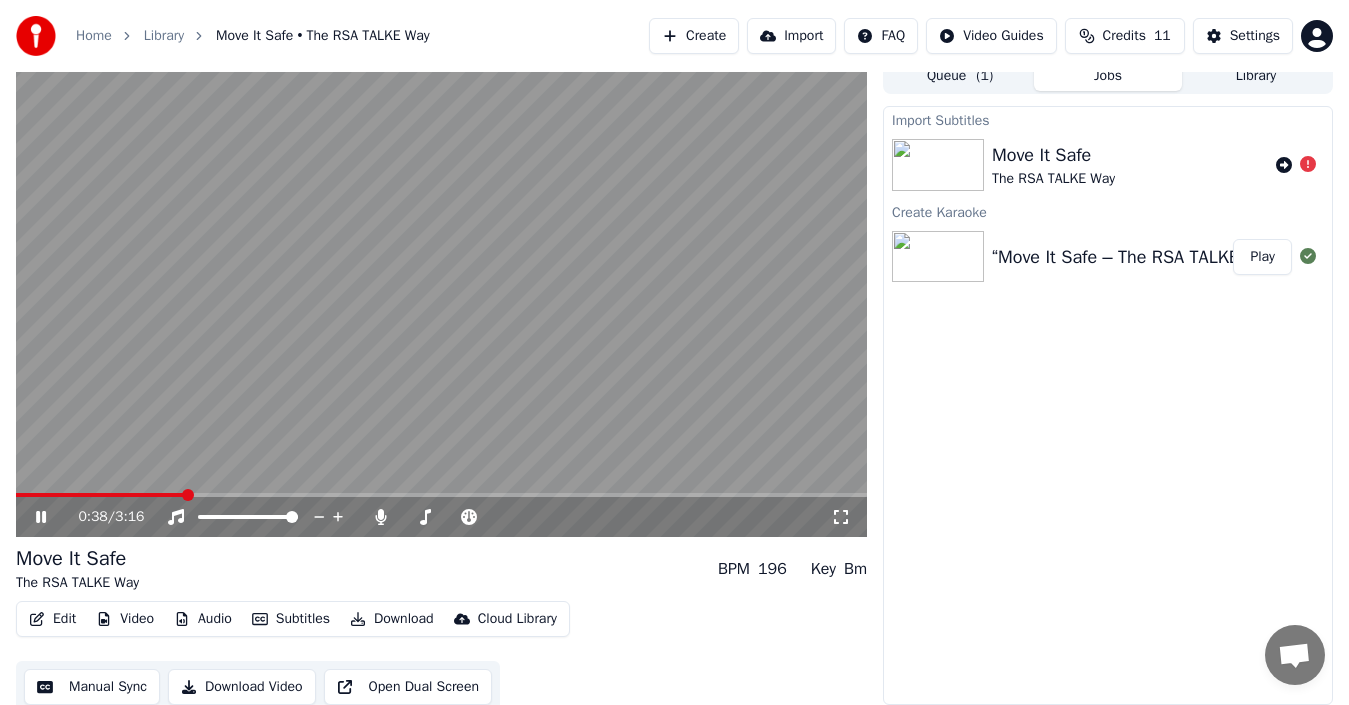 click on "Video" at bounding box center (125, 619) 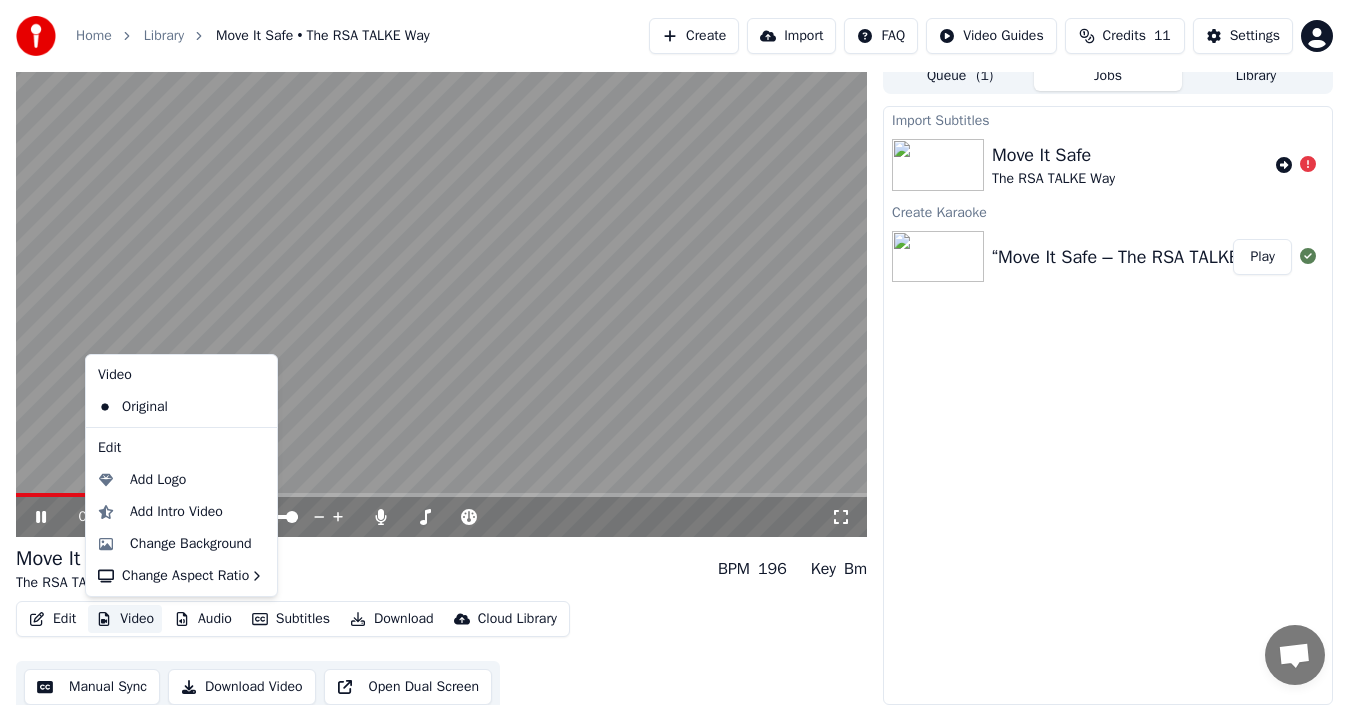 click 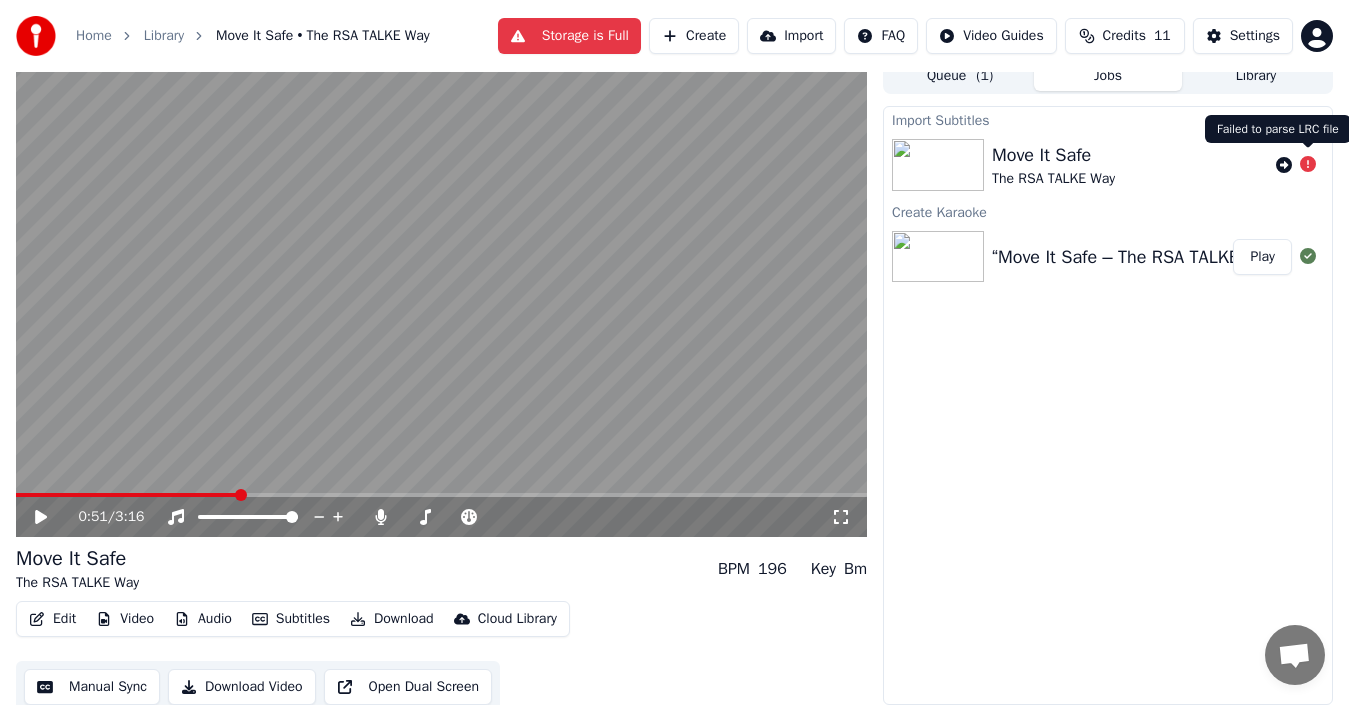 click 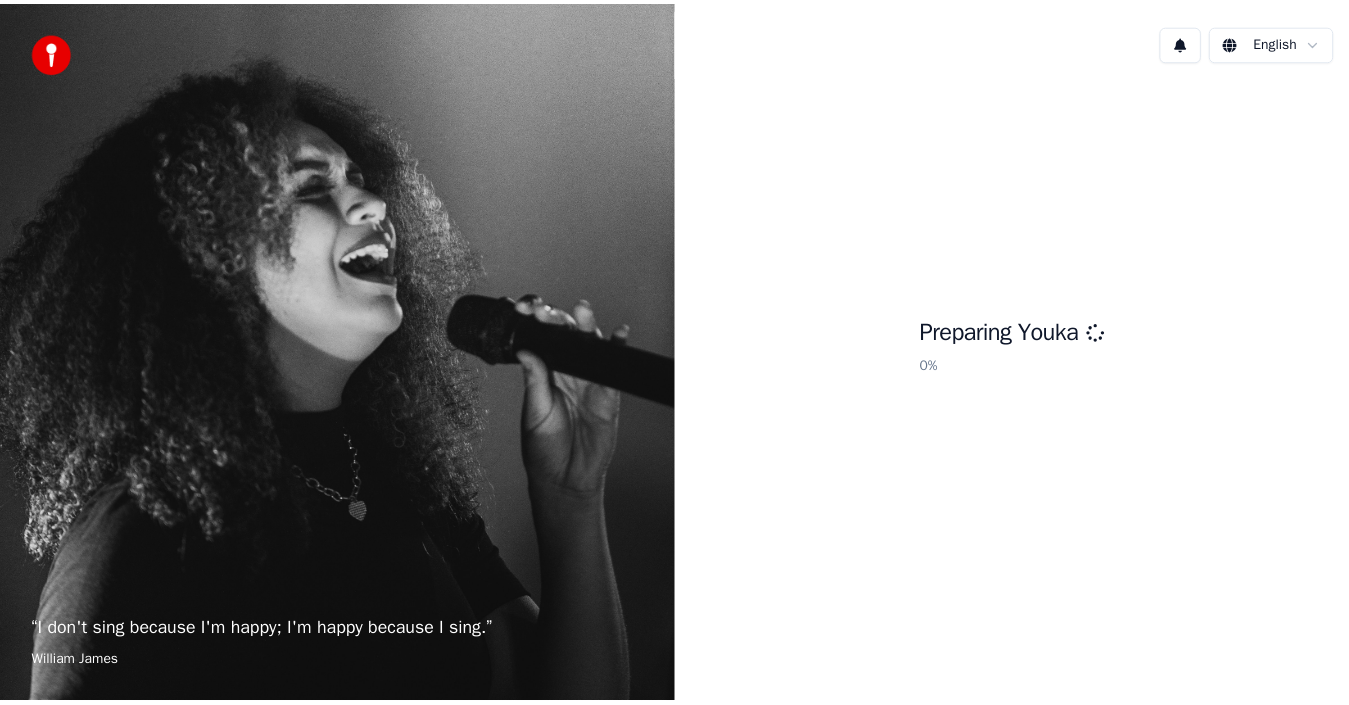 scroll, scrollTop: 0, scrollLeft: 0, axis: both 